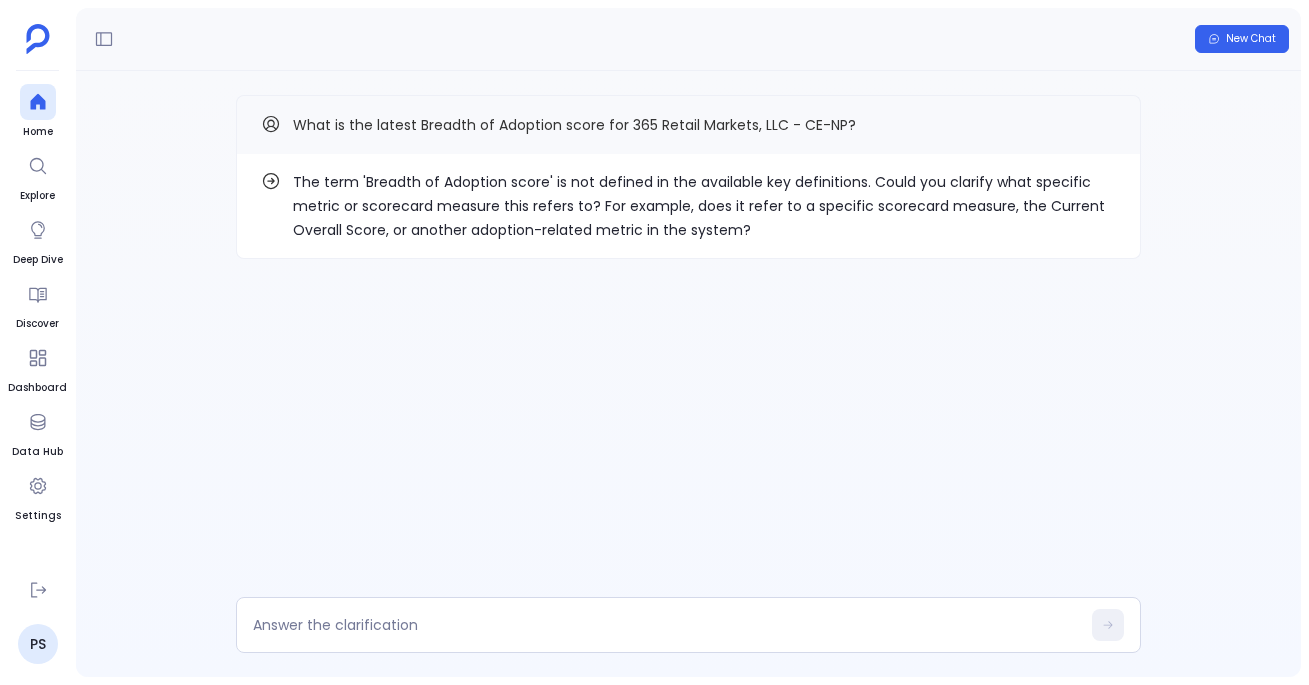 scroll, scrollTop: 0, scrollLeft: 0, axis: both 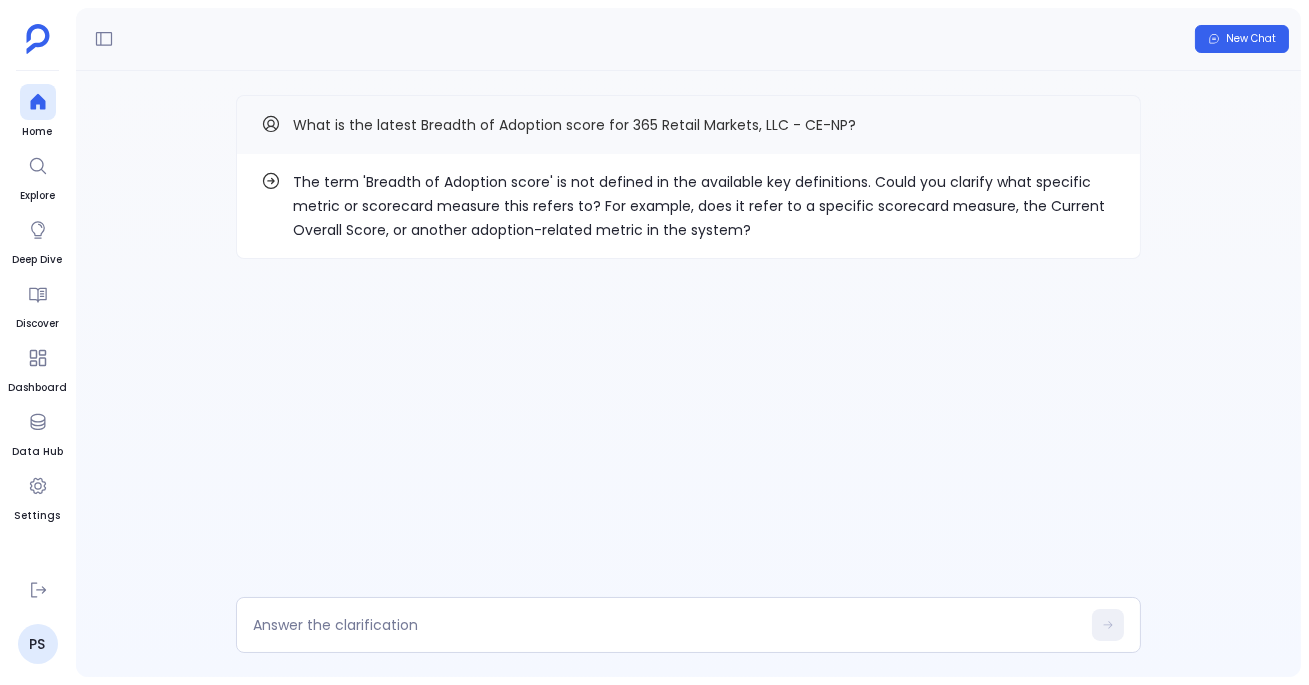 click on "The term 'Breadth of Adoption score' is not defined in the available key definitions. Could you clarify what specific metric or scorecard measure this refers to? For example, does it refer to a specific scorecard measure, the Current Overall Score, or another adoption-related metric in the system?" at bounding box center [704, 206] 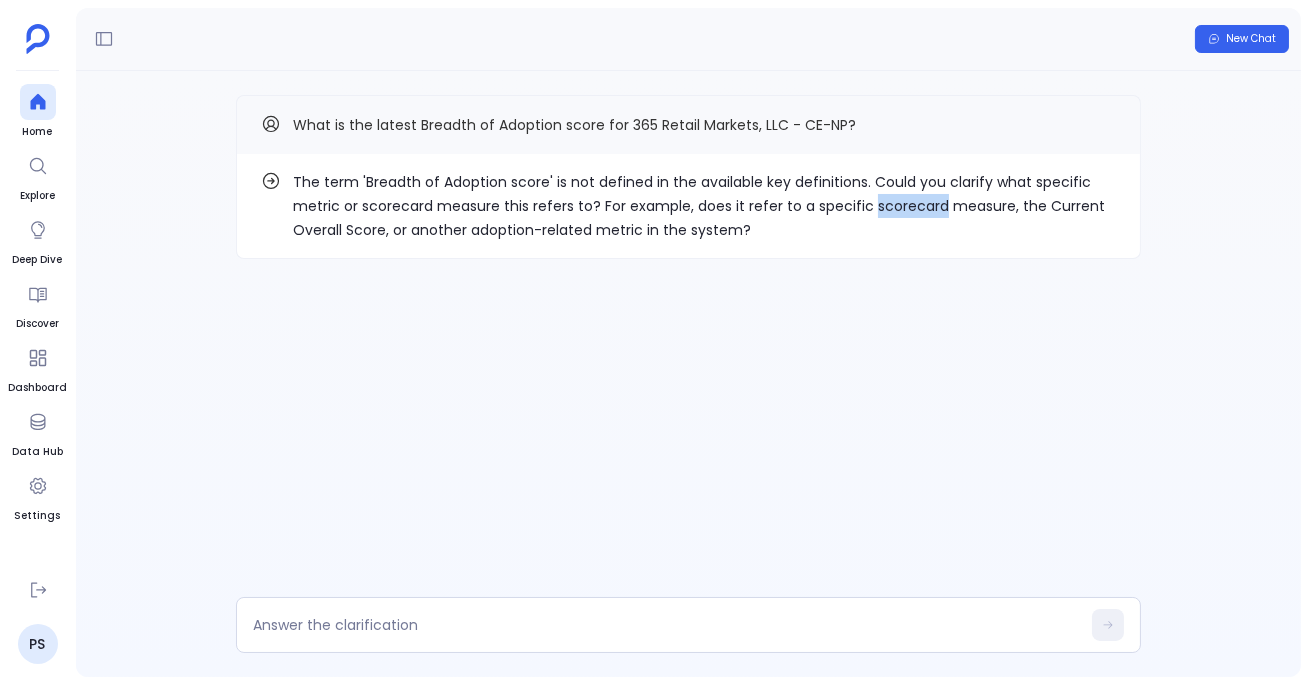 click on "The term 'Breadth of Adoption score' is not defined in the available key definitions. Could you clarify what specific metric or scorecard measure this refers to? For example, does it refer to a specific scorecard measure, the Current Overall Score, or another adoption-related metric in the system?" at bounding box center (704, 206) 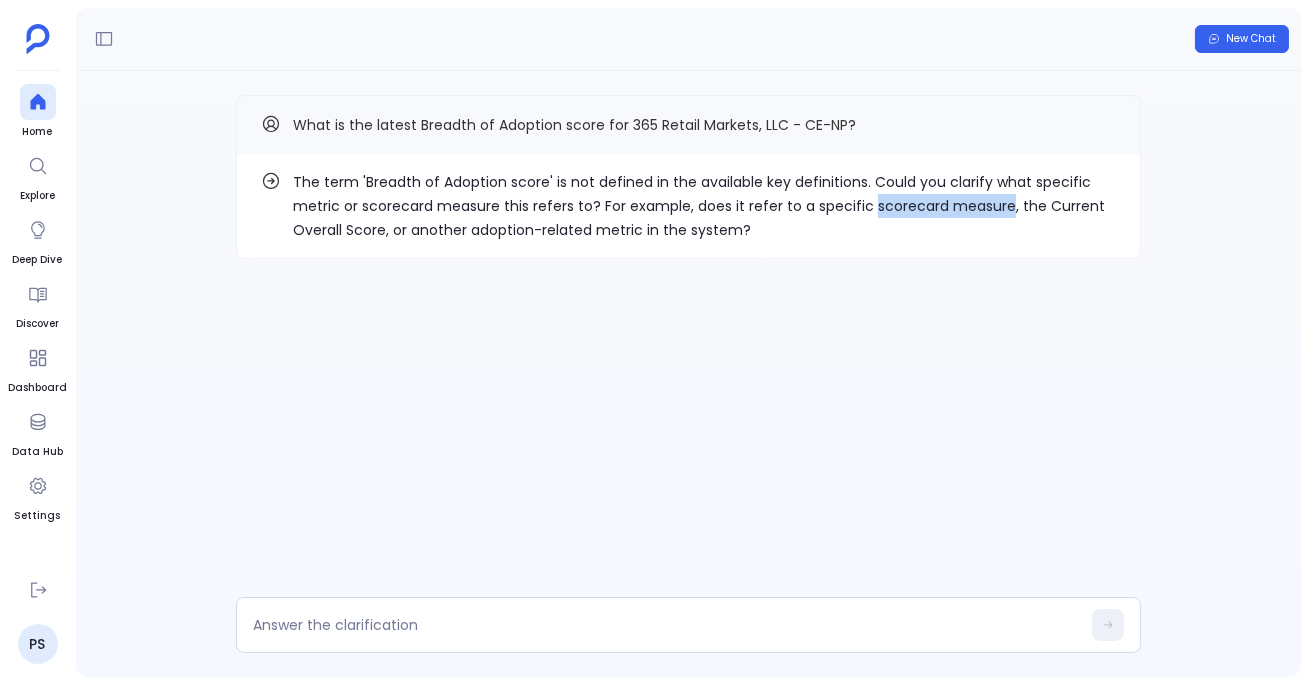 click on "The term 'Breadth of Adoption score' is not defined in the available key definitions. Could you clarify what specific metric or scorecard measure this refers to? For example, does it refer to a specific scorecard measure, the Current Overall Score, or another adoption-related metric in the system?" at bounding box center [704, 206] 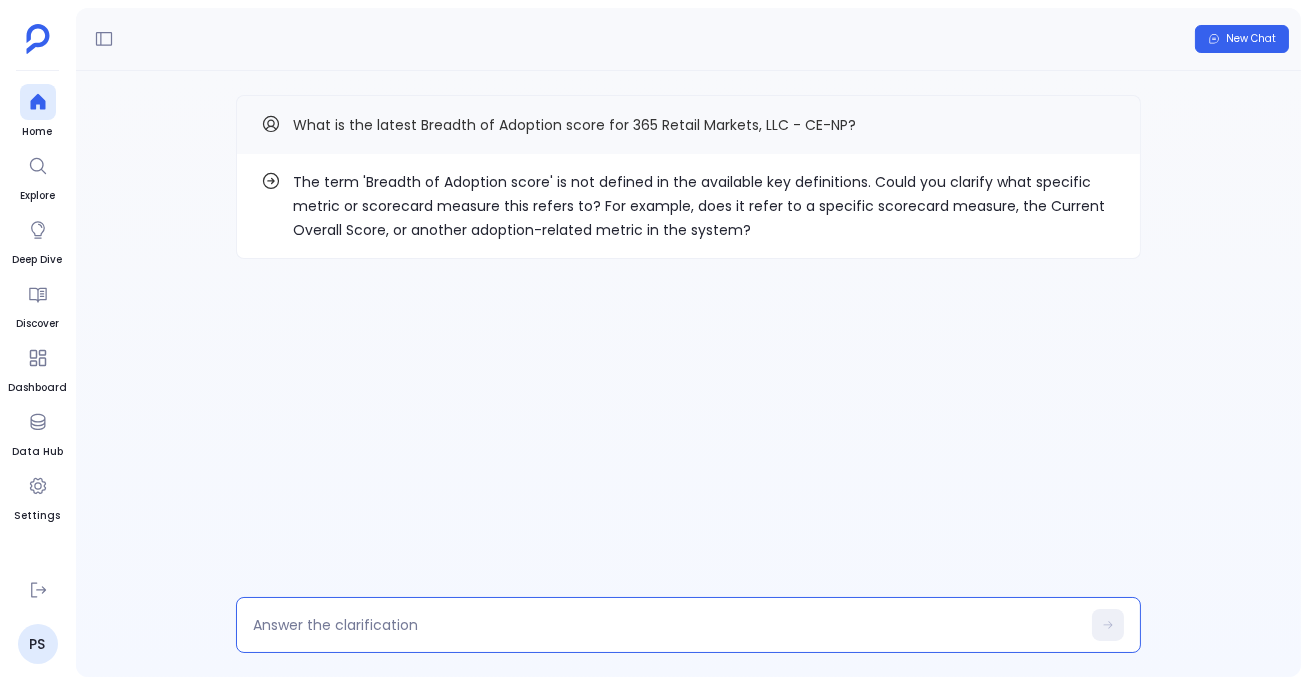 click at bounding box center [666, 625] 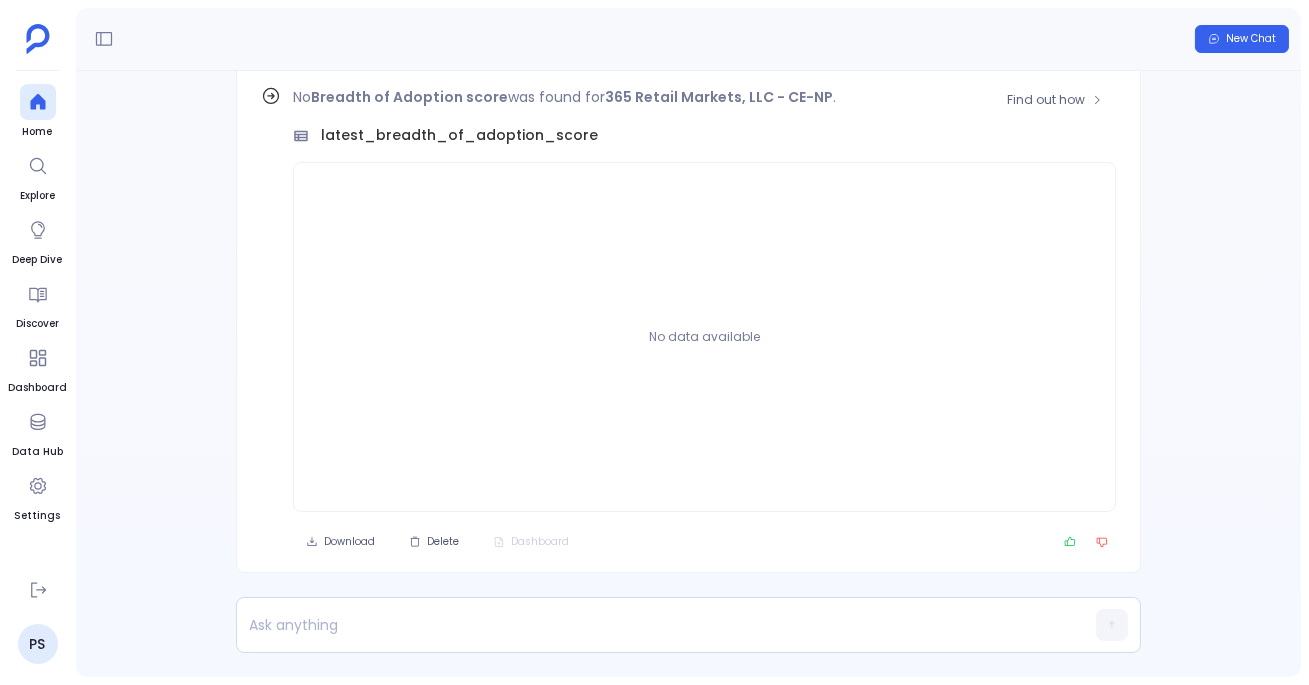 scroll, scrollTop: -84, scrollLeft: 0, axis: vertical 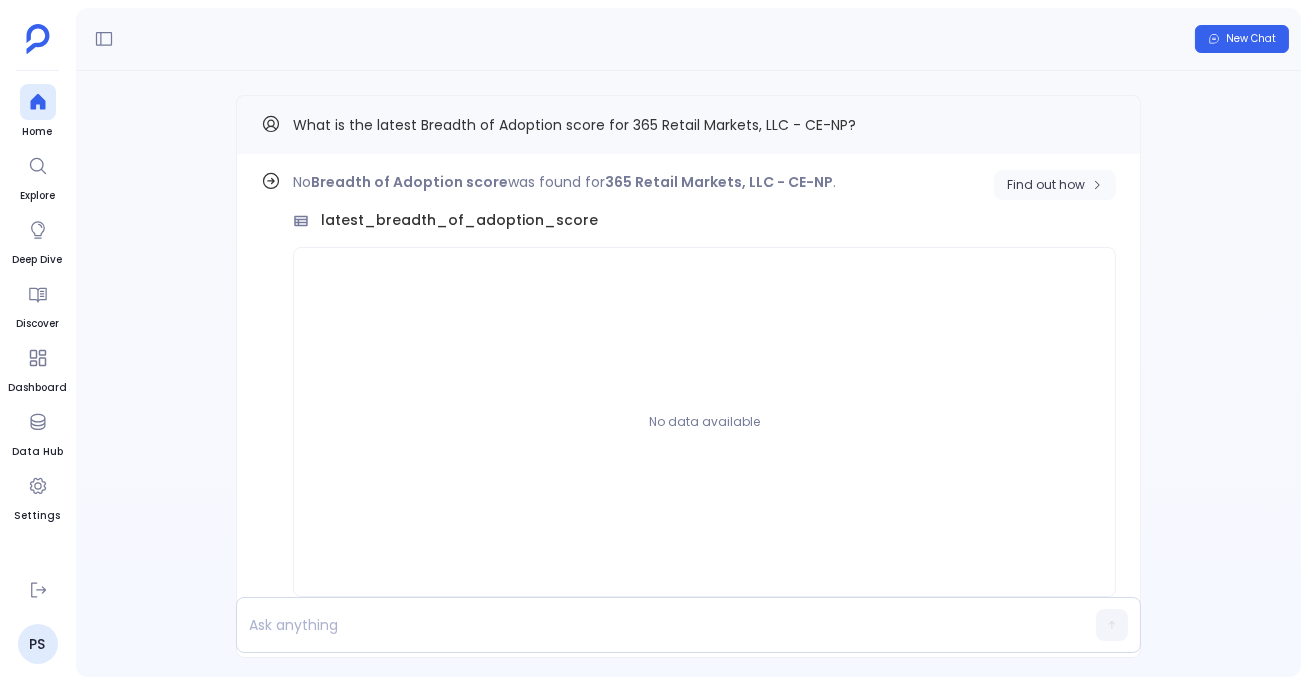 click on "Find out how" at bounding box center (1046, 185) 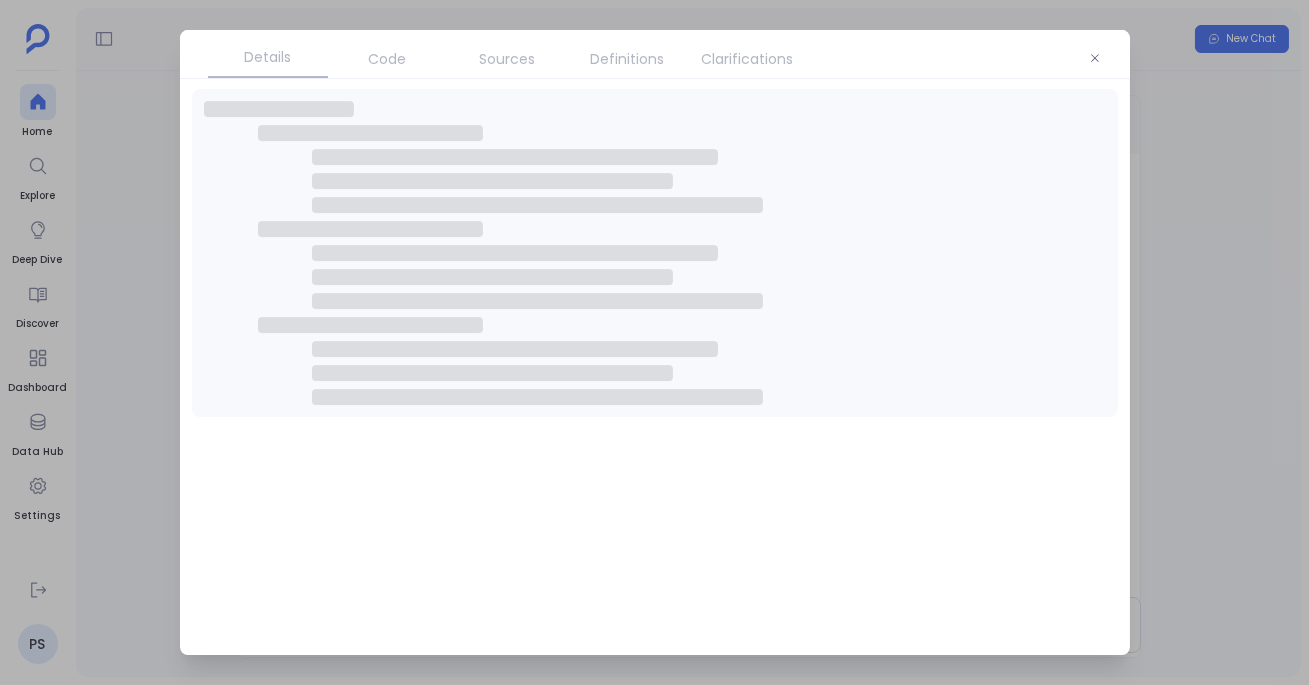 click on "Sources" at bounding box center (508, 59) 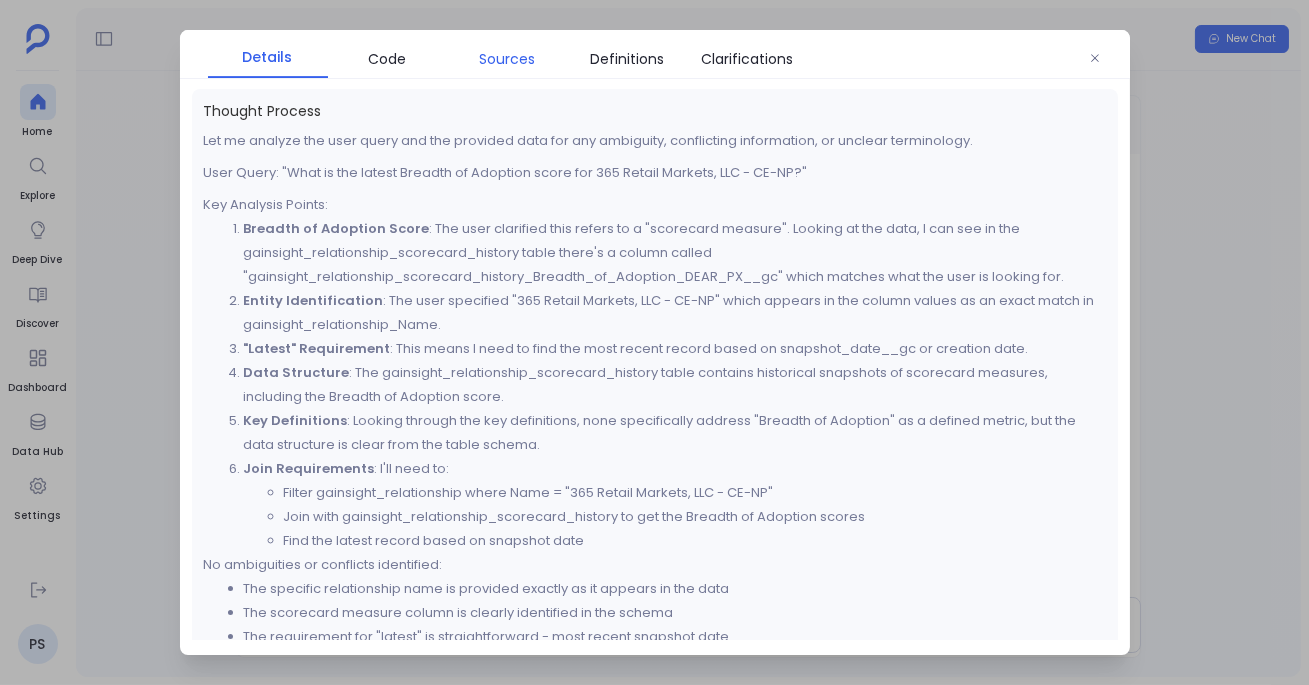 click on "Sources" at bounding box center [508, 59] 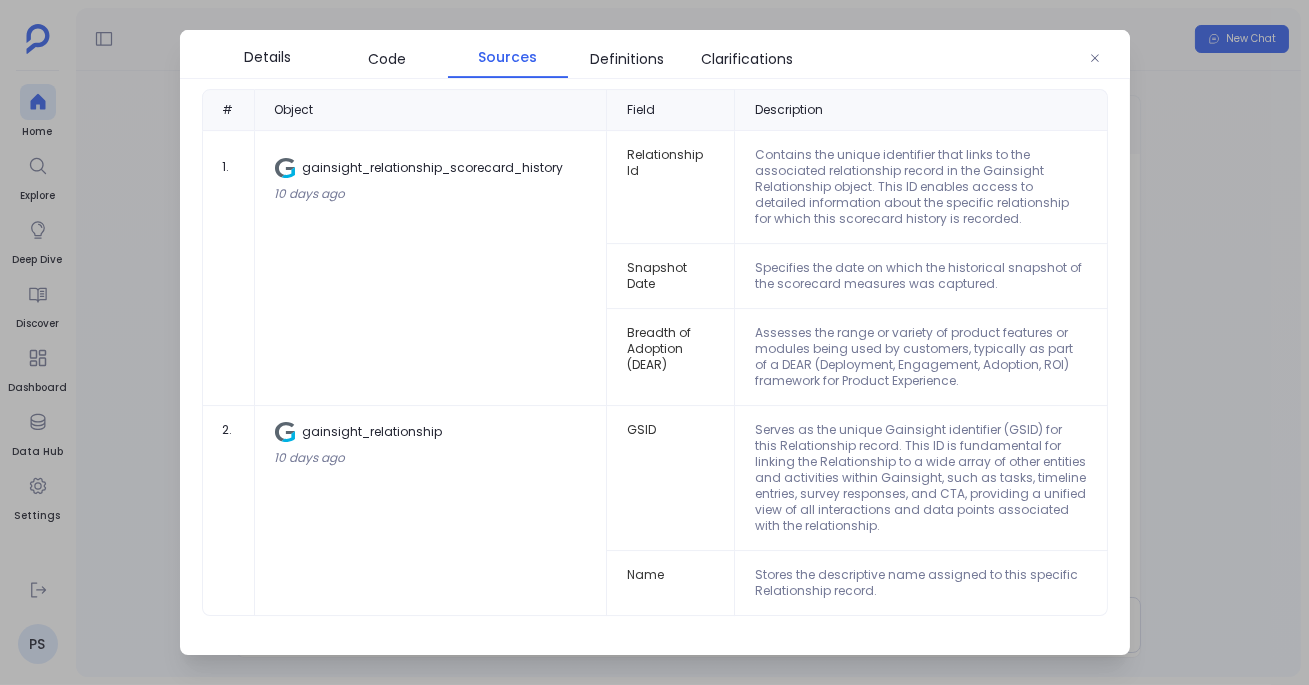 click at bounding box center [654, 342] 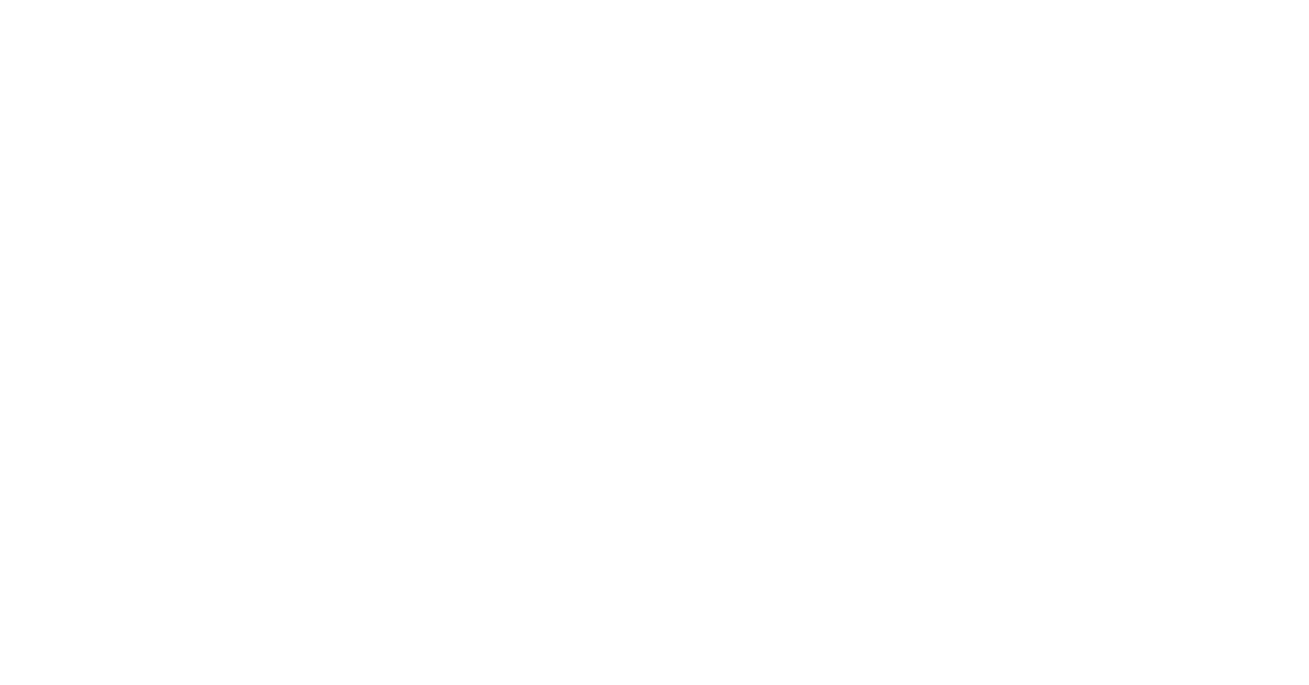 scroll, scrollTop: 0, scrollLeft: 0, axis: both 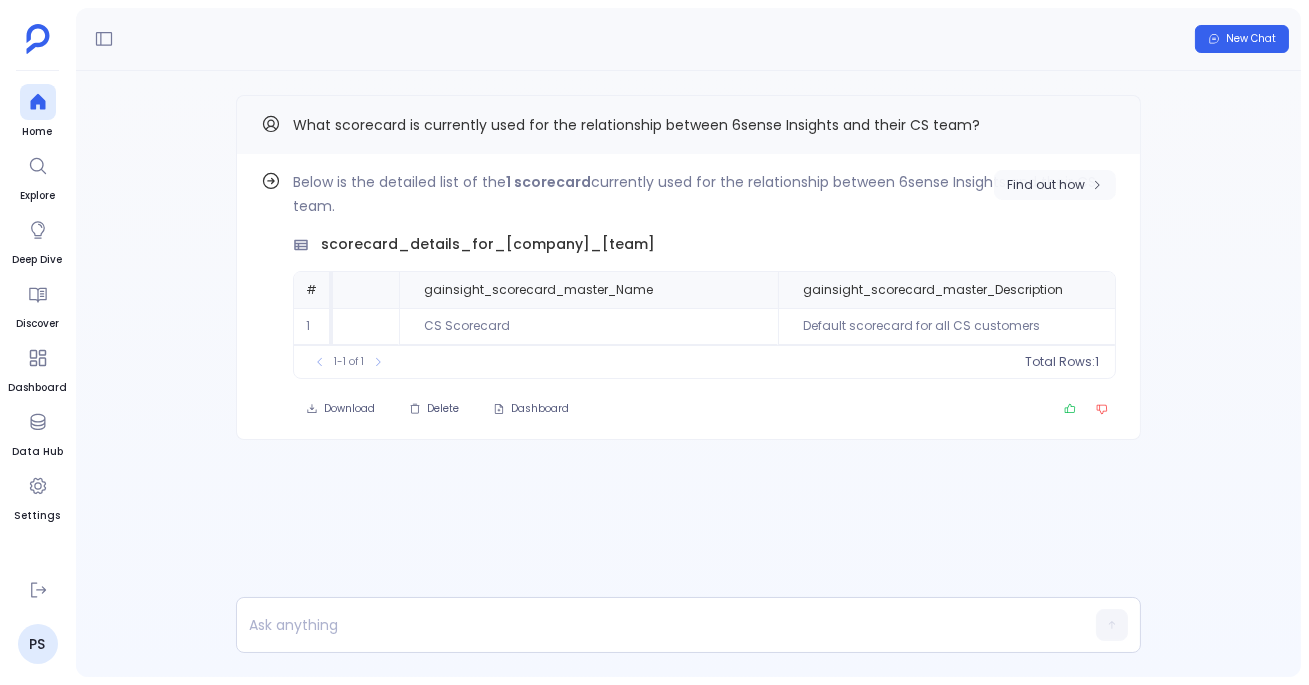 click on "Find out how" at bounding box center (1046, 185) 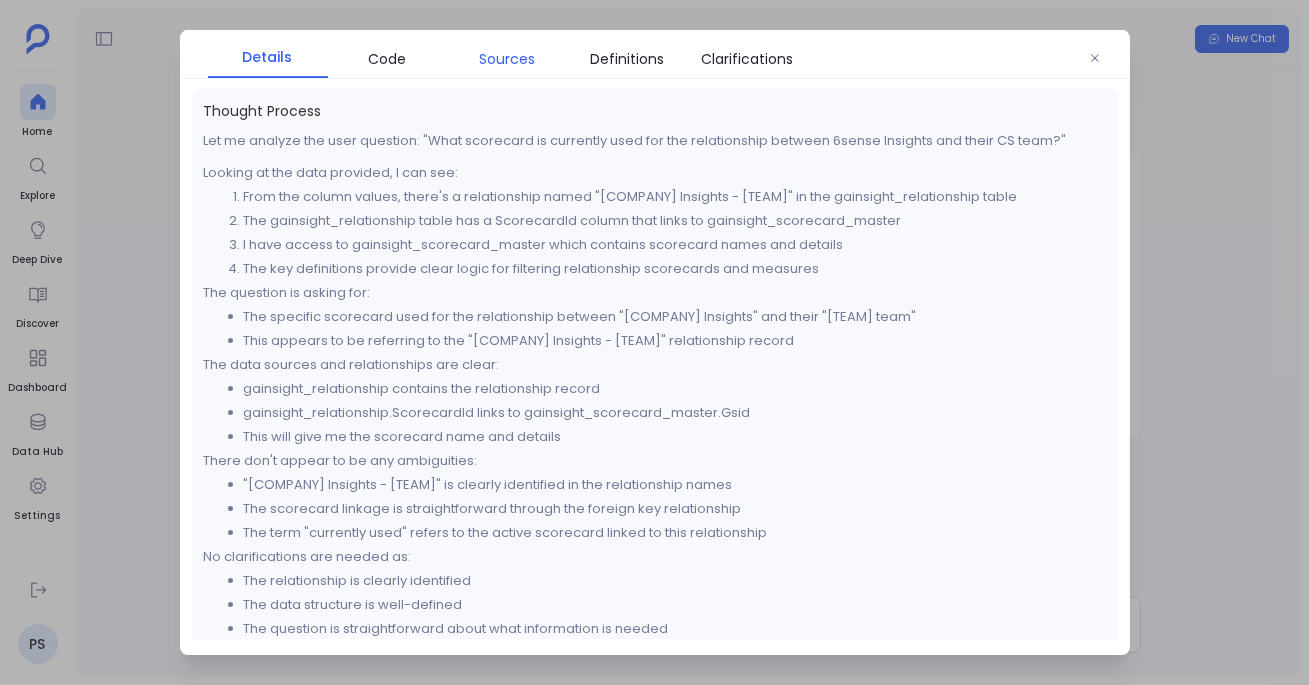 click on "Sources" at bounding box center (508, 59) 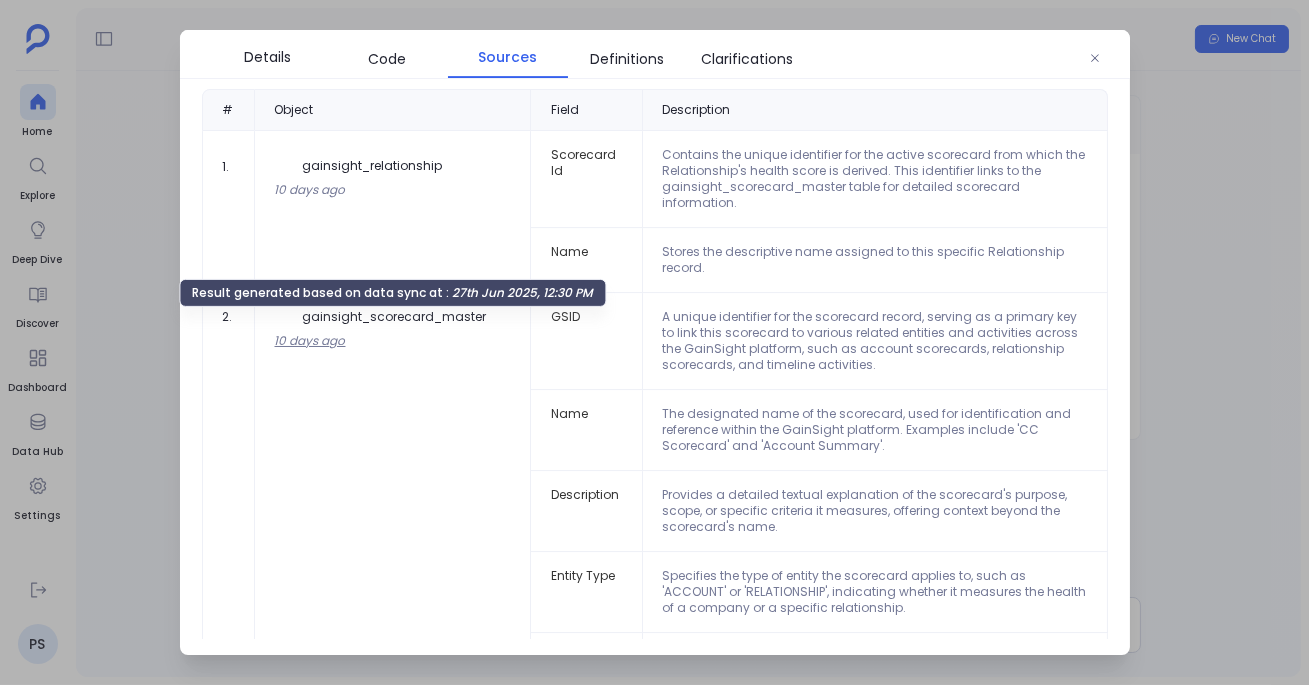 scroll, scrollTop: 70, scrollLeft: 0, axis: vertical 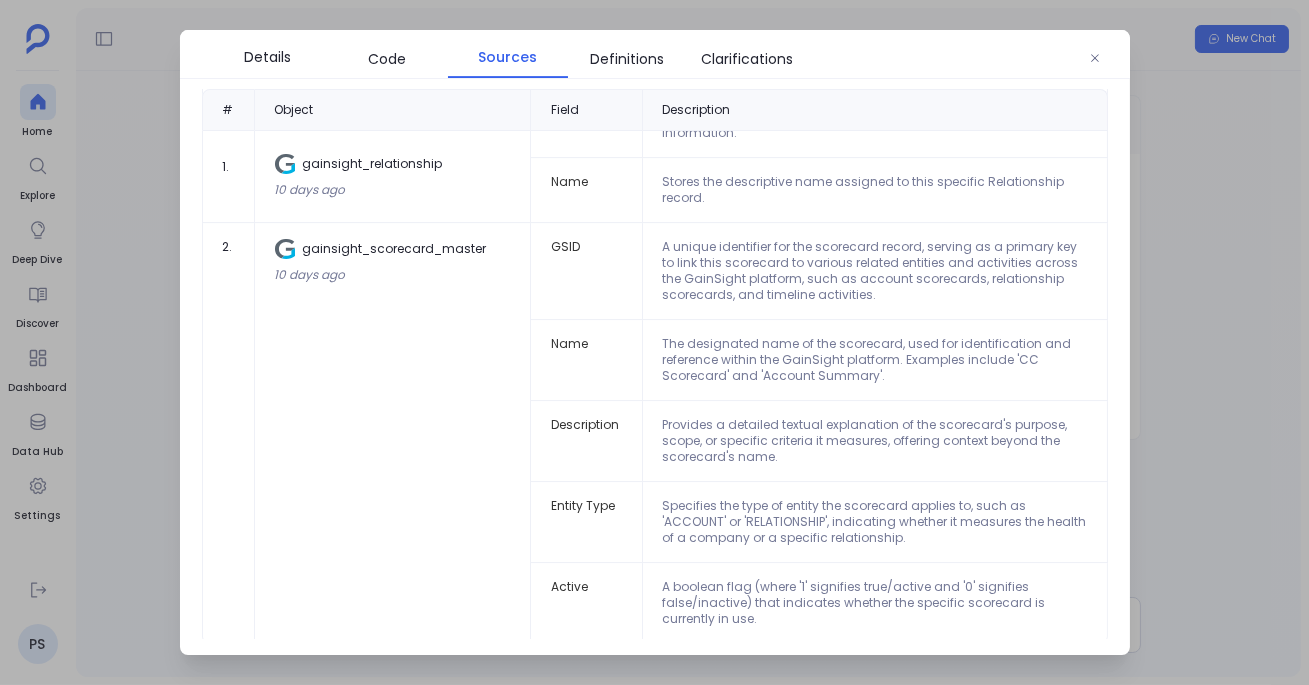 click at bounding box center [654, 342] 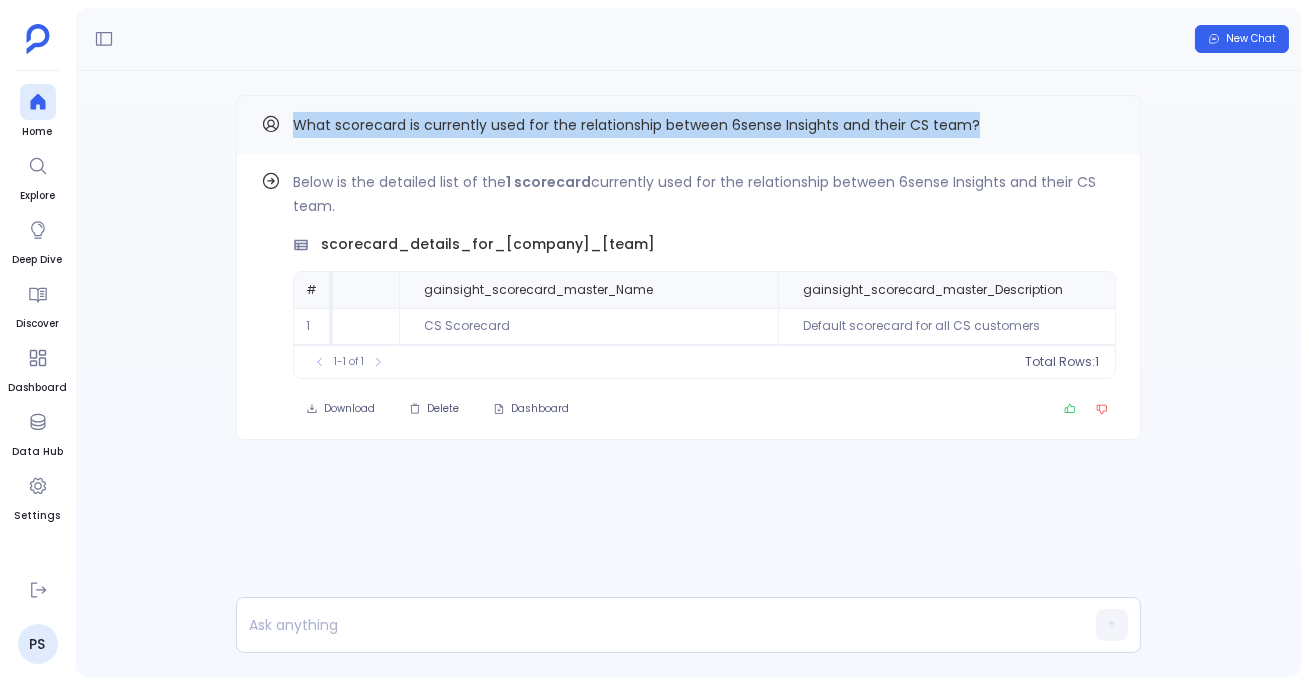 drag, startPoint x: 294, startPoint y: 123, endPoint x: 976, endPoint y: 135, distance: 682.1056 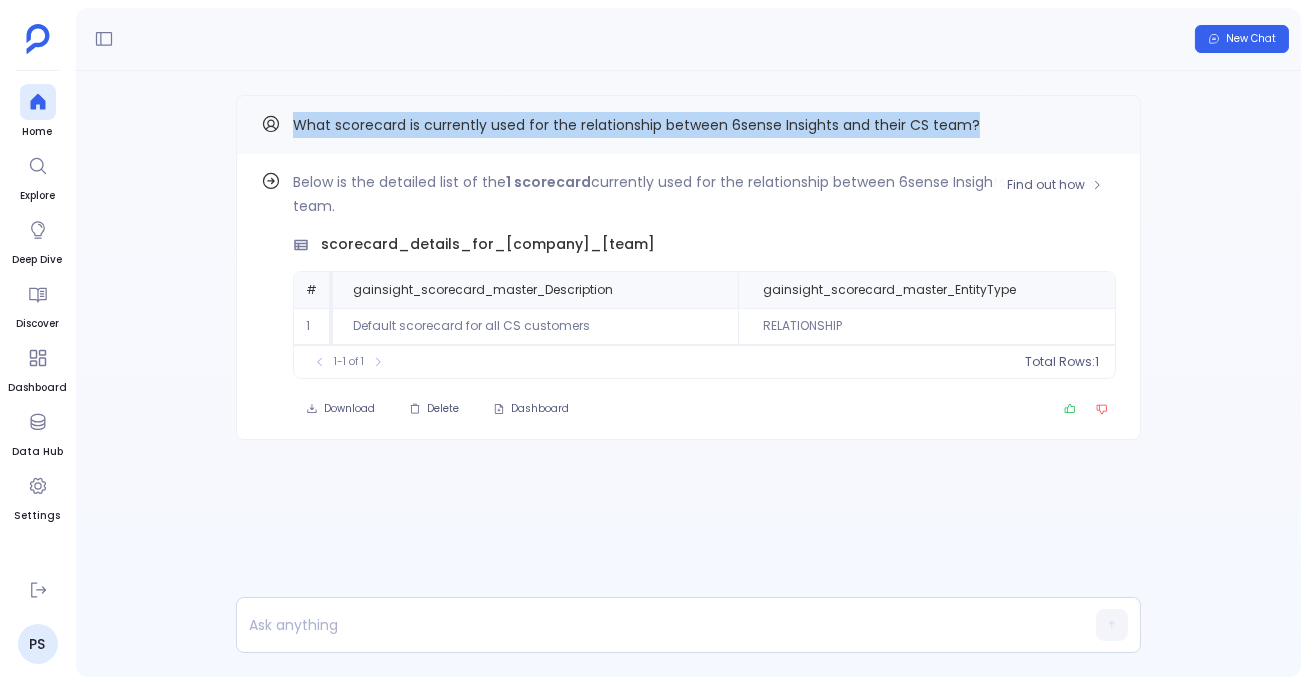 scroll, scrollTop: 0, scrollLeft: 966, axis: horizontal 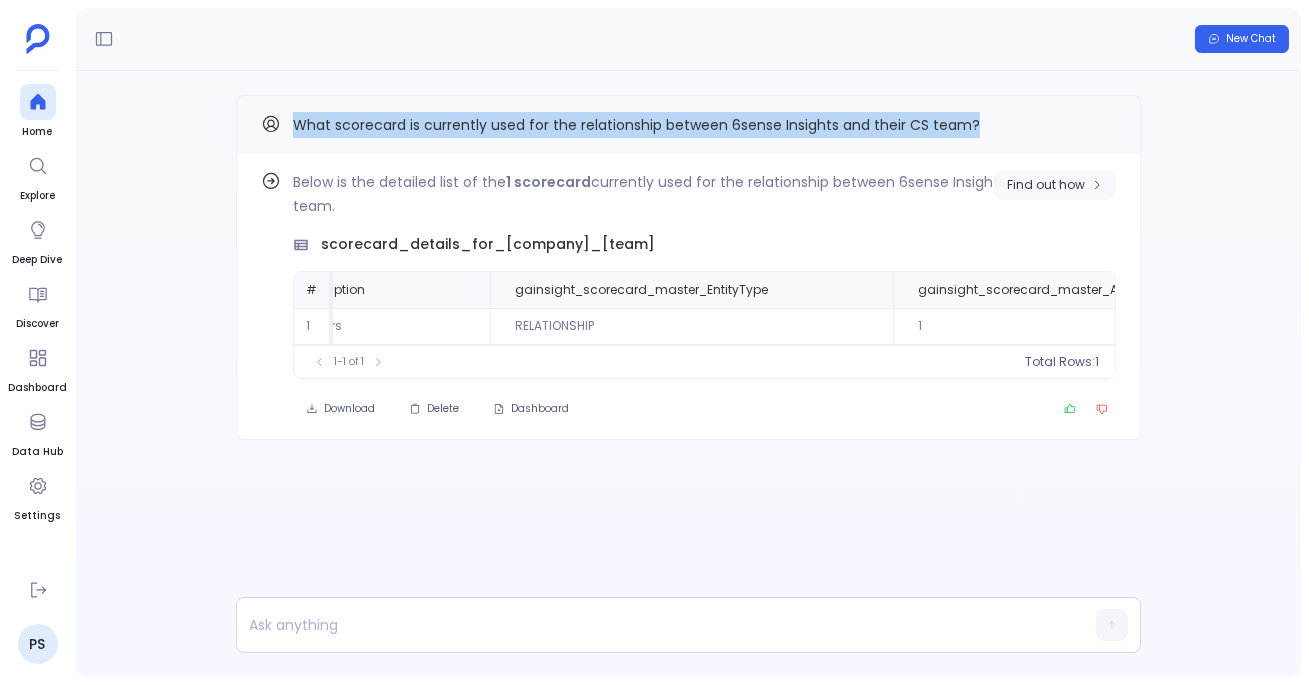 click on "Find out how" at bounding box center (1046, 185) 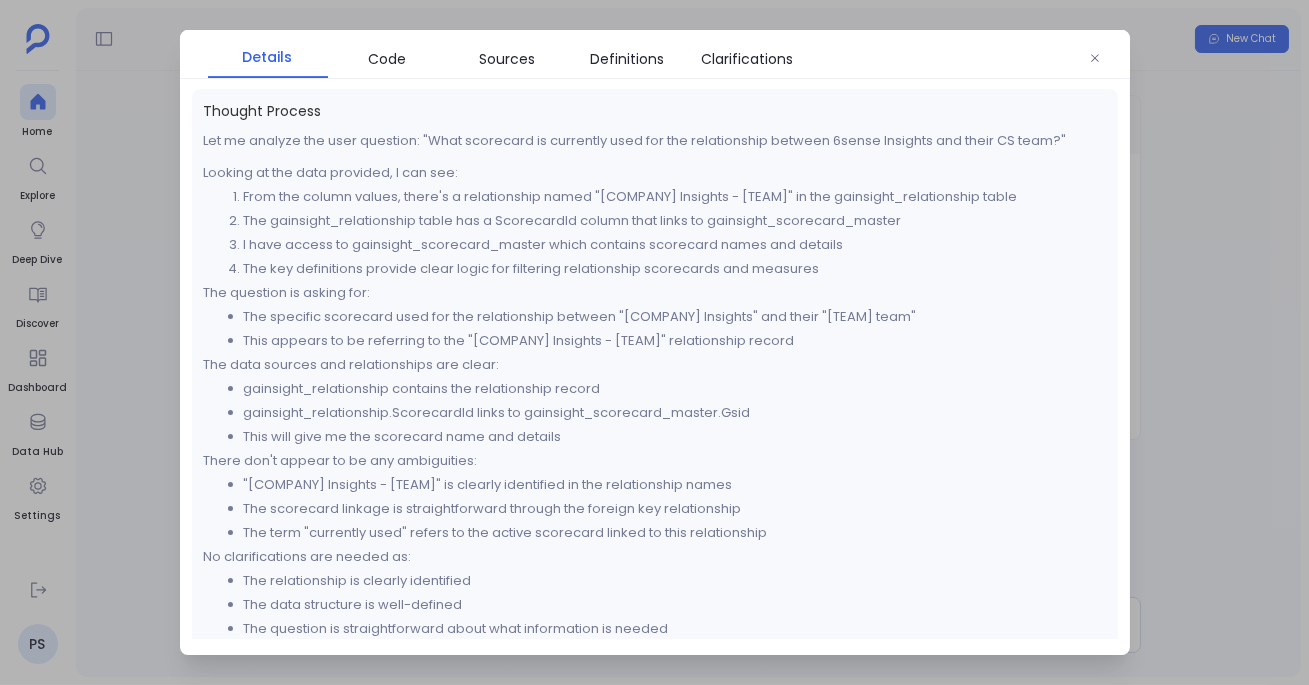 click on "Details Code Sources Definitions Clarifications Thought Process Let me analyze the user question: "What scorecard is currently used for the relationship between [COMPANY] Insights and their [TEAM] team?"
Looking at the data provided, I can see:
From the column values, there's a relationship named "[COMPANY] Insights - [TEAM]" in the gainsight_relationship table
The gainsight_relationship table has a ScorecardId column that links to gainsight_scorecard_master
I have access to gainsight_scorecard_master which contains scorecard names and details
The key definitions provide clear logic for filtering relationship scorecards and measures
The question is asking for:
The specific scorecard used for the relationship between "[COMPANY] Insights" and their "[TEAM] team"
This appears to be referring to the "[COMPANY] Insights - [TEAM]" relationship record
The data sources and relationships are clear:
gainsight_relationship contains the relationship record
This will give me the scorecard name and details" at bounding box center (655, 343) 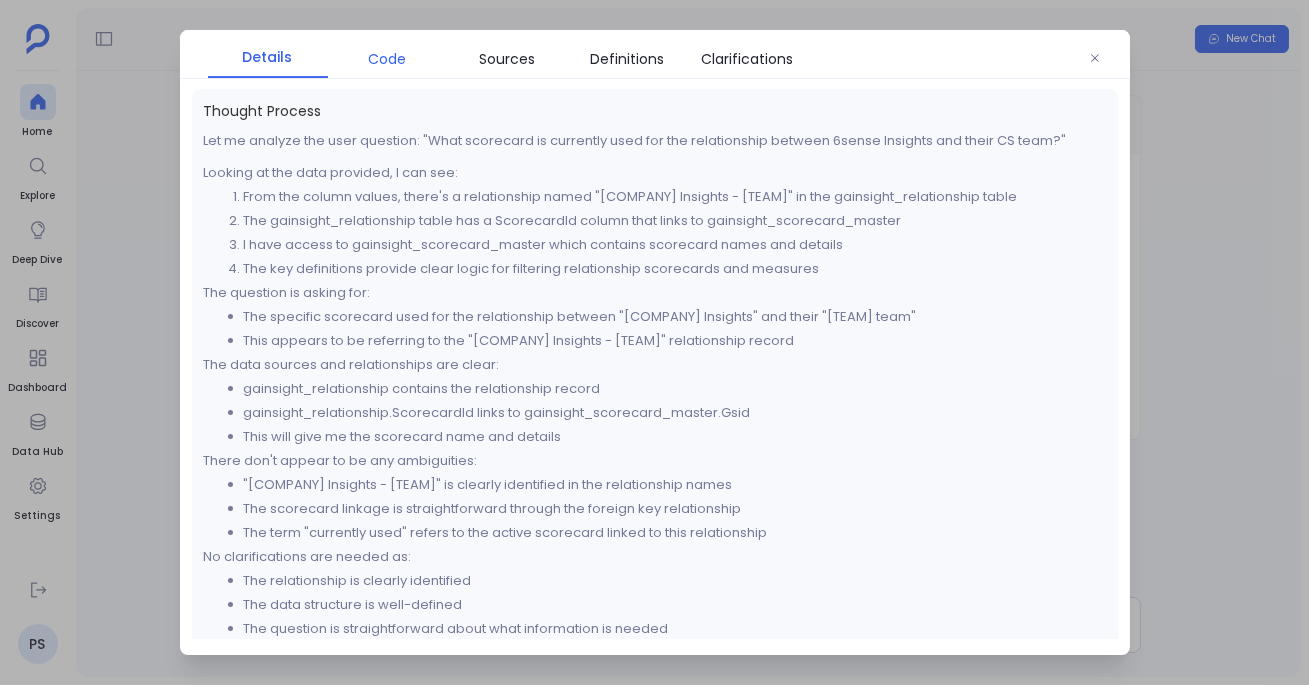 click on "Code" at bounding box center [388, 59] 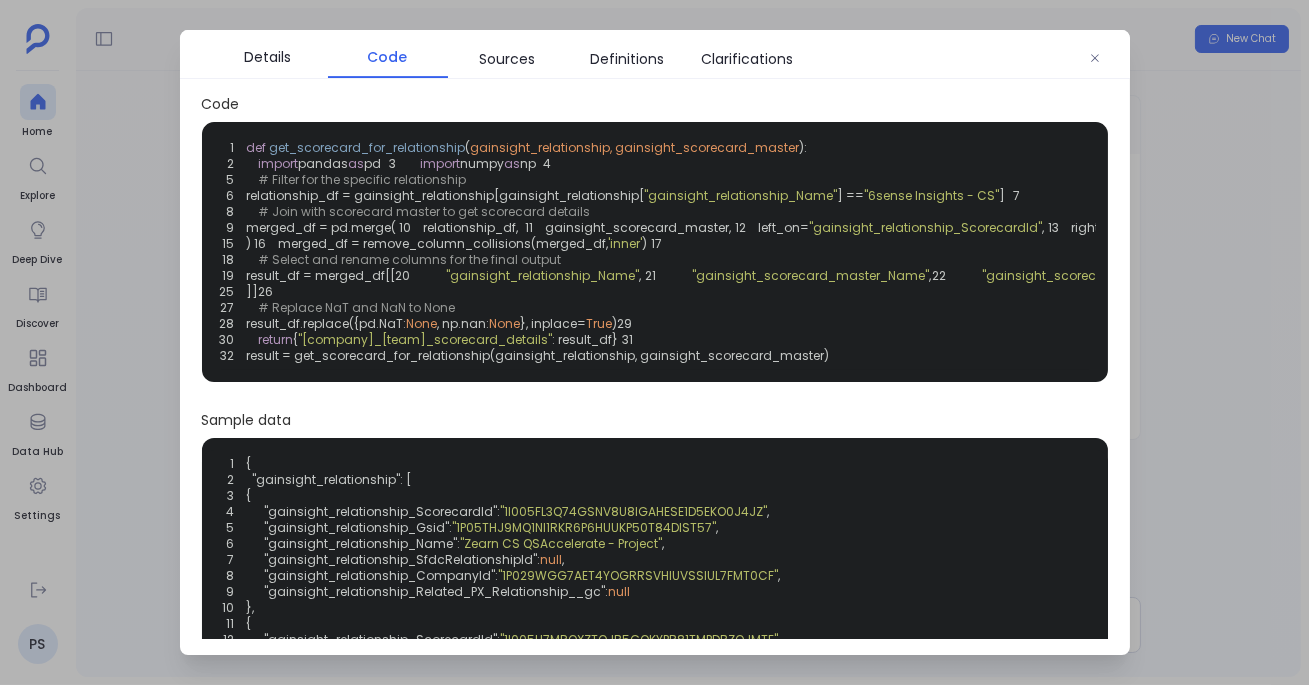 scroll, scrollTop: 2, scrollLeft: 0, axis: vertical 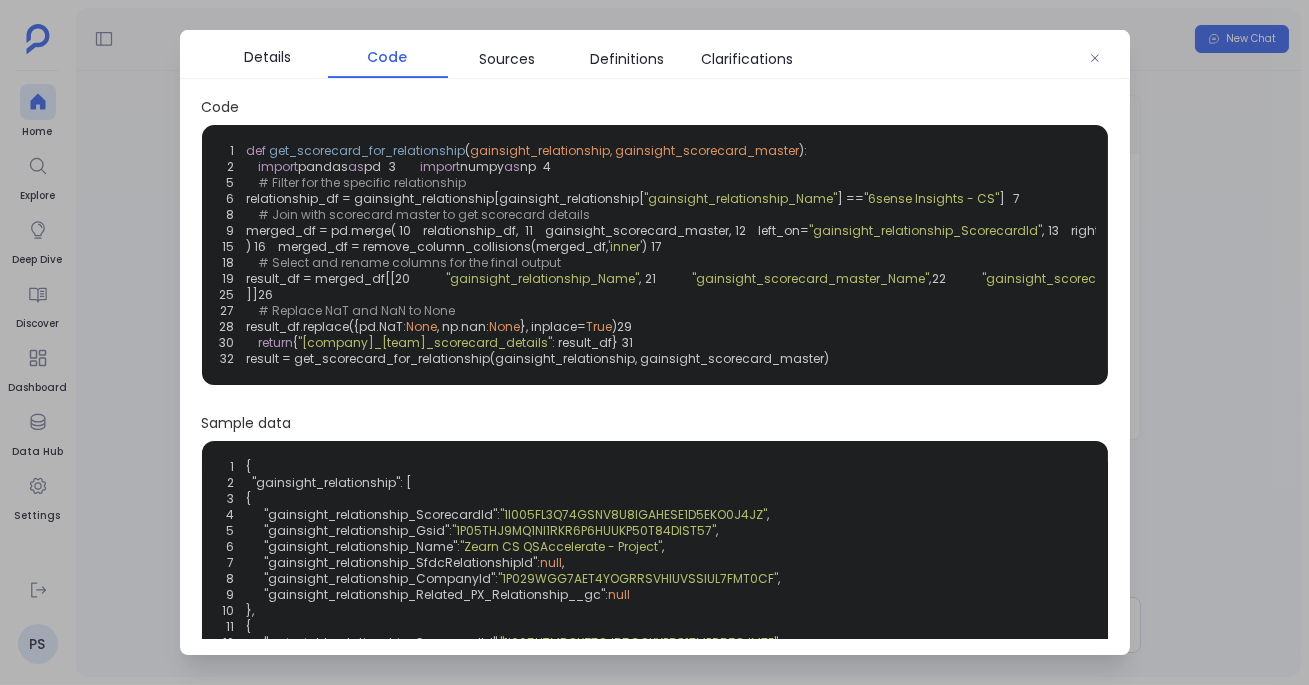 click at bounding box center [654, 342] 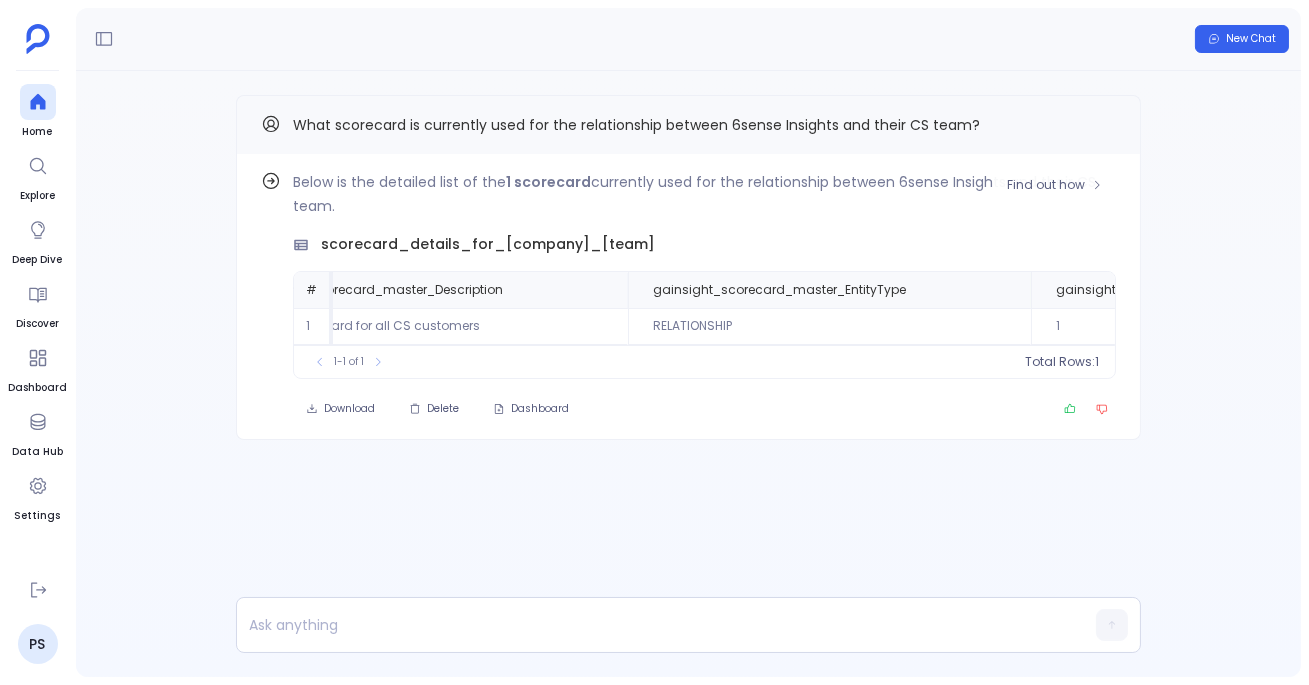 scroll, scrollTop: 0, scrollLeft: 1094, axis: horizontal 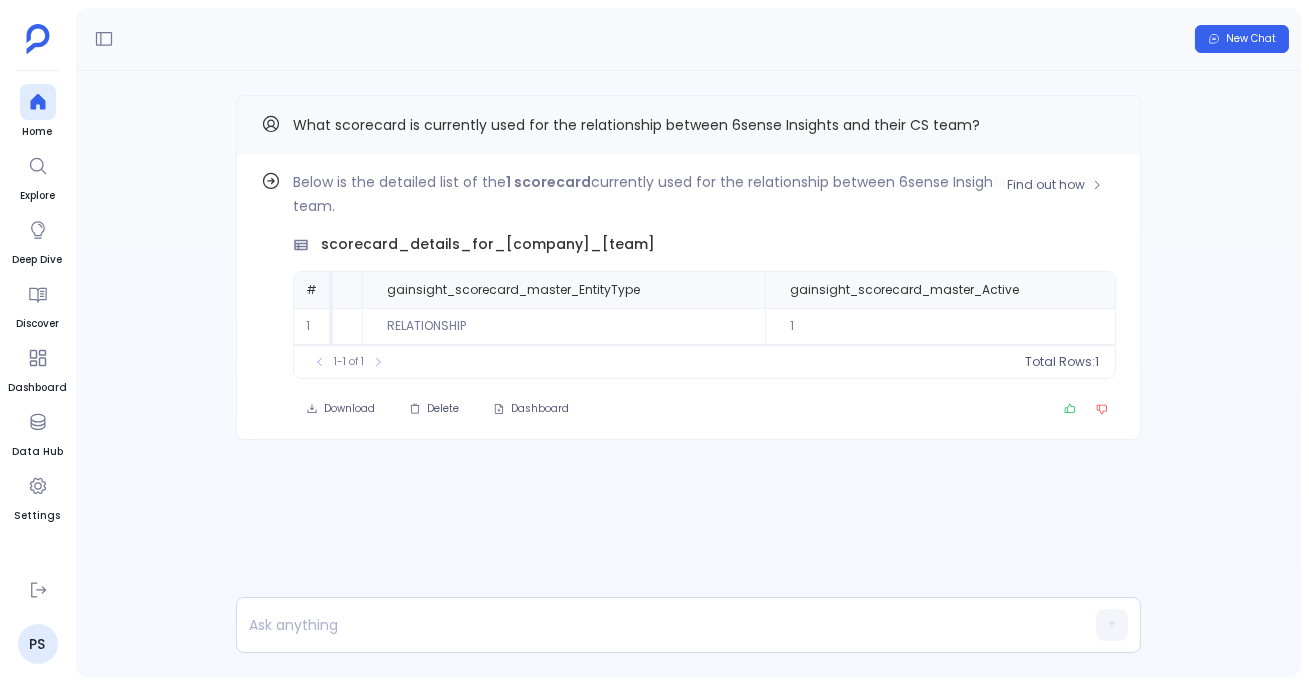type 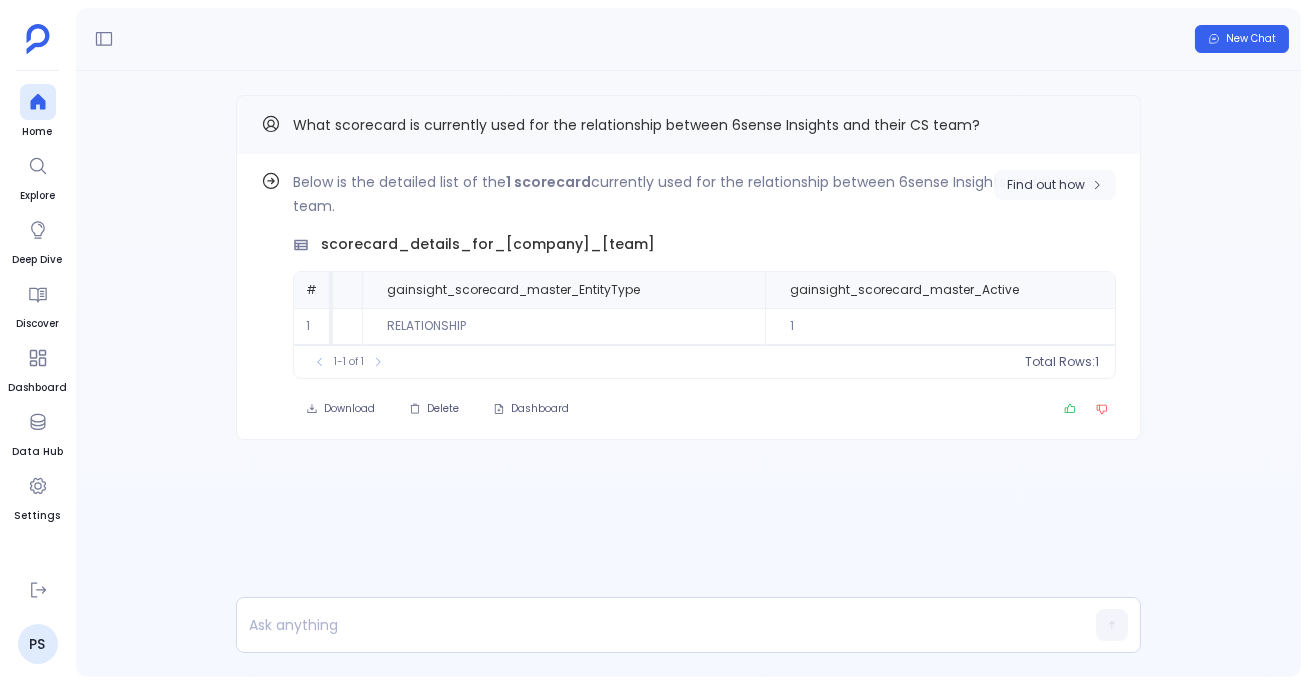 click on "Find out how" at bounding box center [1055, 185] 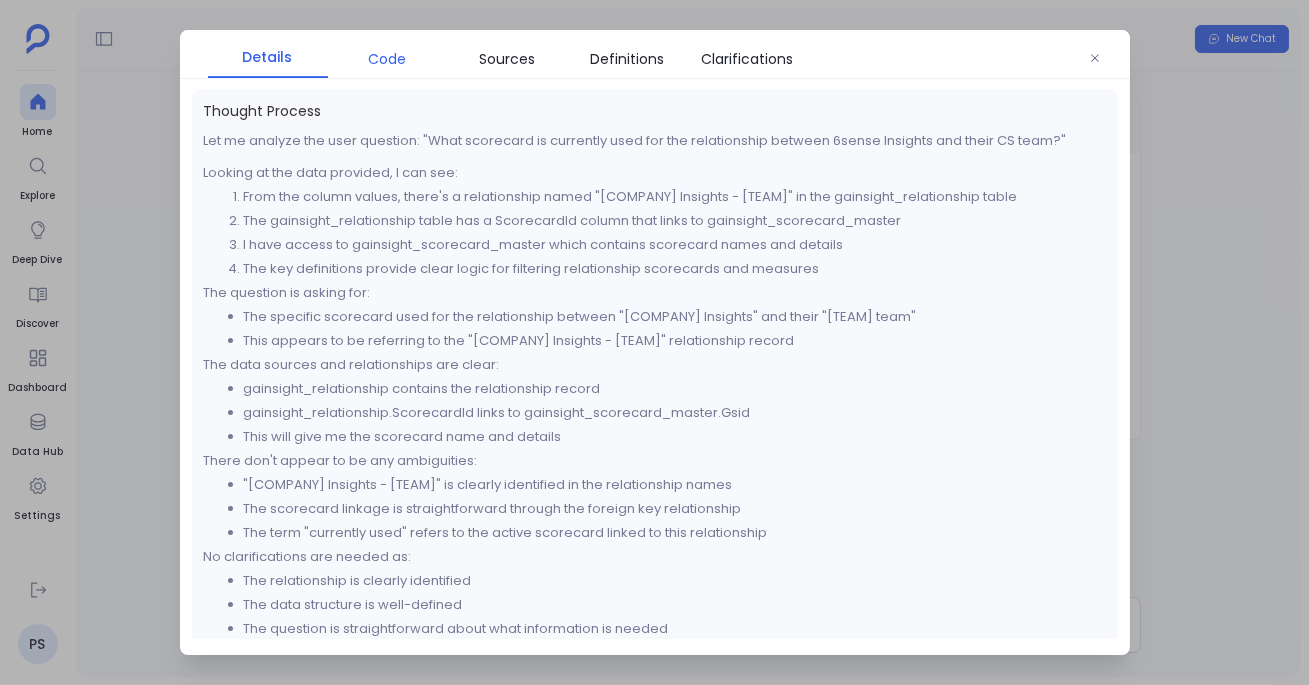 click on "Code" at bounding box center (388, 59) 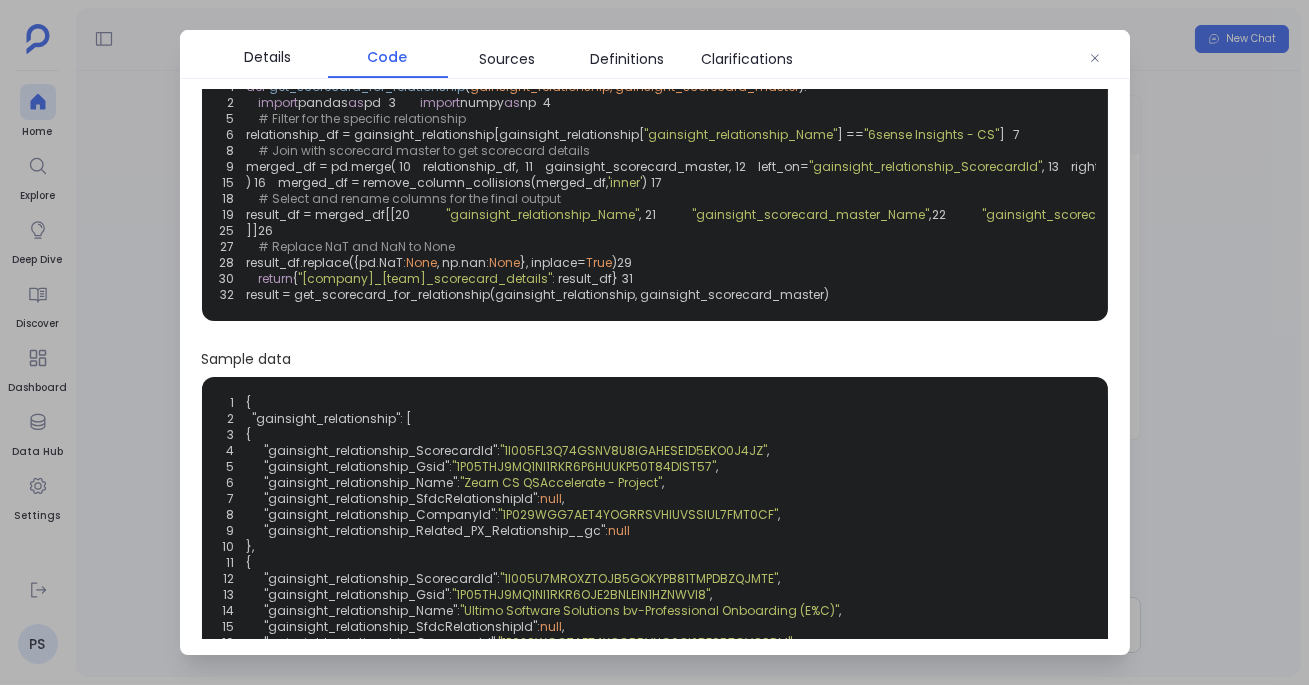 scroll, scrollTop: 0, scrollLeft: 0, axis: both 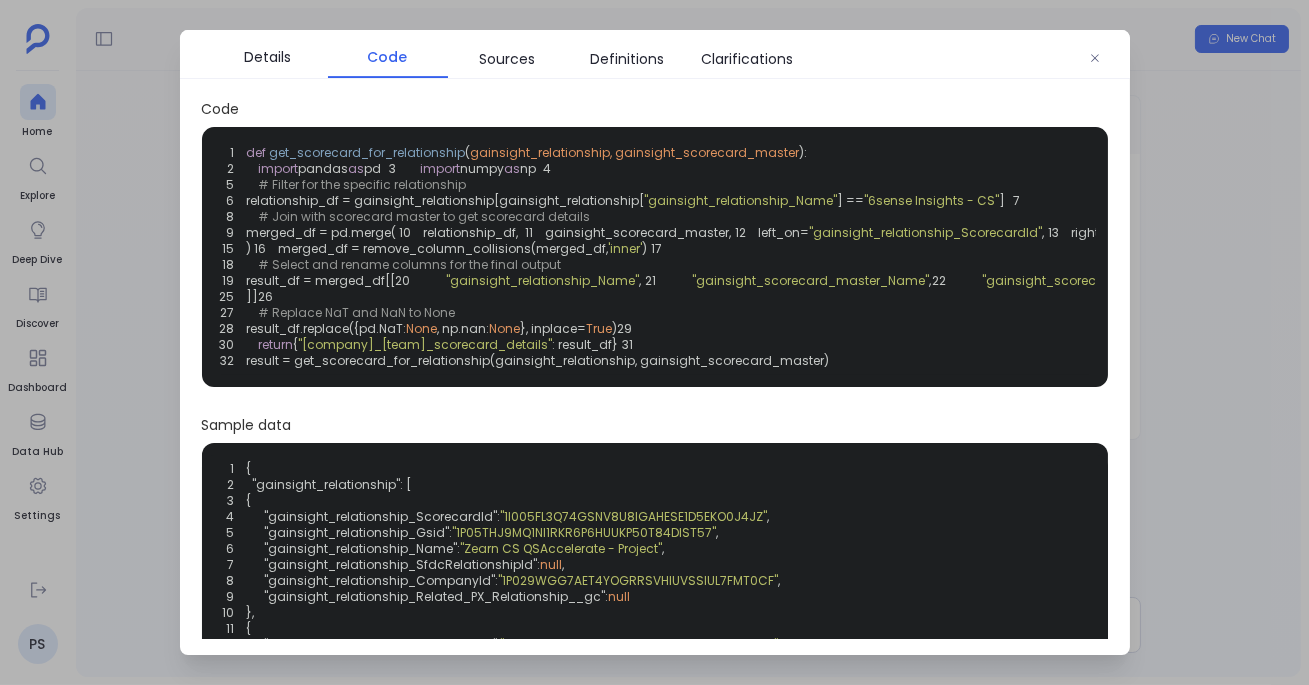 click at bounding box center (654, 342) 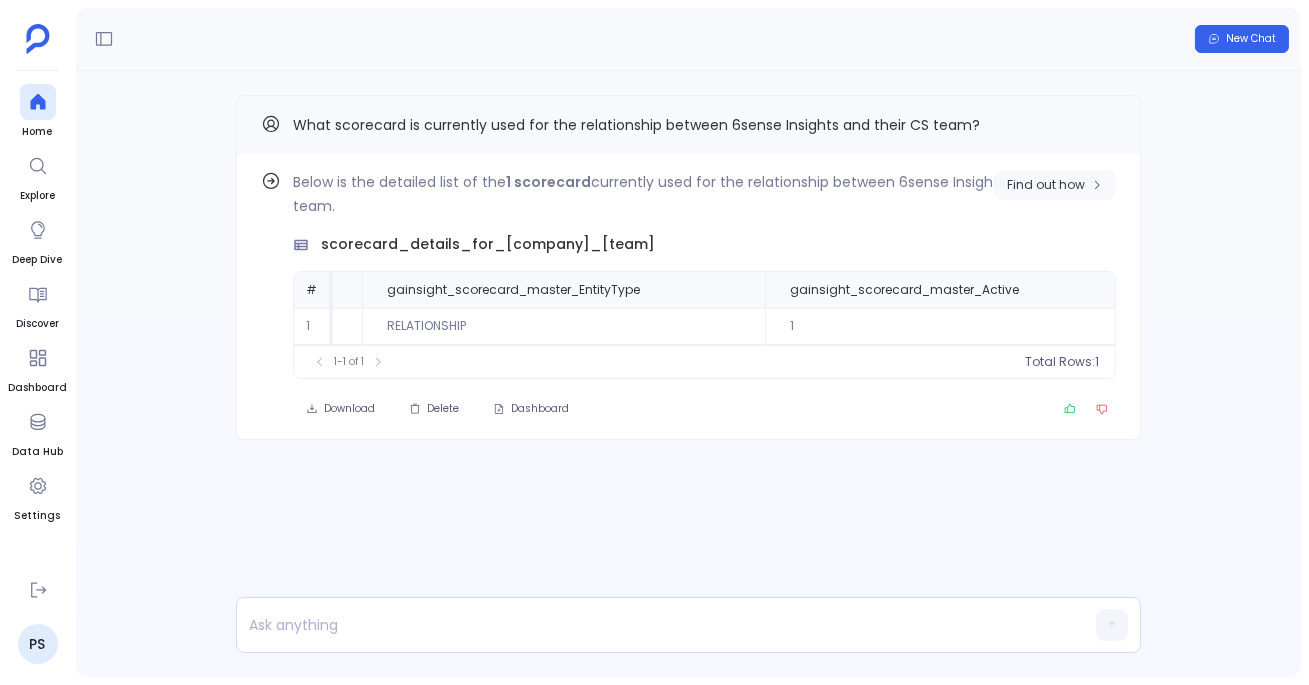 click on "Find out how" at bounding box center [1055, 185] 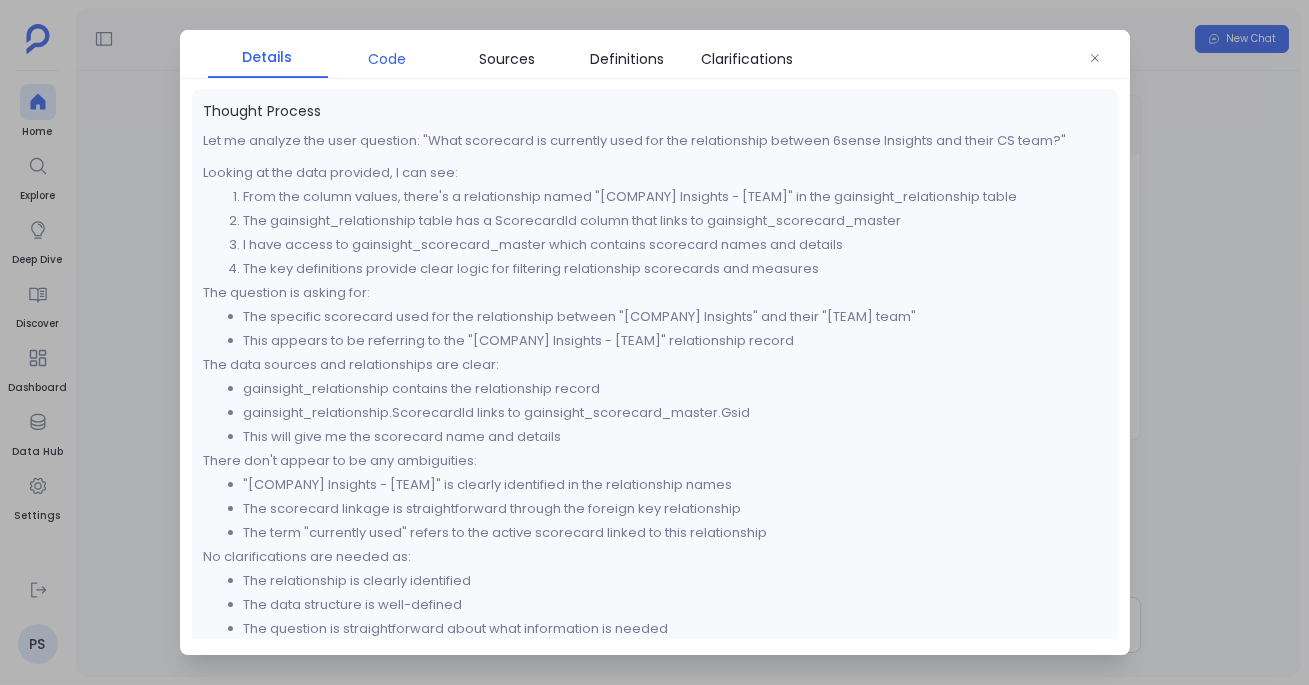 click on "Code" at bounding box center (388, 59) 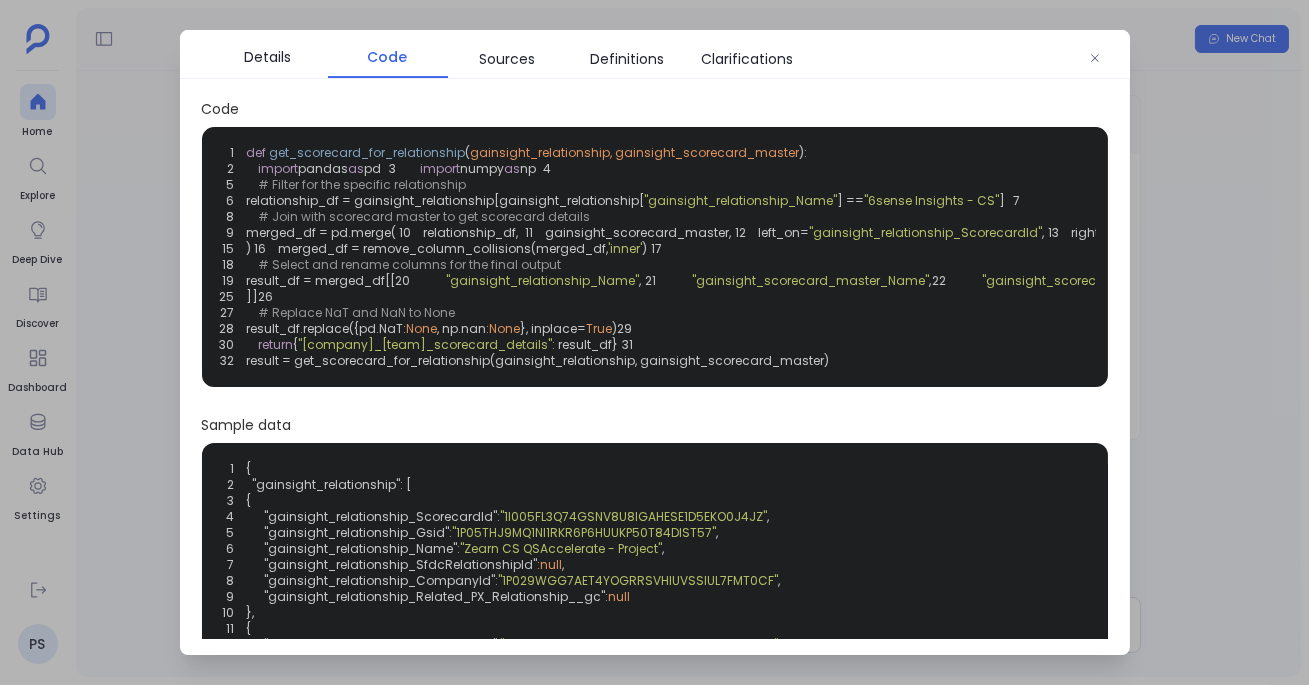 click at bounding box center [654, 342] 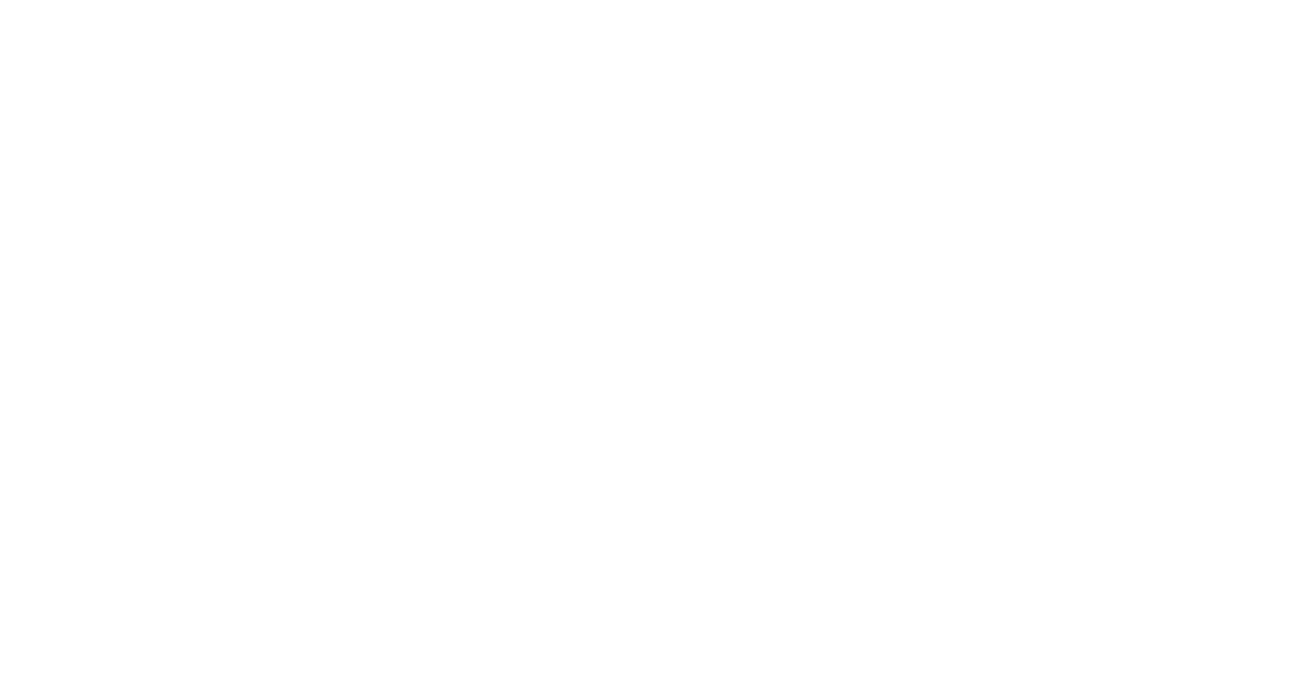 scroll, scrollTop: 0, scrollLeft: 0, axis: both 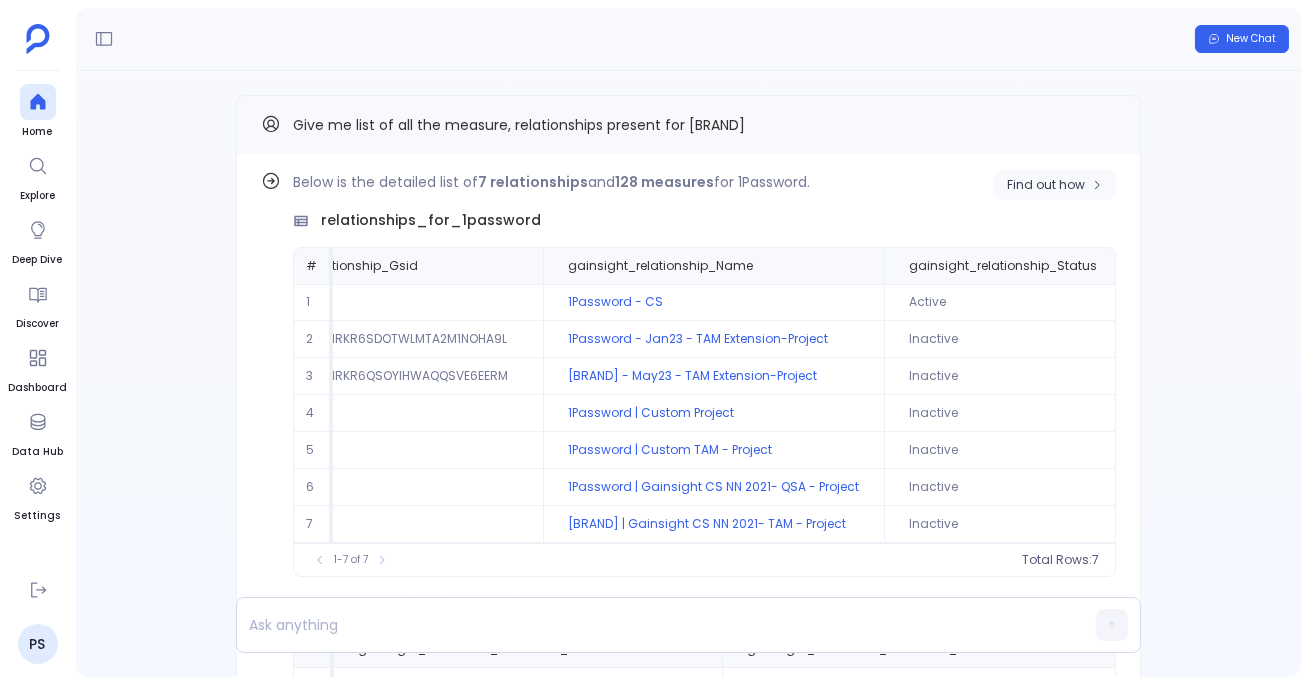 click on "Find out how" at bounding box center [1046, 185] 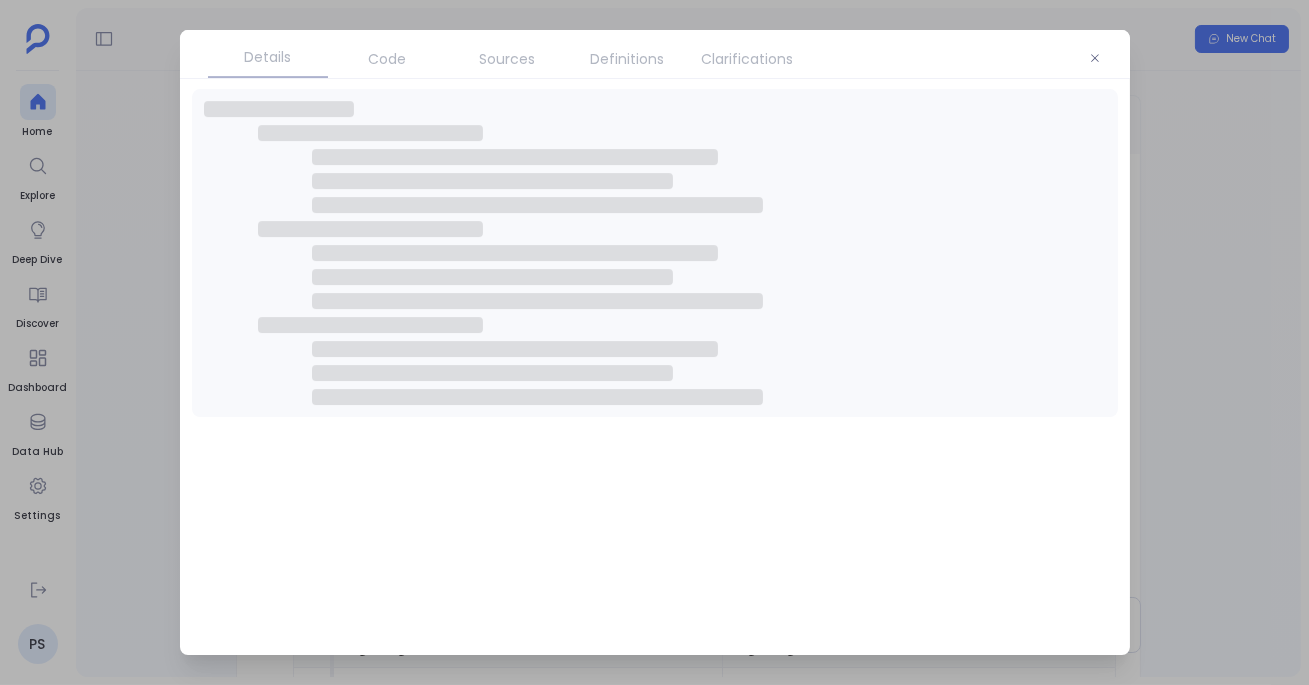 click on "Sources" at bounding box center [508, 59] 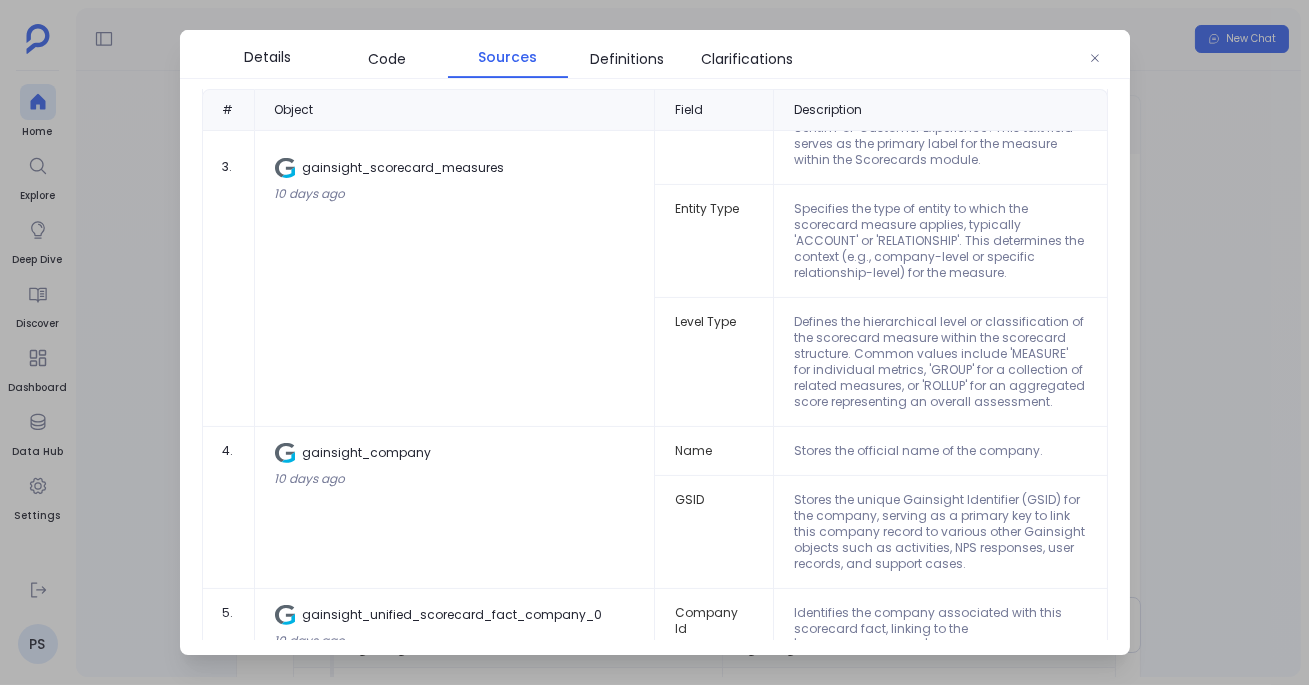 scroll, scrollTop: 1070, scrollLeft: 0, axis: vertical 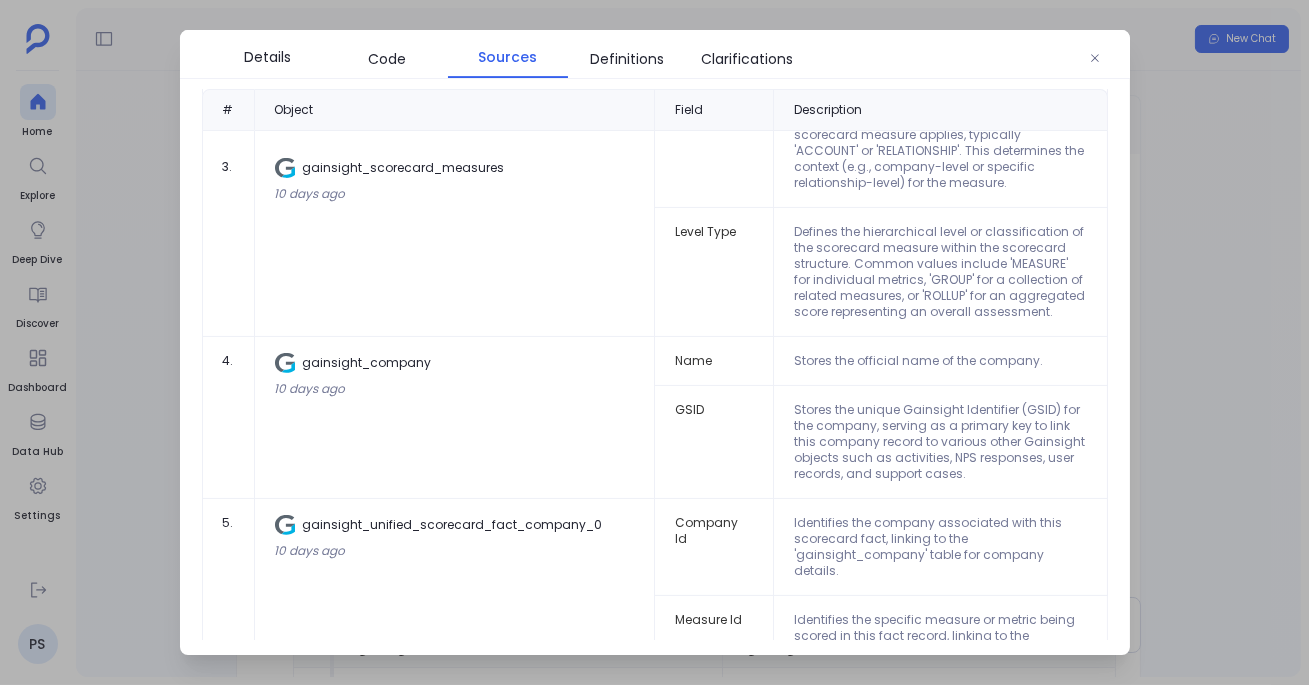 click at bounding box center [654, 342] 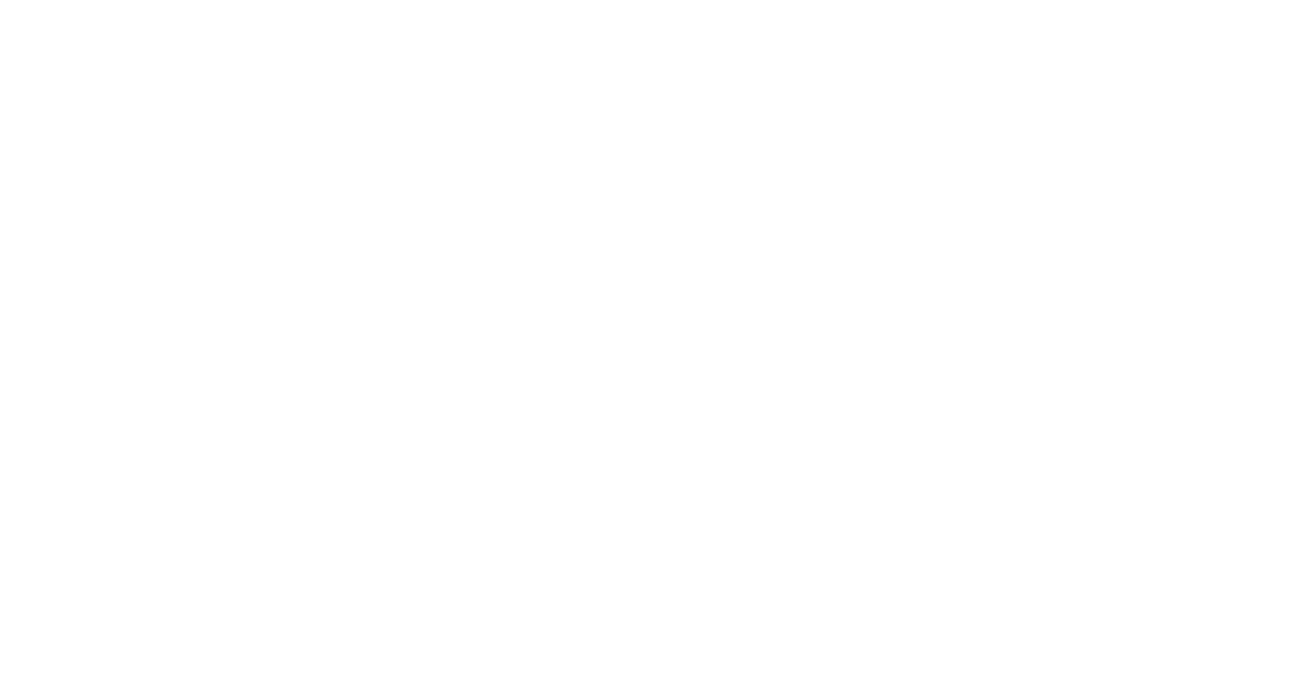 scroll, scrollTop: 0, scrollLeft: 0, axis: both 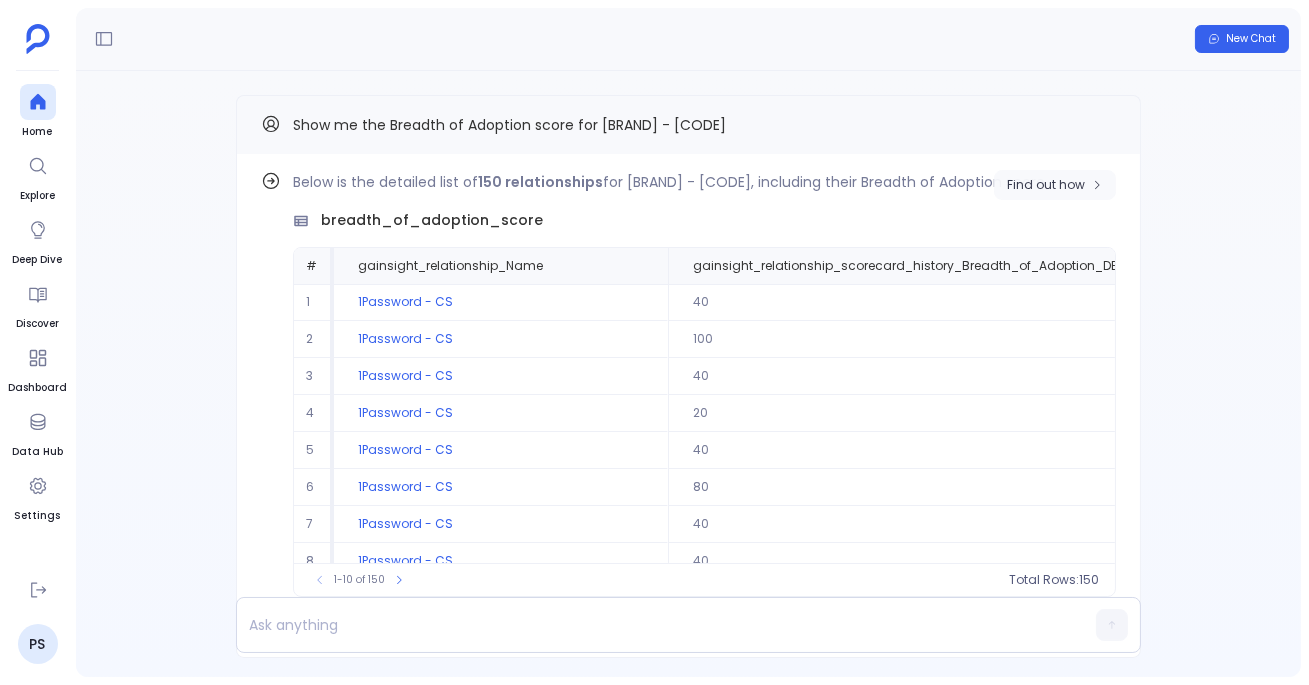 click on "Find out how" at bounding box center [1046, 185] 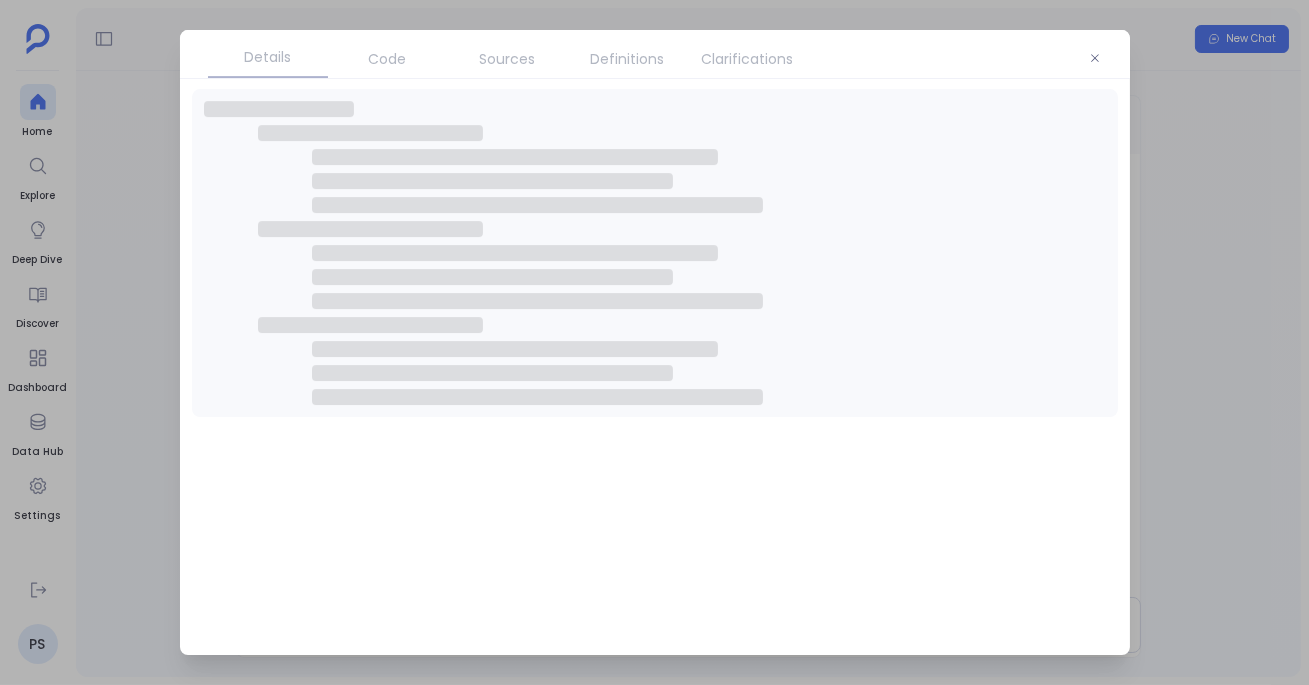 click on "Sources" at bounding box center (508, 59) 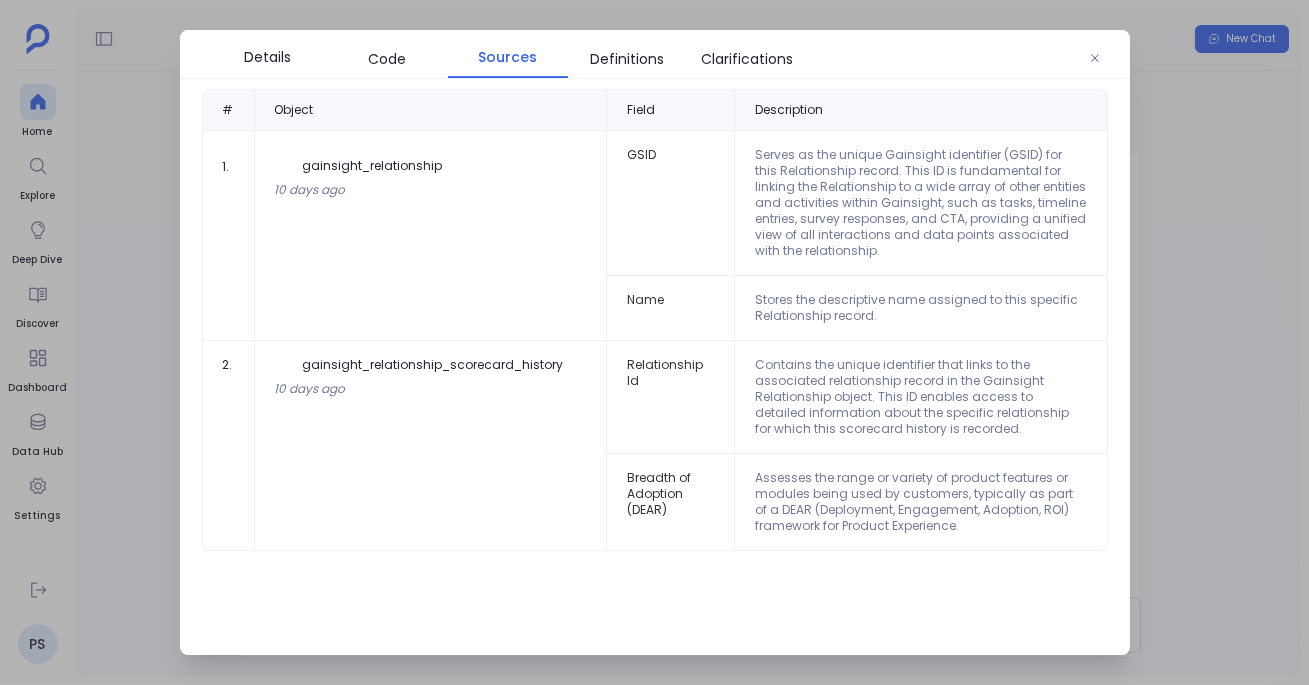 click on "Sources" at bounding box center [507, 57] 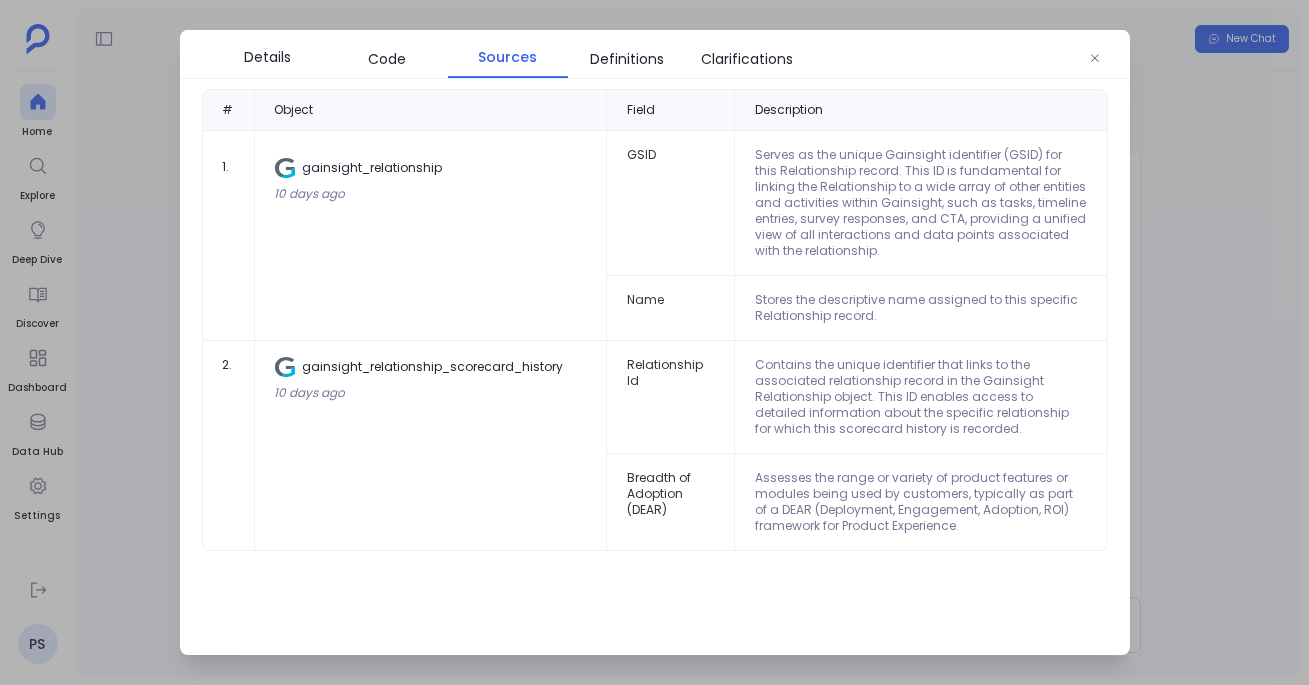click on "# Object Field Description 1 . gainsight_relationship 10 days ago GSID Serves as the unique Gainsight identifier (GSID) for this Relationship record. This ID is fundamental for linking the Relationship to a wide array of other entities and activities within Gainsight, such as tasks, timeline entries, survey responses, and CTA, providing a unified view of all interactions and data points associated with the relationship. Name Stores the descriptive name assigned to this specific Relationship record. 2 . gainsight_relationship_scorecard_history 10 days ago Relationship Id Contains the unique identifier that links to the associated relationship record in the Gainsight Relationship object. This ID enables access to detailed information about the specific relationship for which this scorecard history is recorded. Breadth of Adoption (DEAR)" at bounding box center (655, 364) 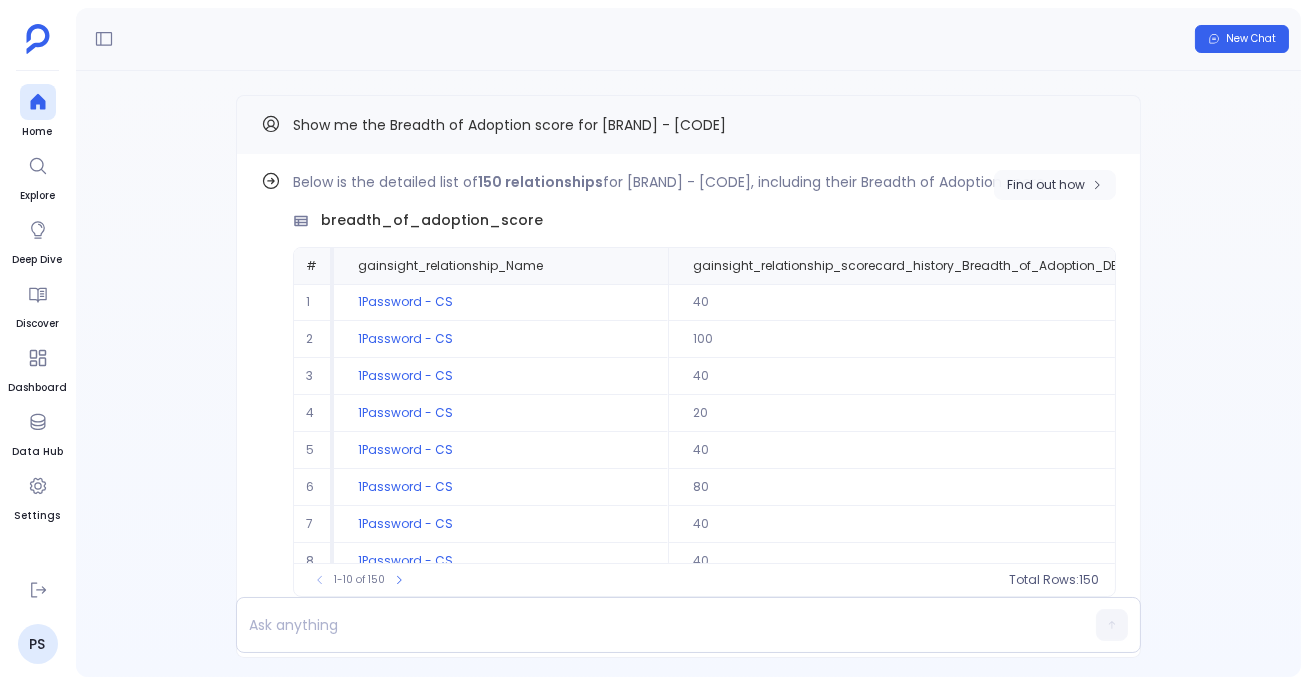 click on "Find out how" at bounding box center [1055, 185] 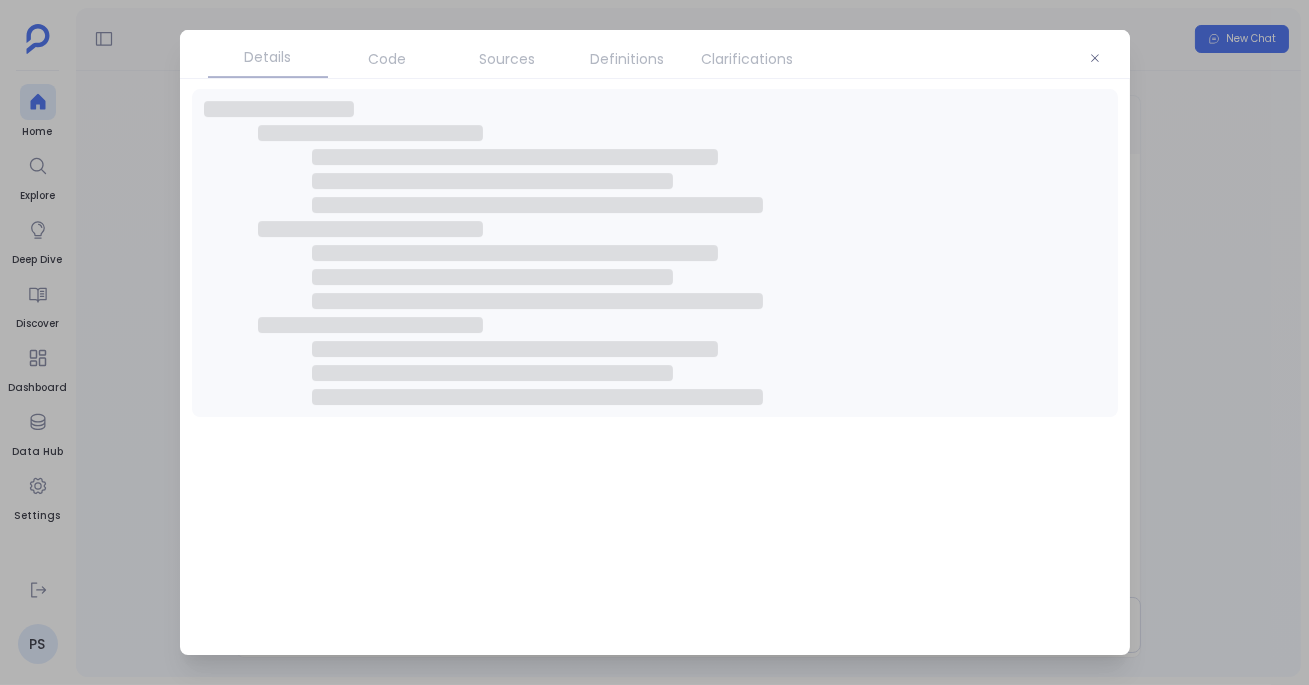 click on "Code" at bounding box center [388, 59] 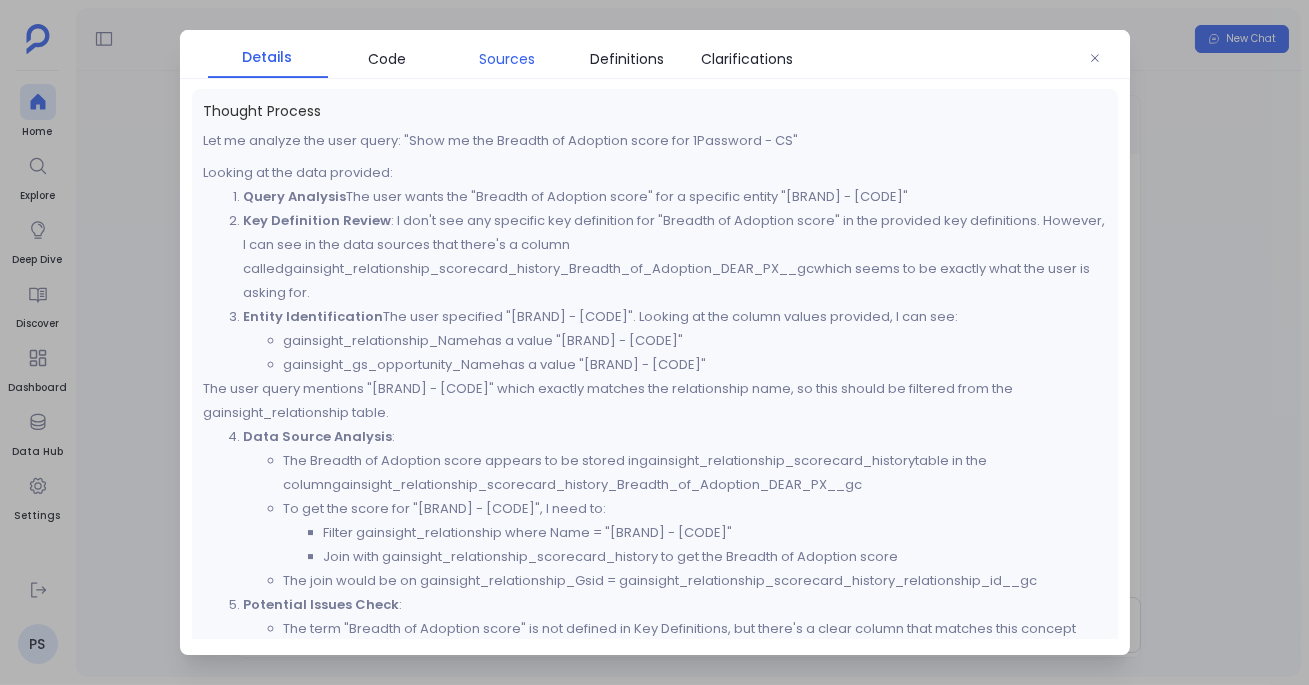 click on "Sources" at bounding box center [508, 59] 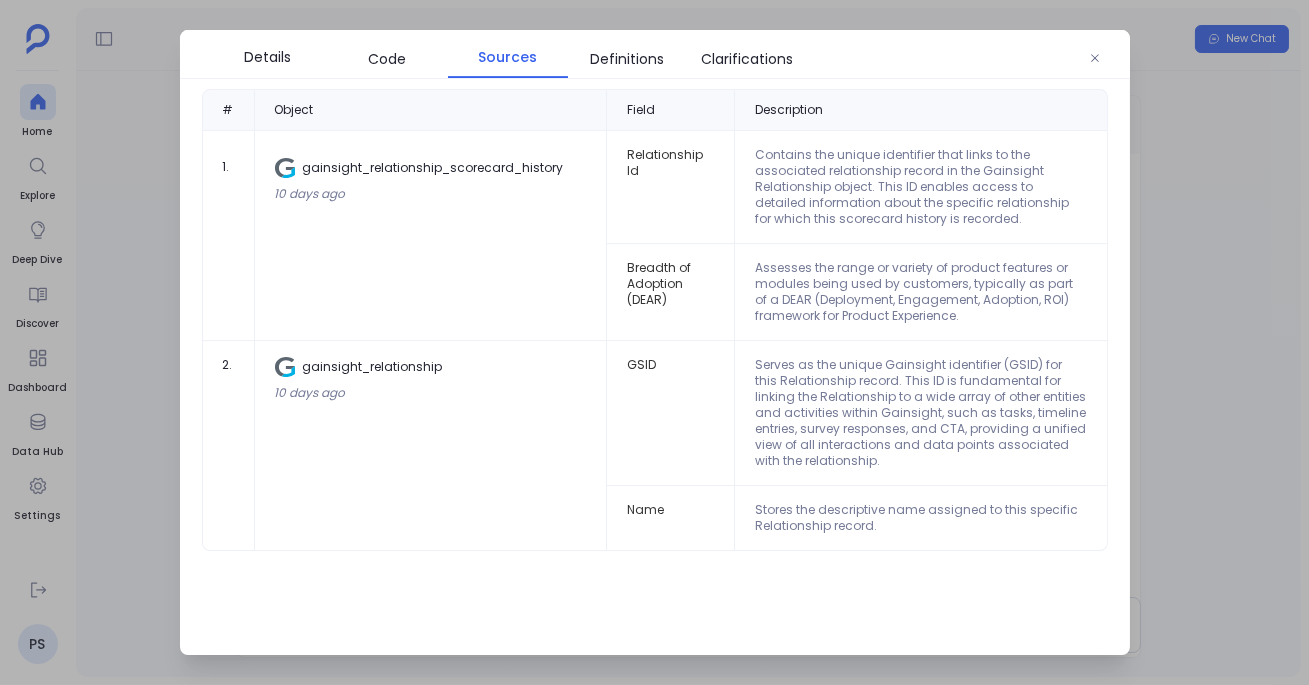 click at bounding box center (654, 342) 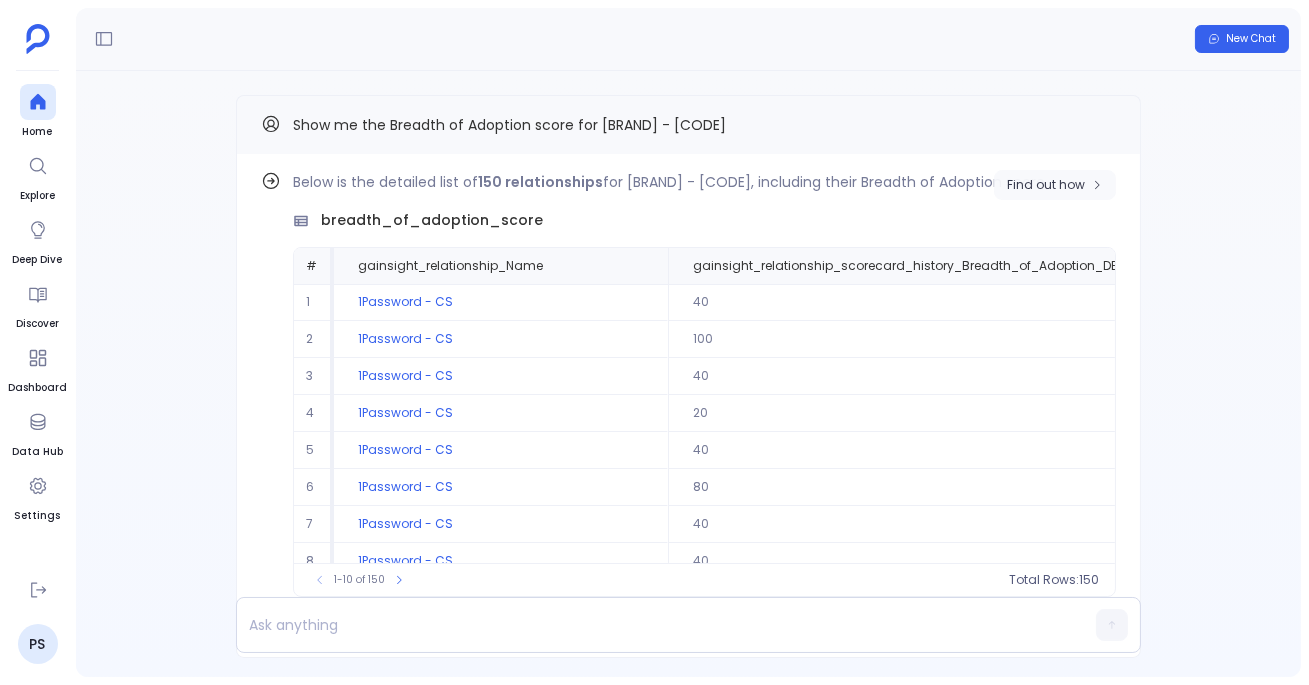 click on "Find out how" at bounding box center (1046, 185) 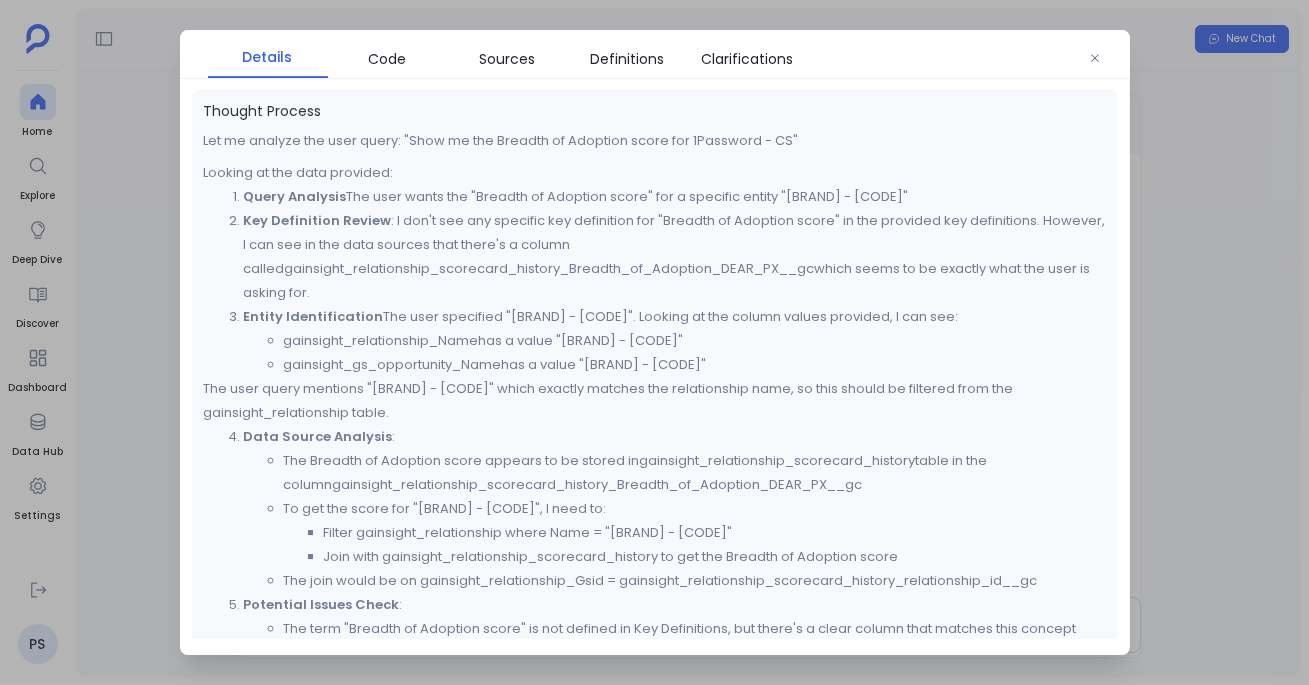 click at bounding box center [654, 342] 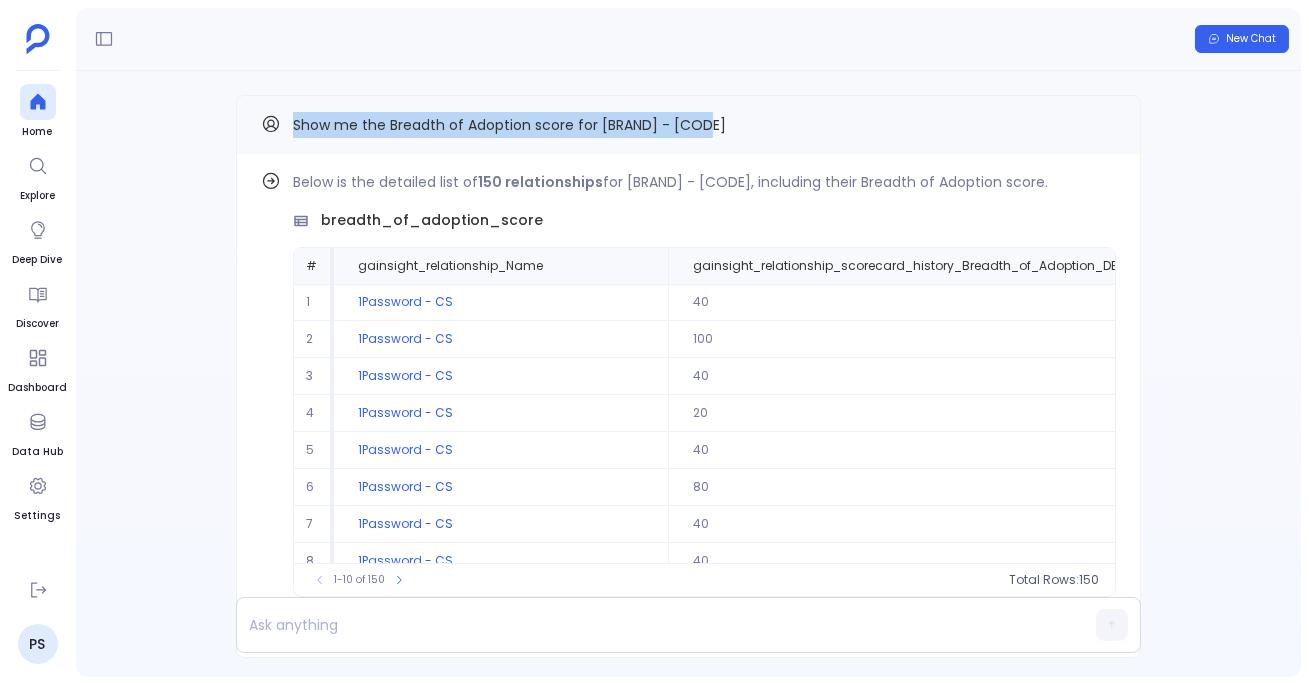drag, startPoint x: 284, startPoint y: 114, endPoint x: 558, endPoint y: 141, distance: 275.3271 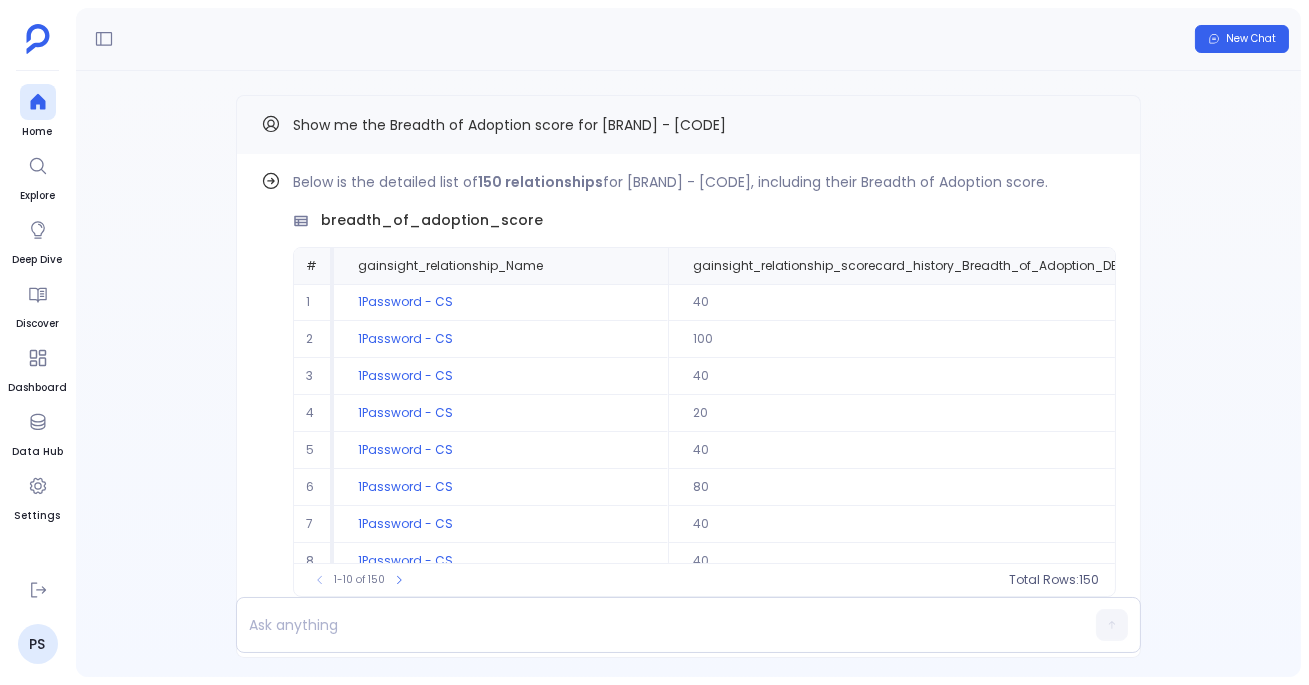 click on "Show me the Breadth of Adoption score for 1Password - CS" at bounding box center (509, 125) 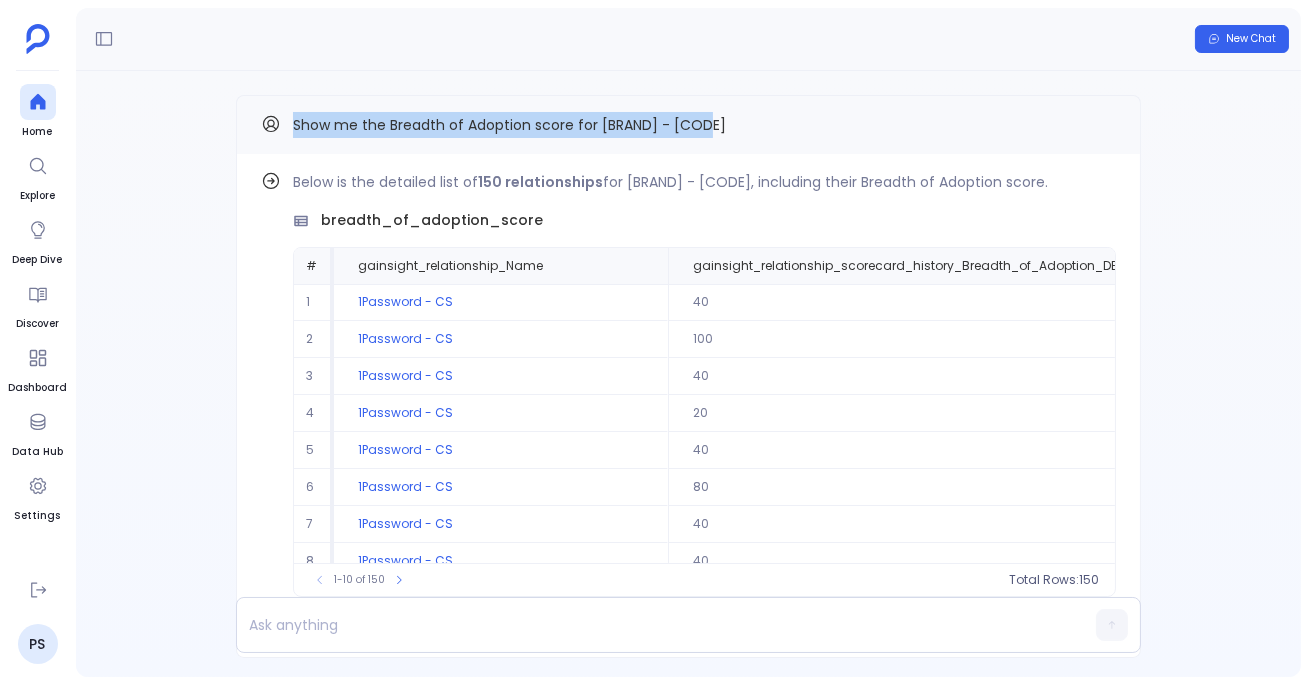 drag, startPoint x: 295, startPoint y: 124, endPoint x: 889, endPoint y: 140, distance: 594.21545 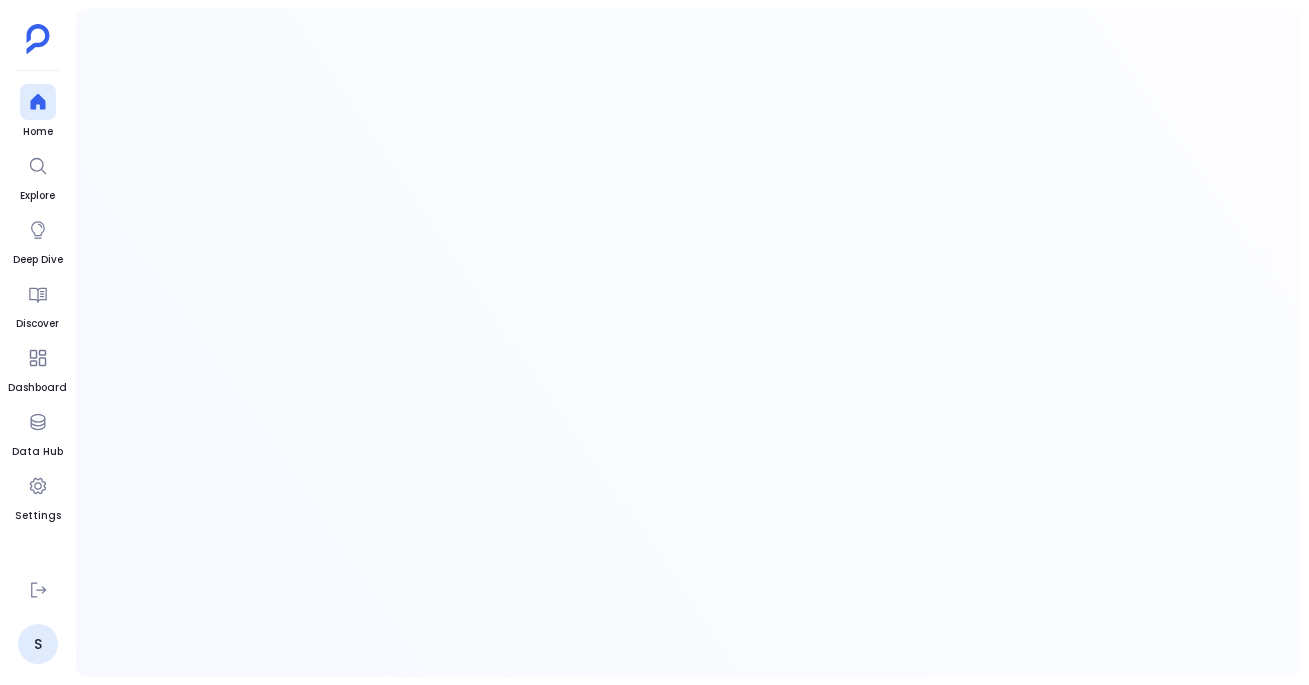 scroll, scrollTop: 0, scrollLeft: 0, axis: both 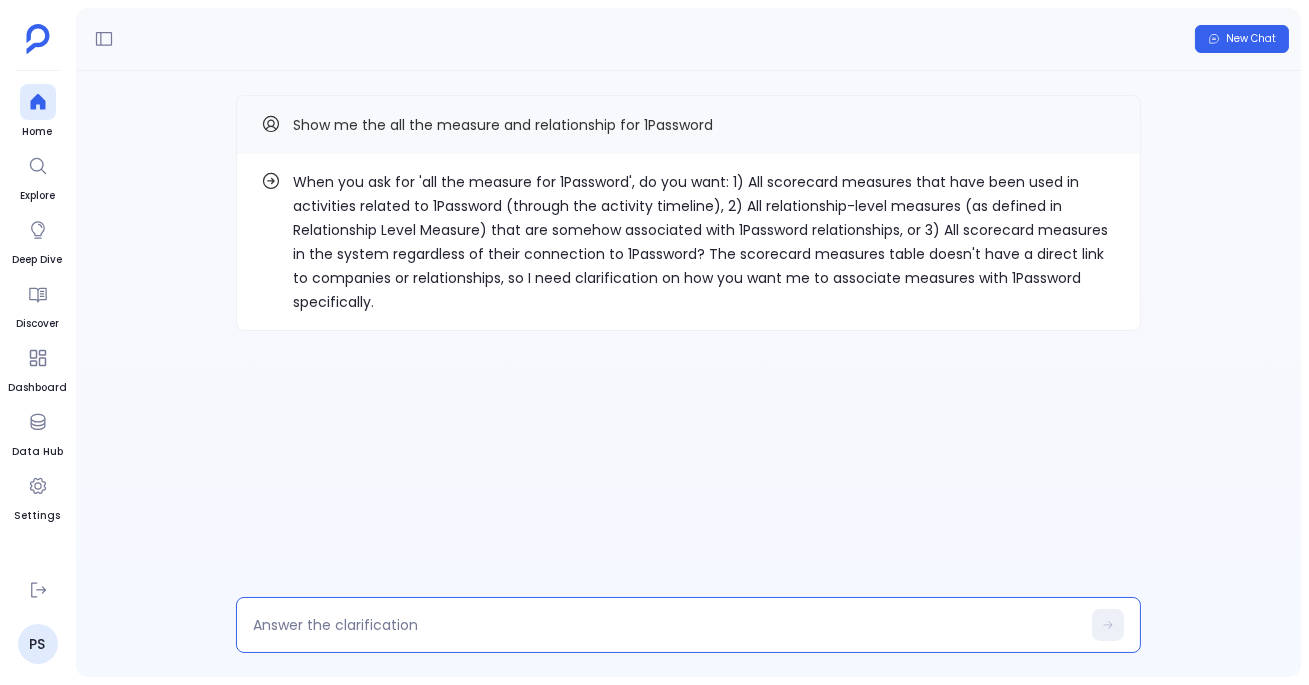 drag, startPoint x: 471, startPoint y: 633, endPoint x: 495, endPoint y: 542, distance: 94.11163 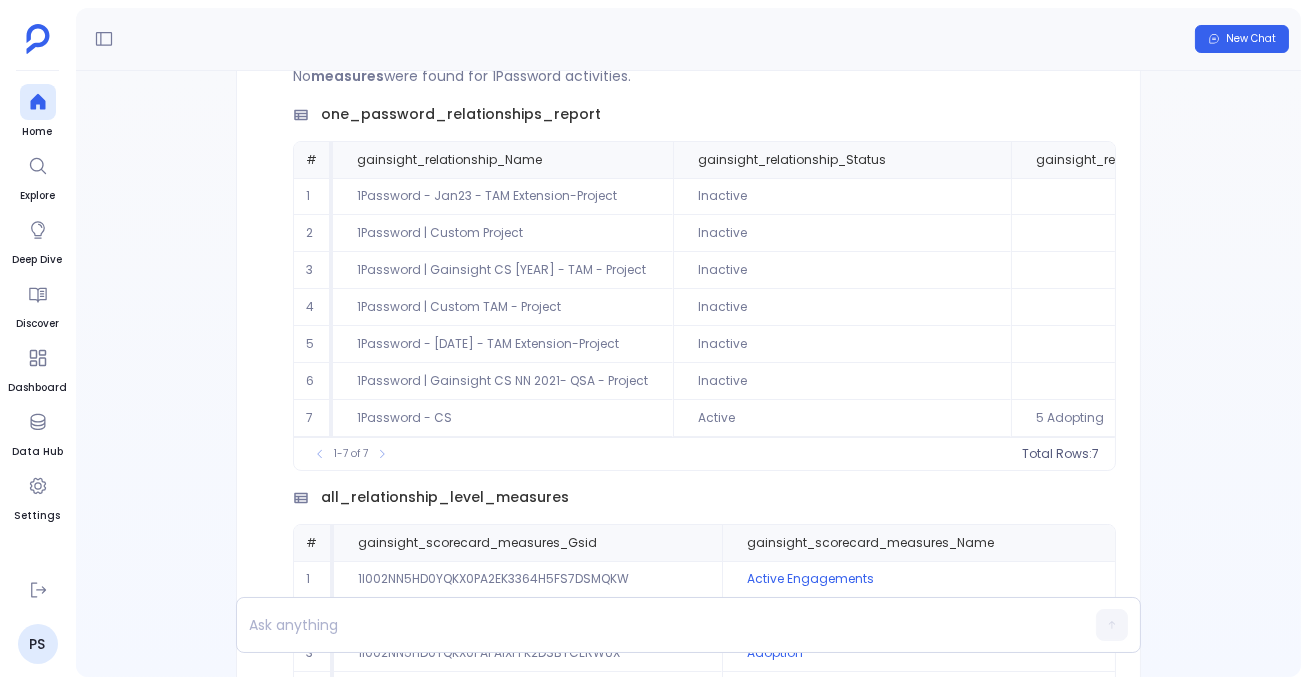 scroll, scrollTop: -937, scrollLeft: 0, axis: vertical 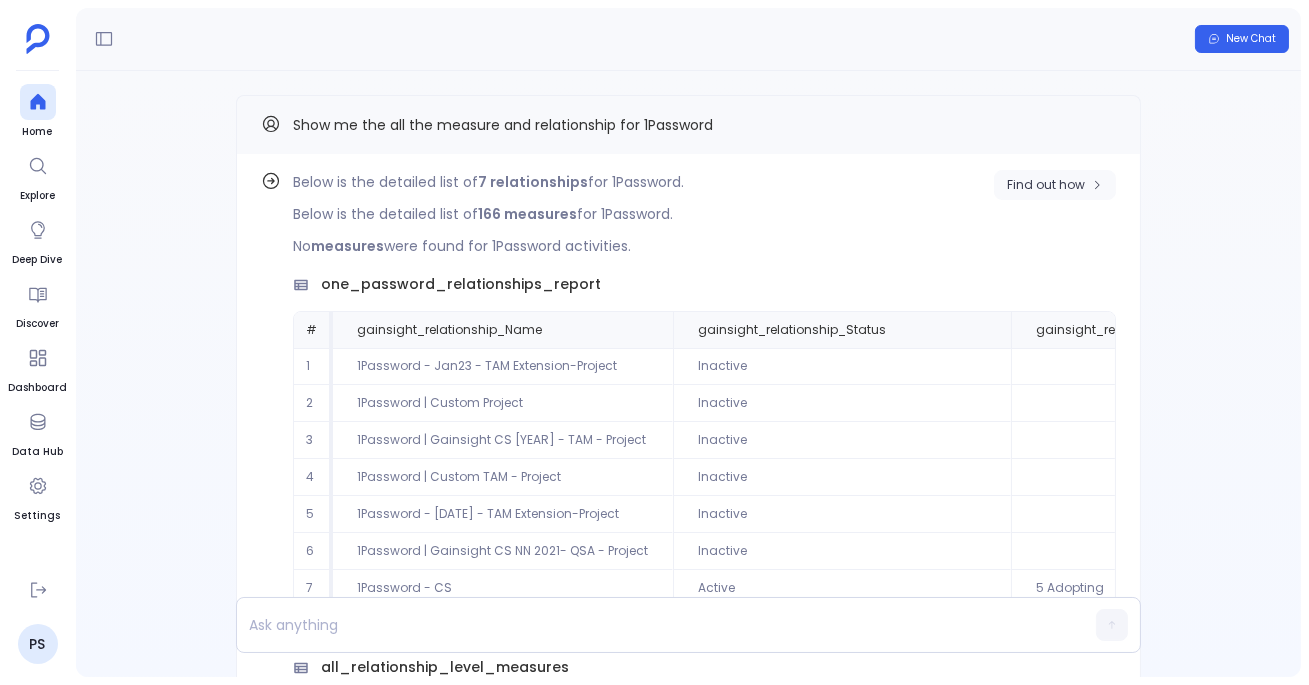 click on "Find out how" at bounding box center [1055, 185] 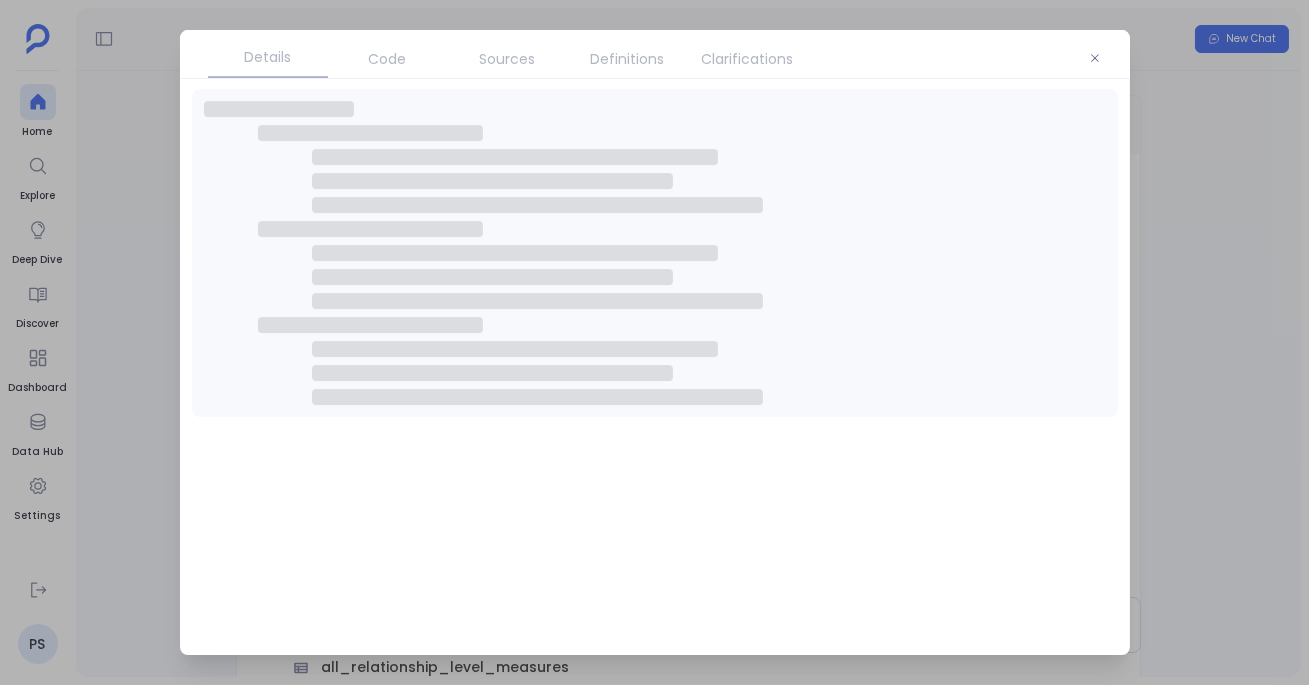 click on "Sources" at bounding box center [508, 59] 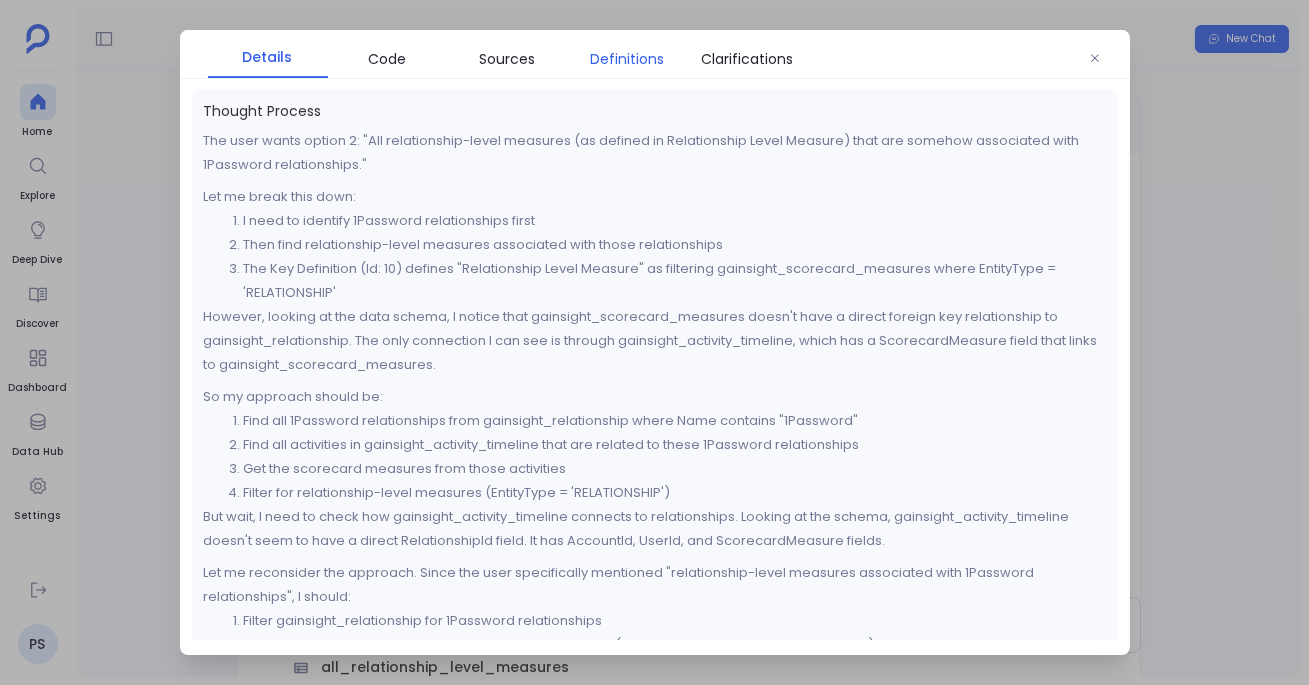 click on "Definitions" at bounding box center [628, 59] 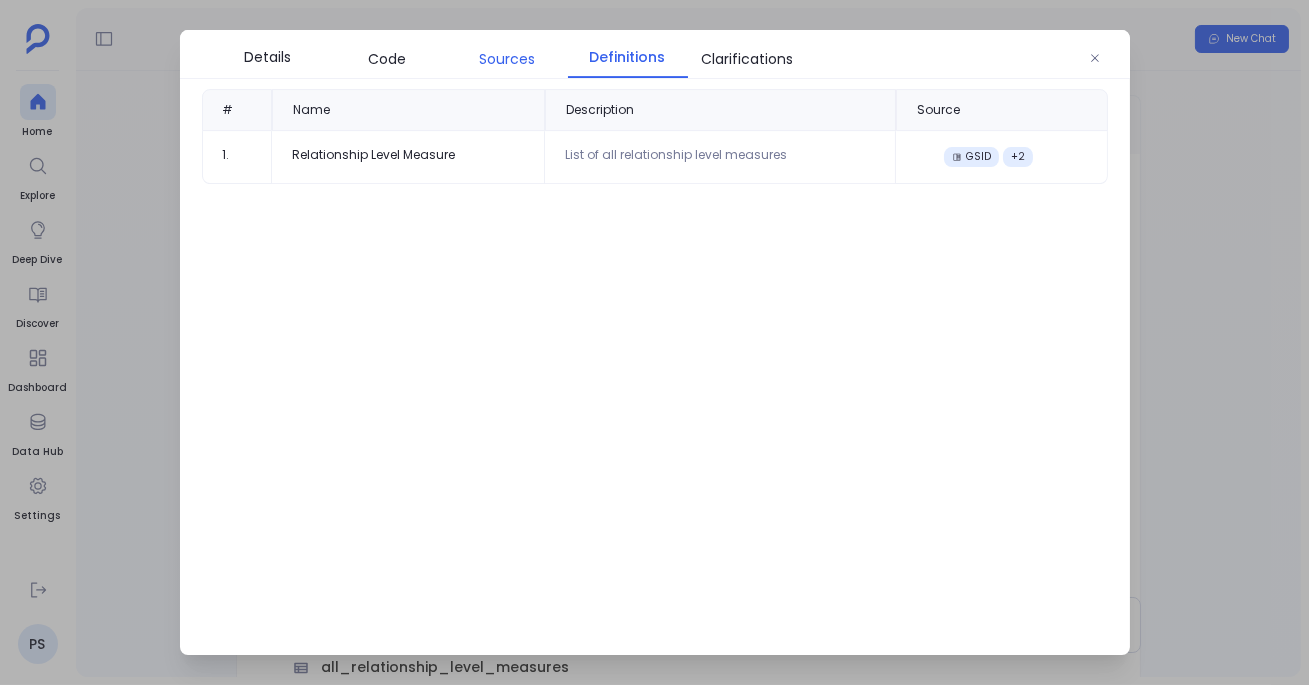 click on "Sources" at bounding box center [508, 59] 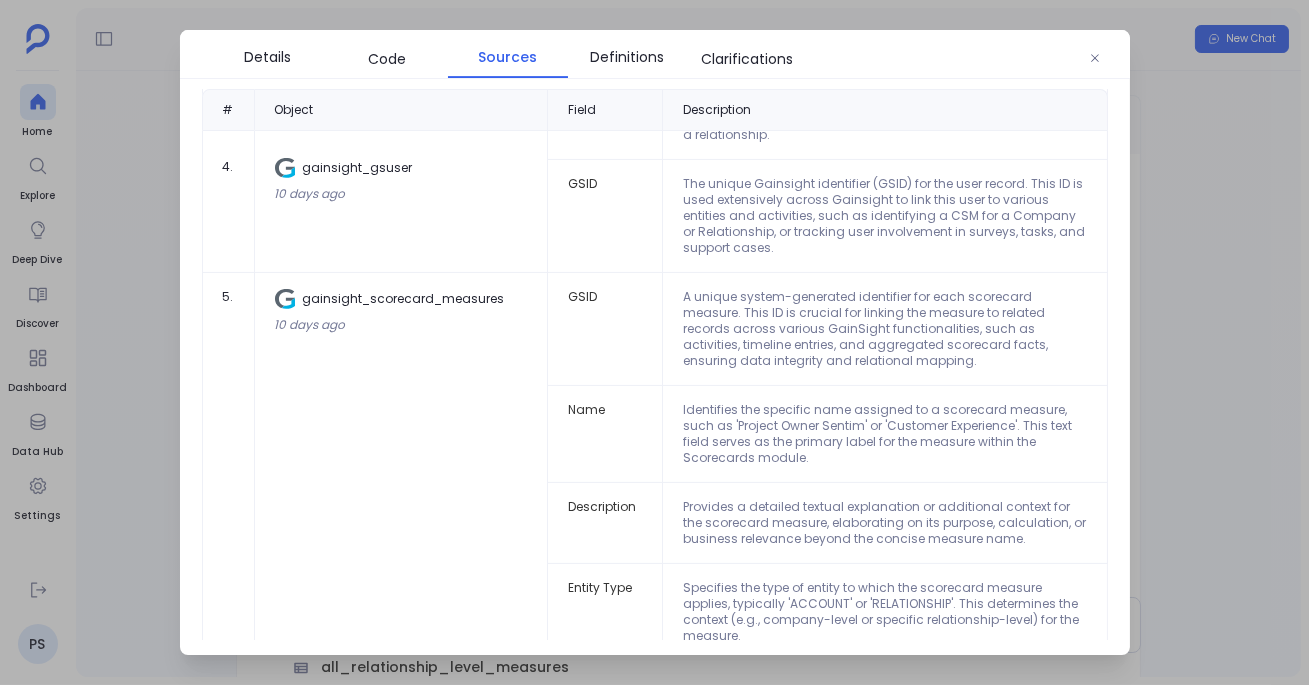 scroll, scrollTop: 0, scrollLeft: 0, axis: both 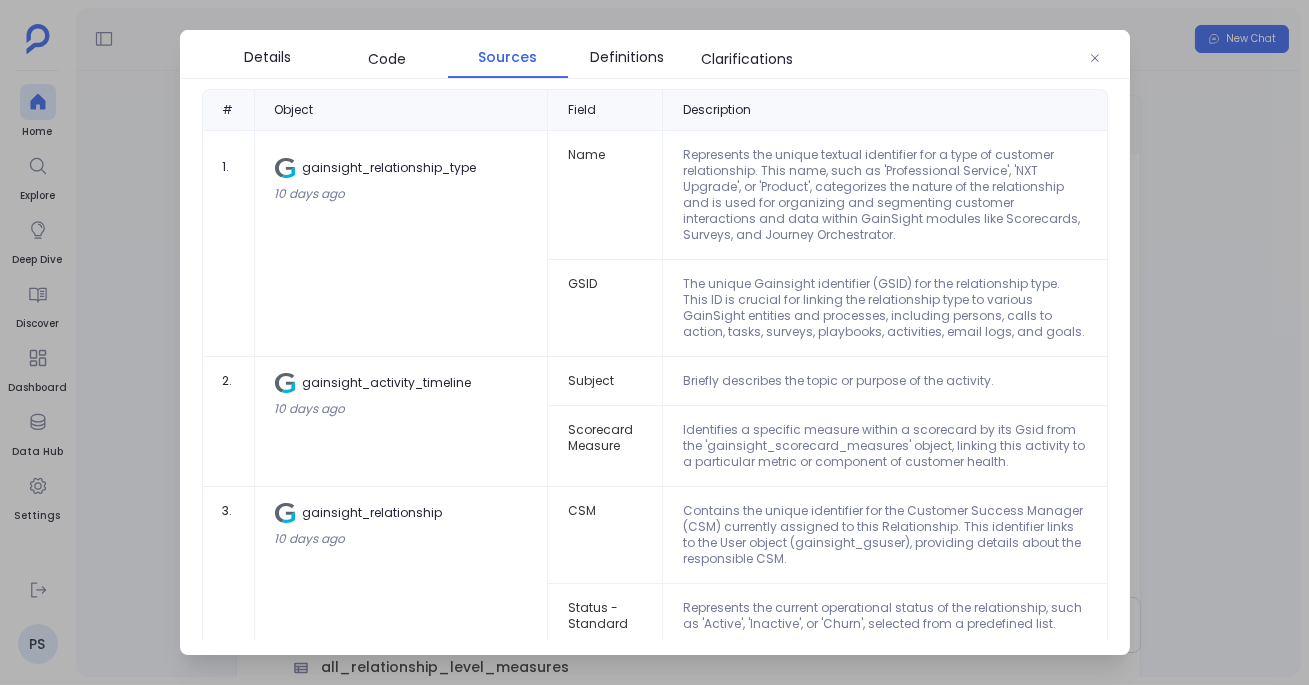 click at bounding box center [654, 342] 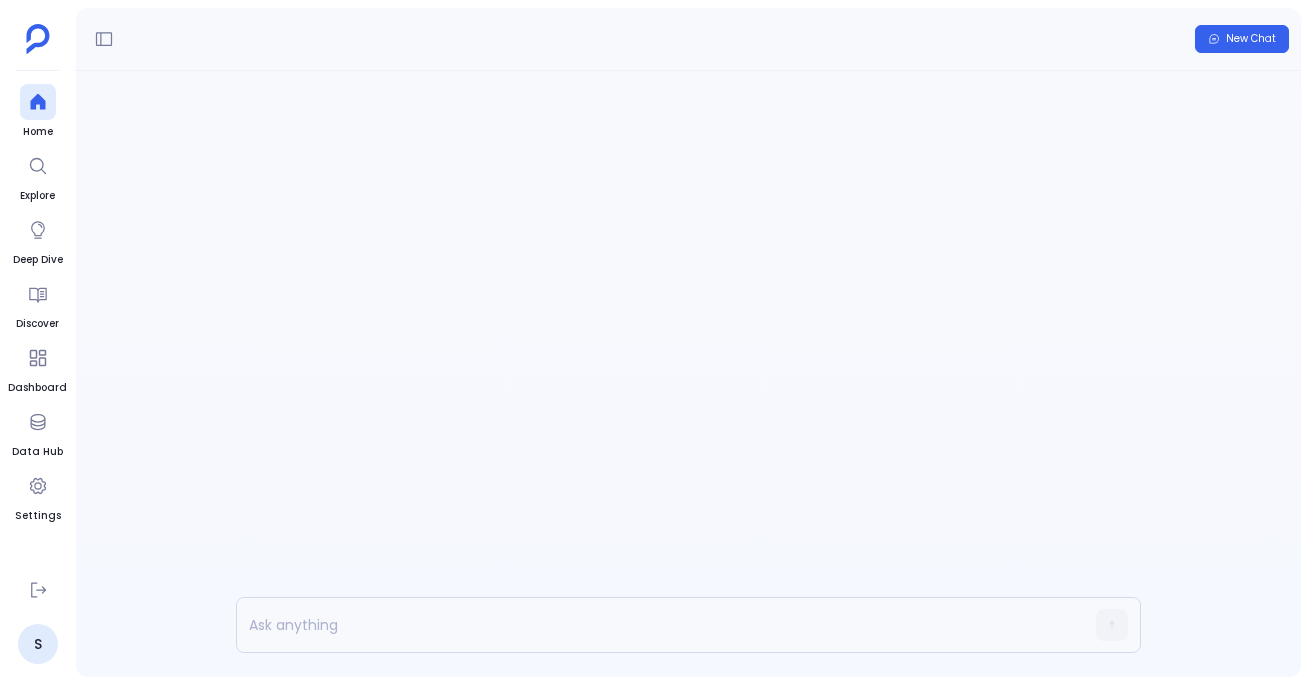 scroll, scrollTop: 0, scrollLeft: 0, axis: both 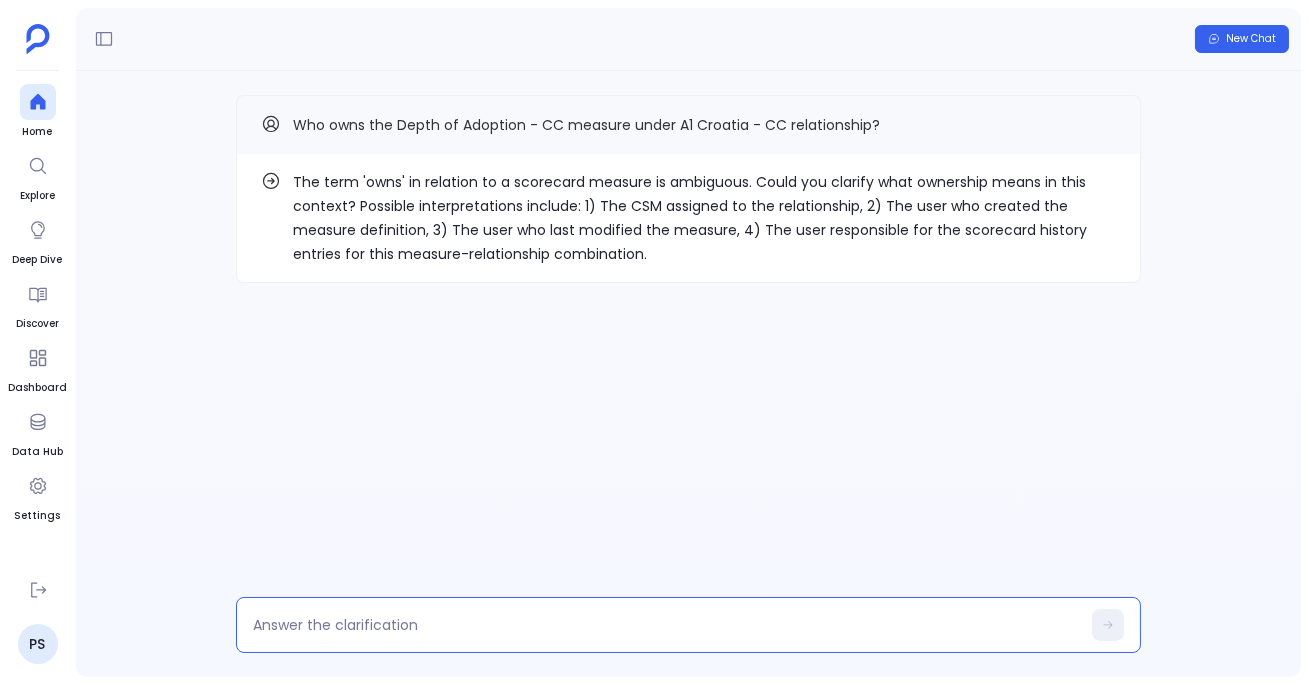 click at bounding box center (666, 625) 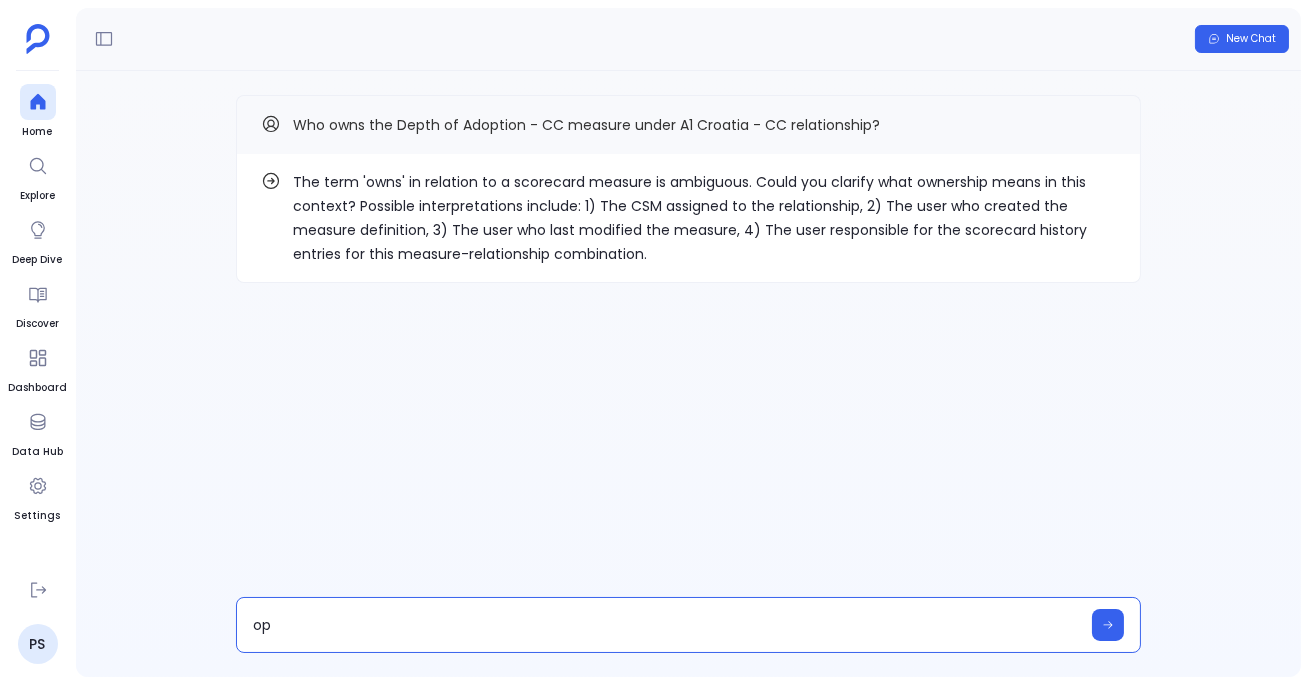 type on "opt" 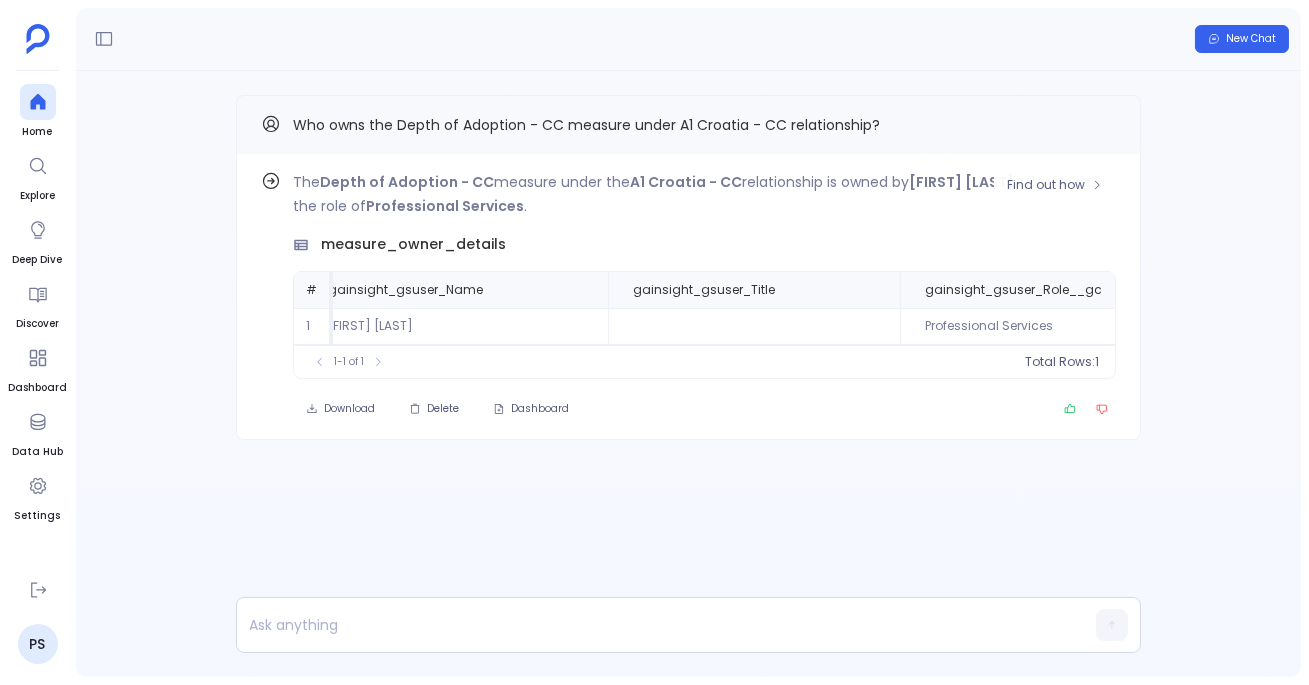 scroll, scrollTop: 0, scrollLeft: 515, axis: horizontal 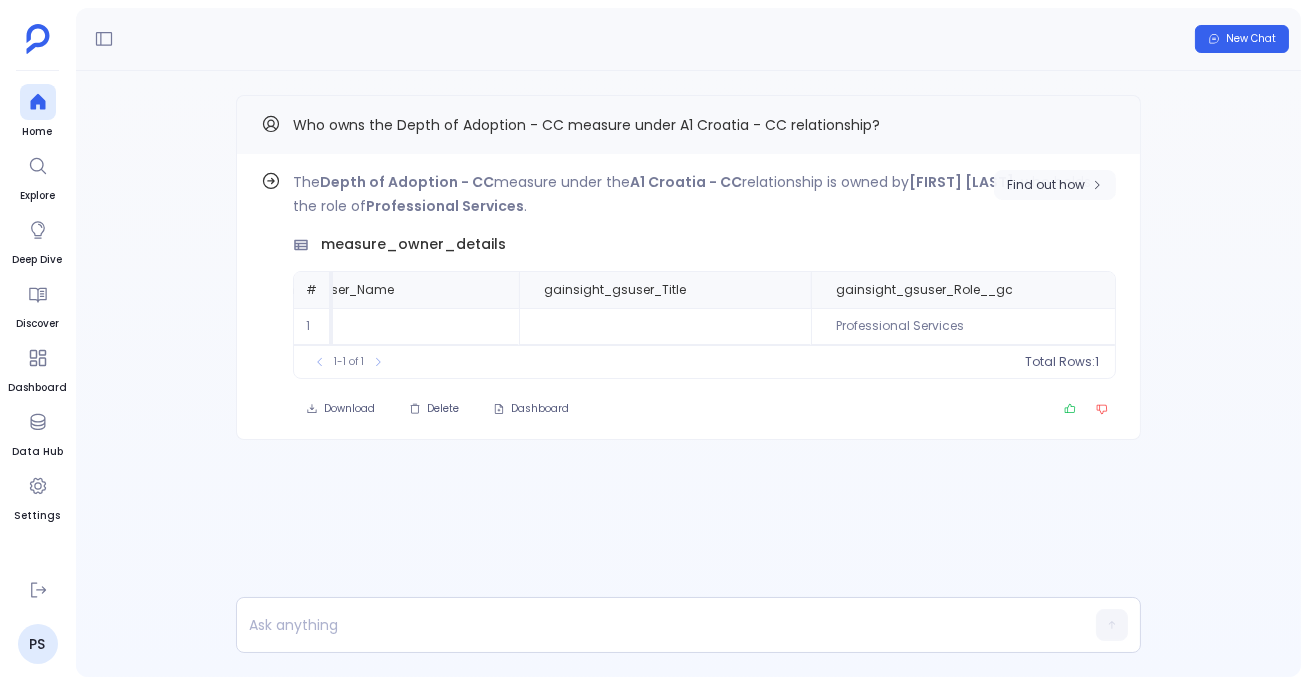 click on "Find out how" at bounding box center [1055, 185] 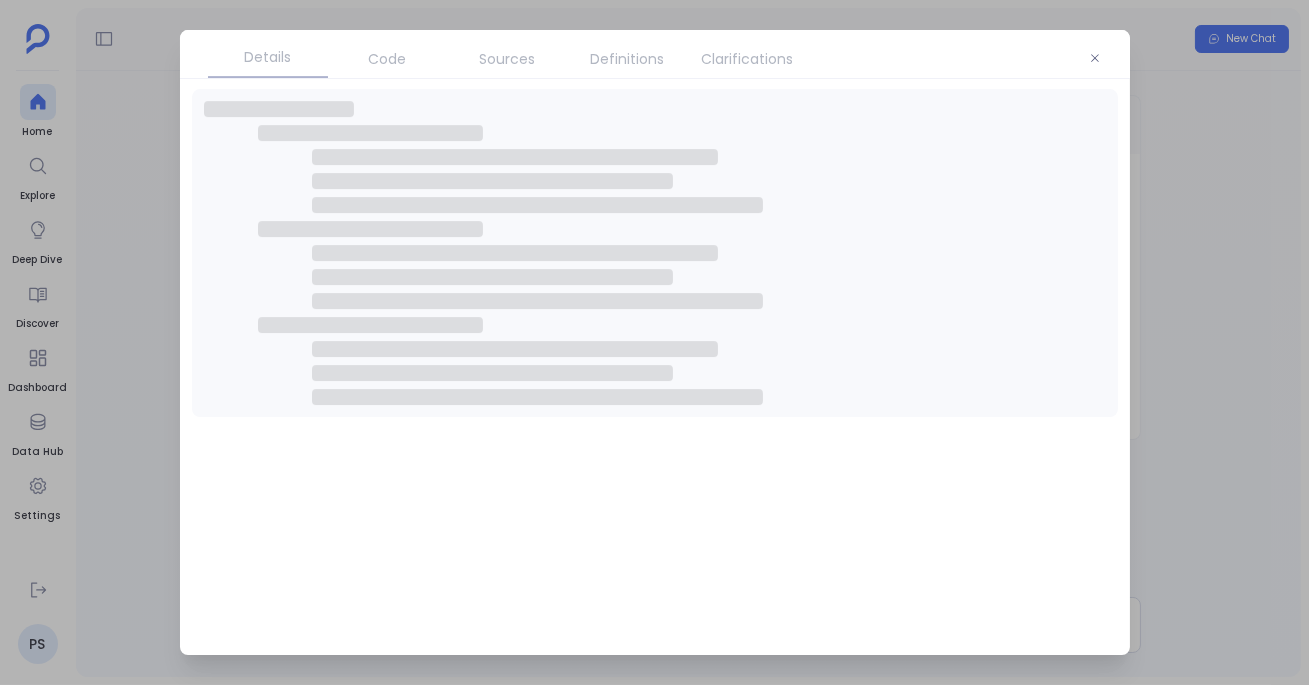 click on "Sources" at bounding box center [508, 59] 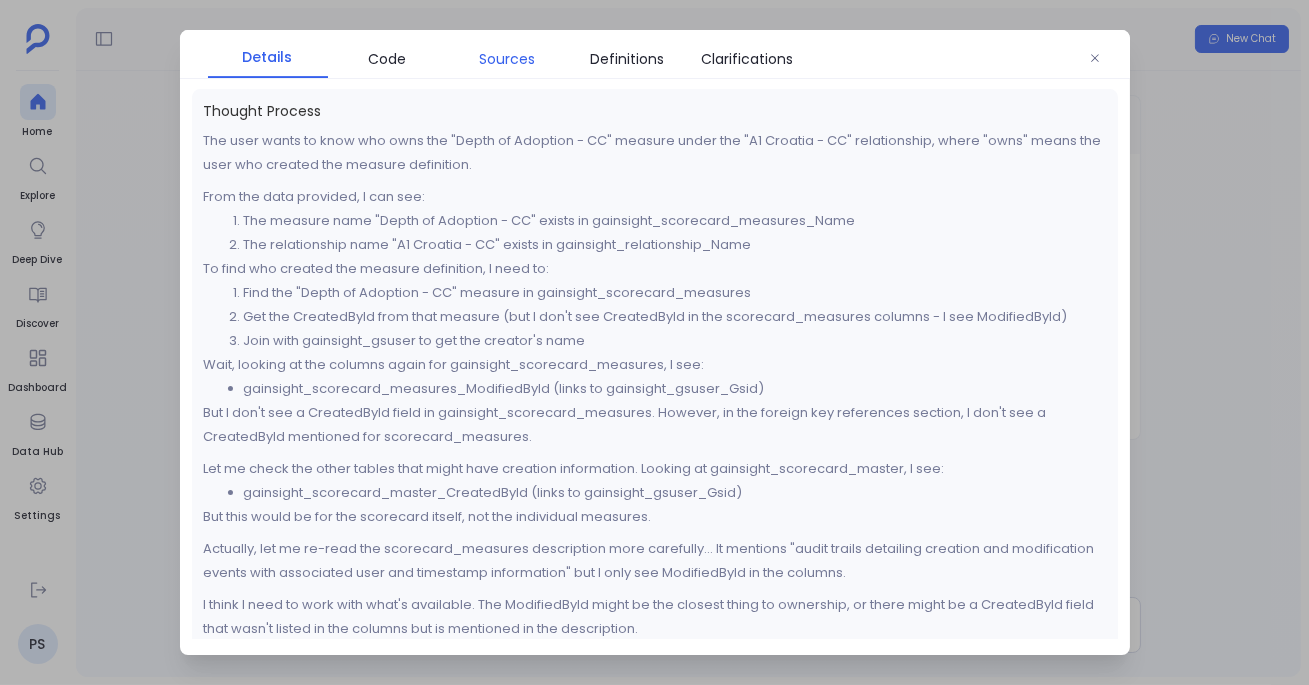 click on "Sources" at bounding box center (508, 59) 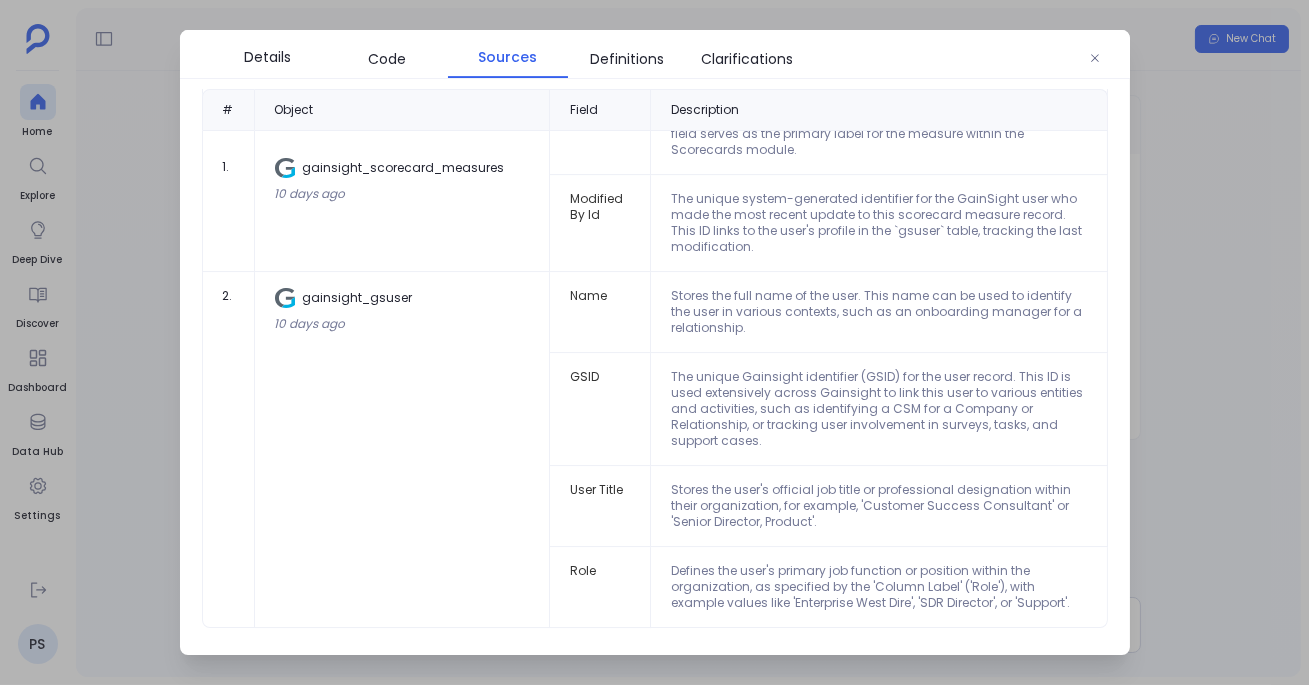 scroll, scrollTop: 0, scrollLeft: 0, axis: both 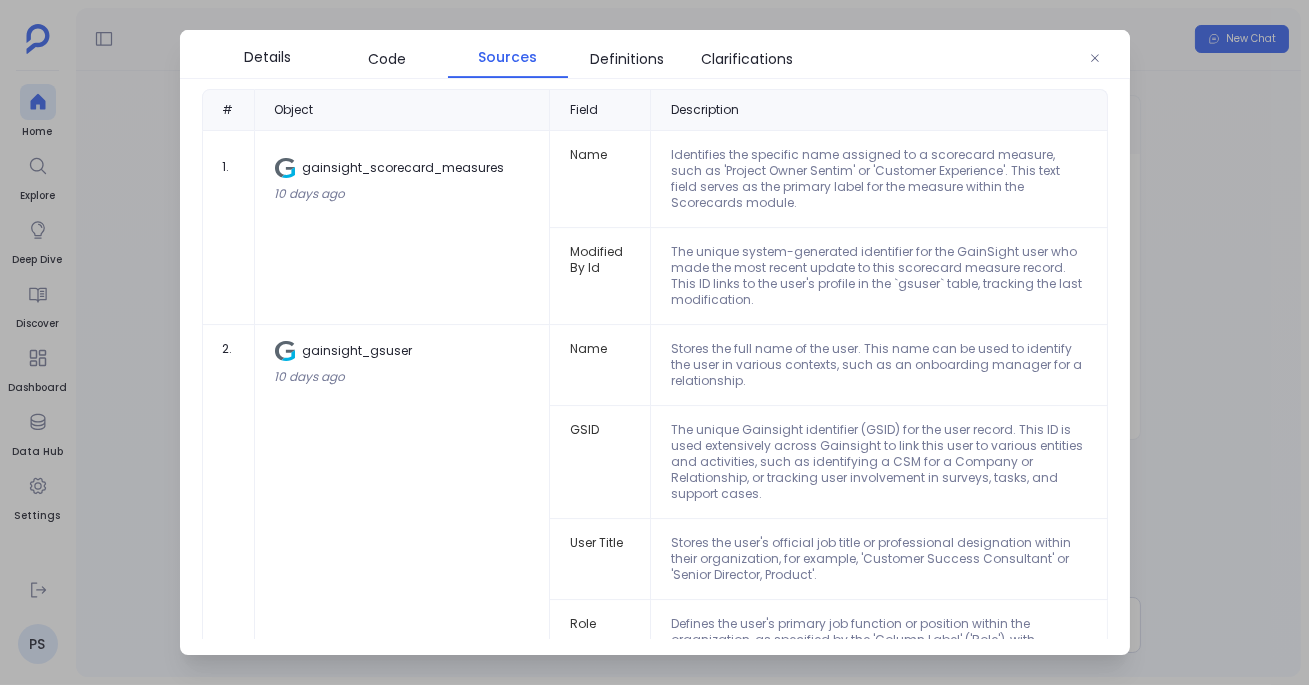 click at bounding box center [654, 342] 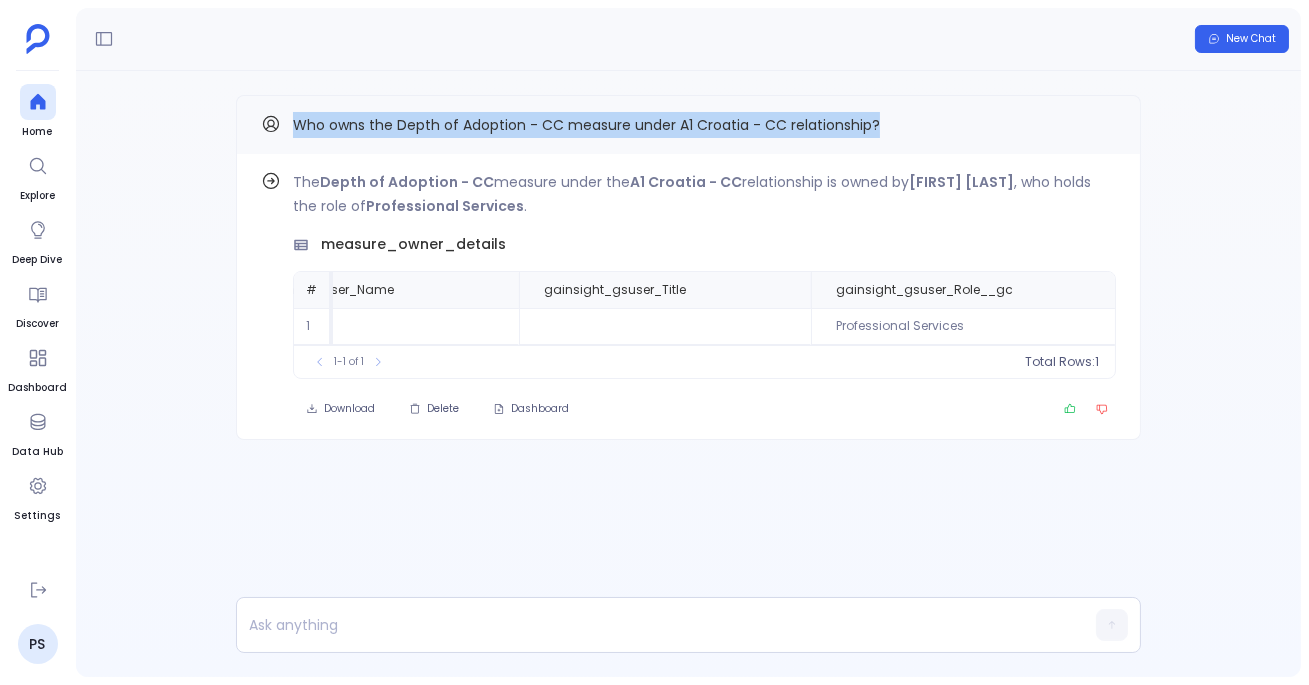 drag, startPoint x: 296, startPoint y: 123, endPoint x: 1015, endPoint y: 143, distance: 719.27814 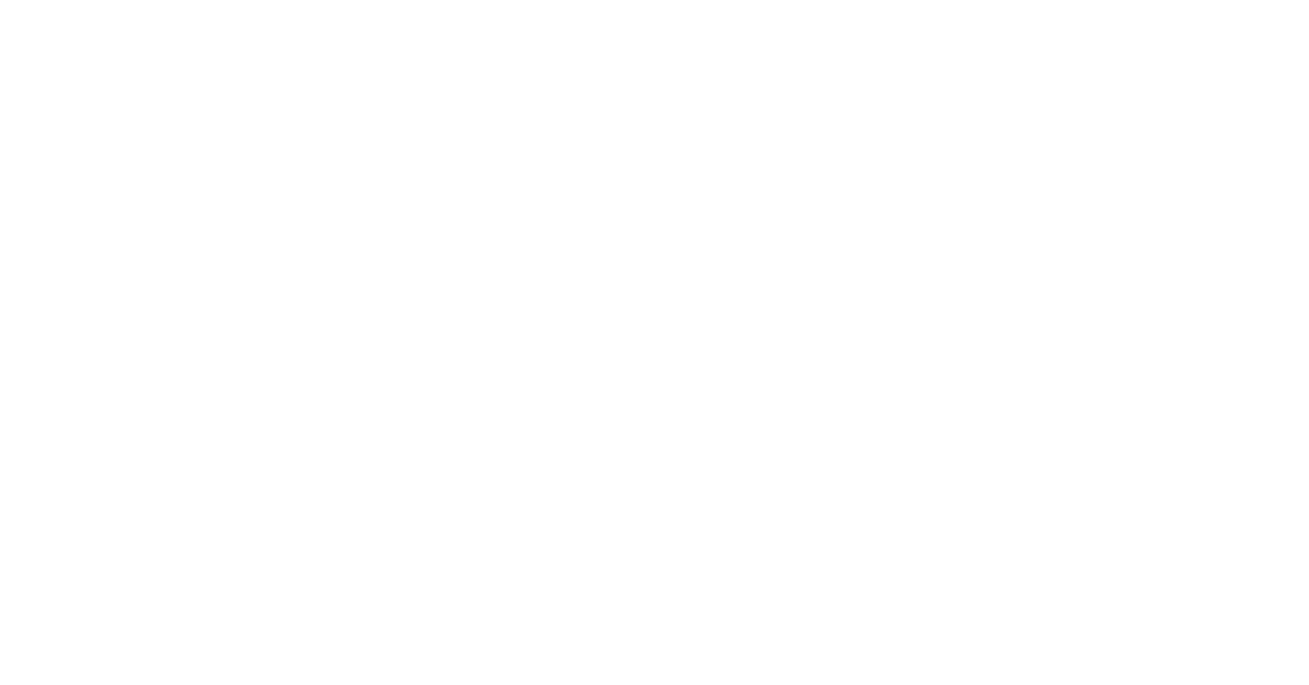 scroll, scrollTop: 0, scrollLeft: 0, axis: both 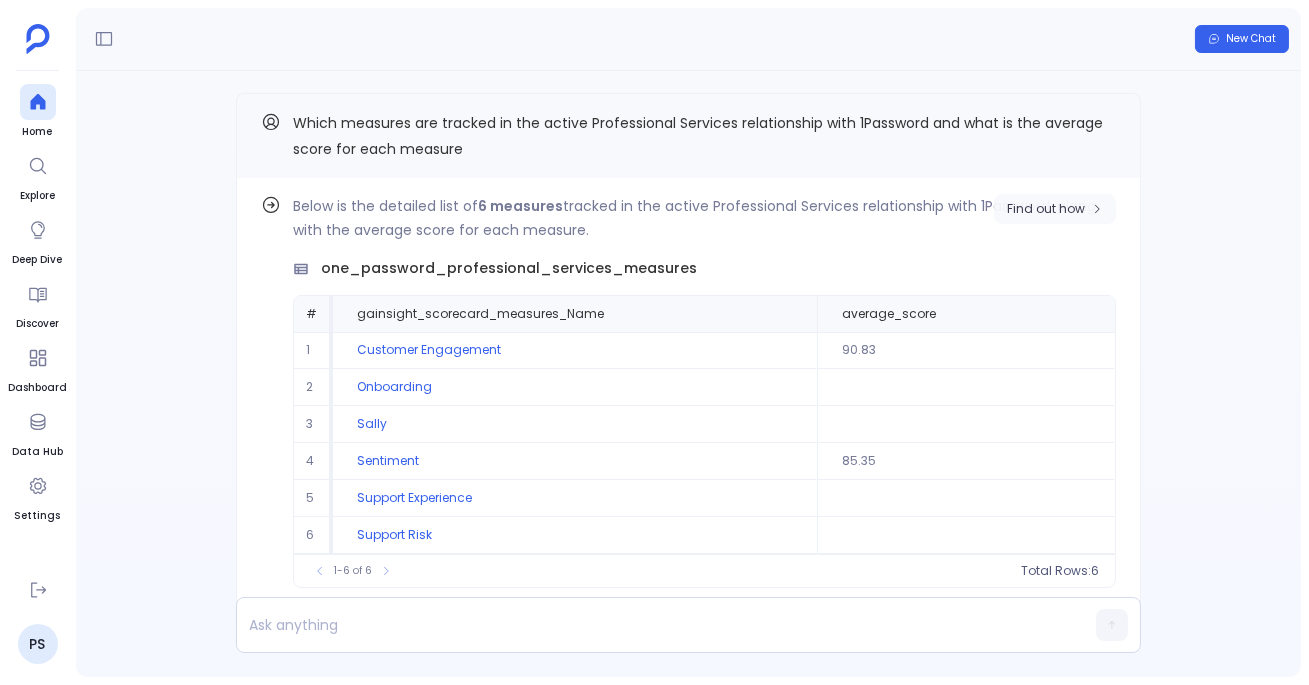 click on "Find out how" at bounding box center [1046, 209] 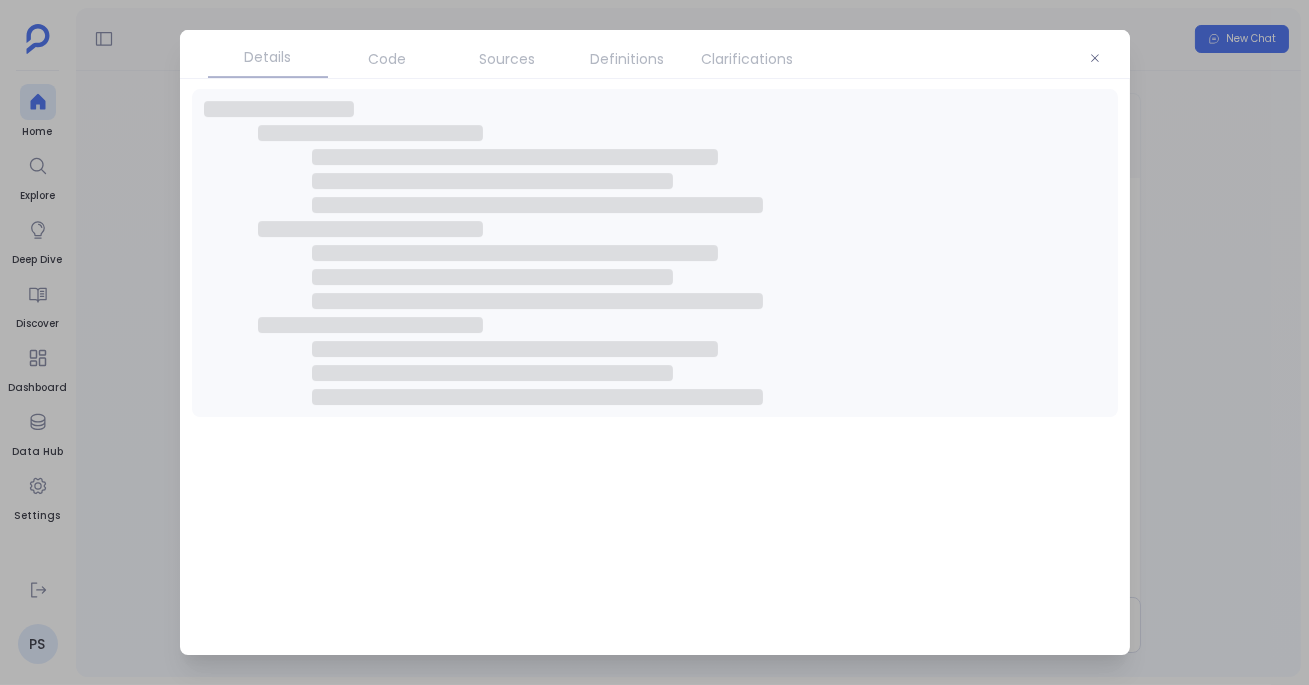 click on "Sources" at bounding box center (508, 59) 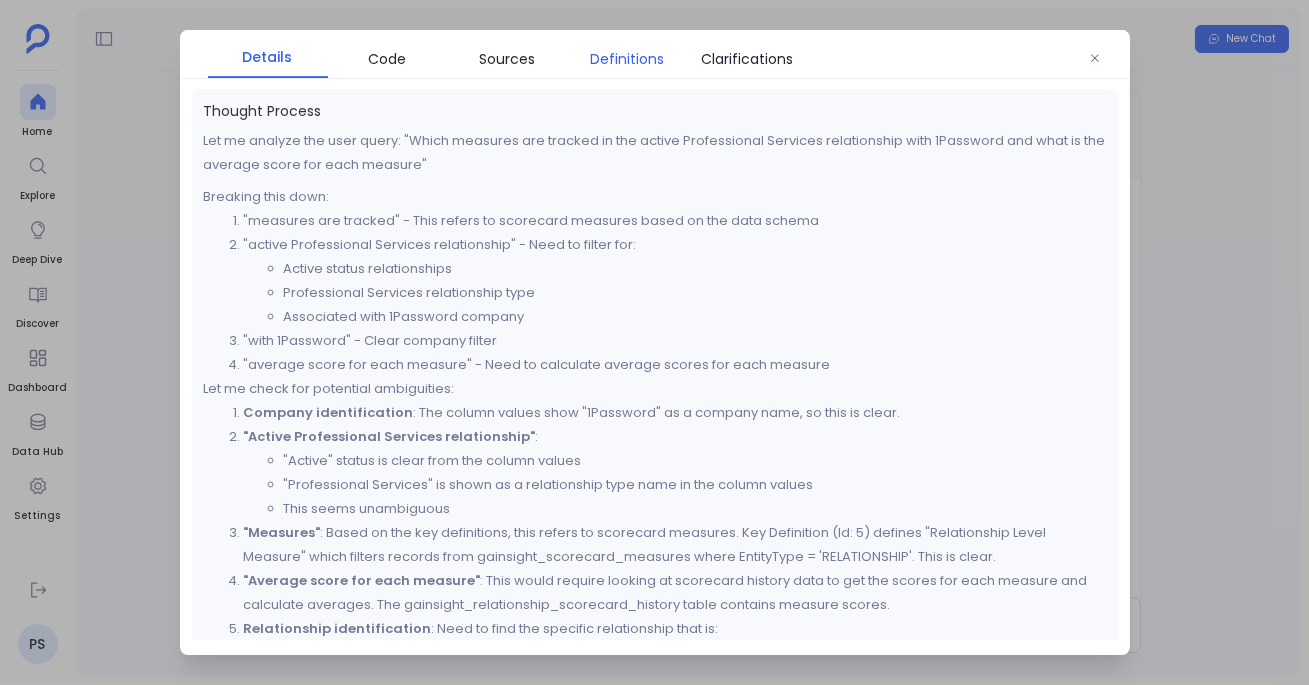 click on "Definitions" at bounding box center [628, 59] 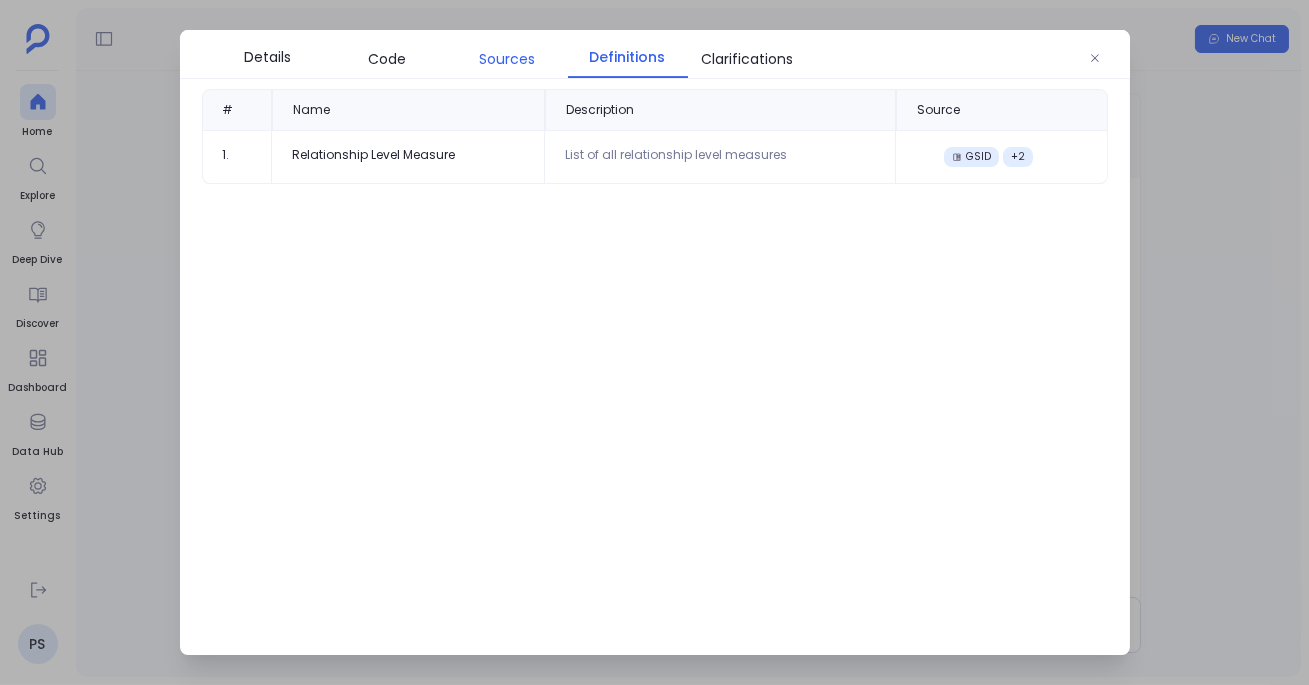 click on "Sources" at bounding box center (508, 59) 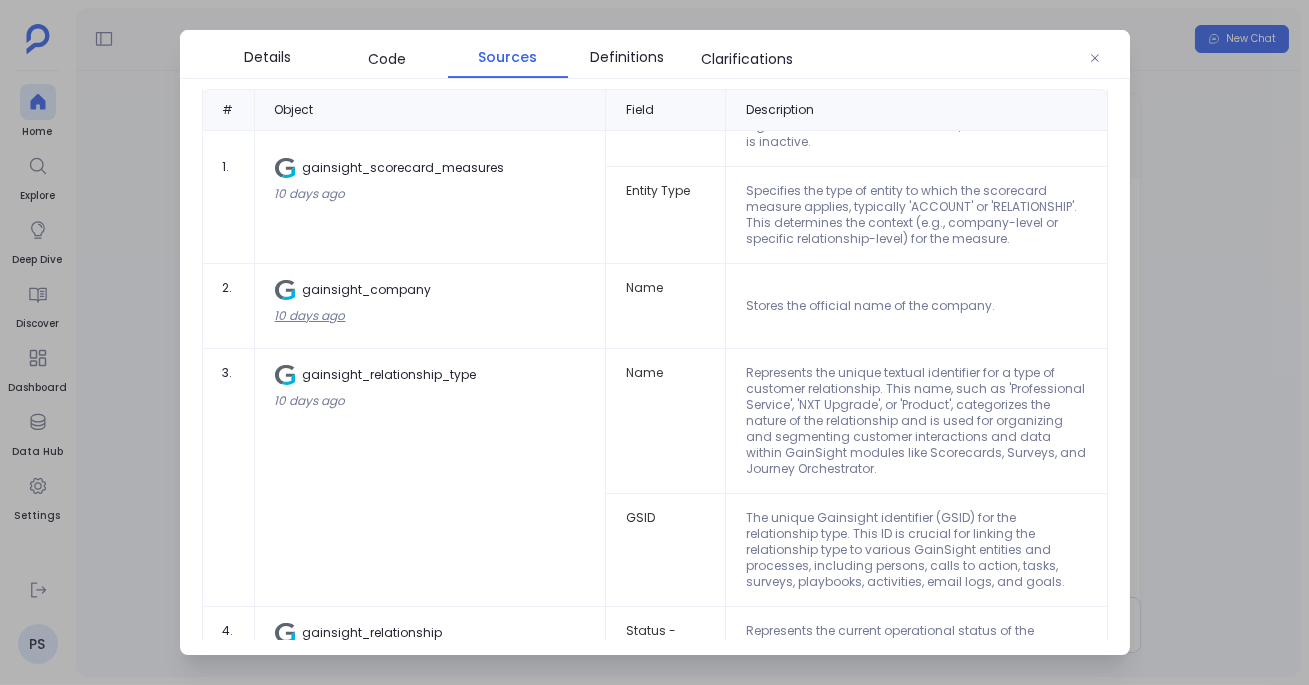 scroll, scrollTop: 18, scrollLeft: 0, axis: vertical 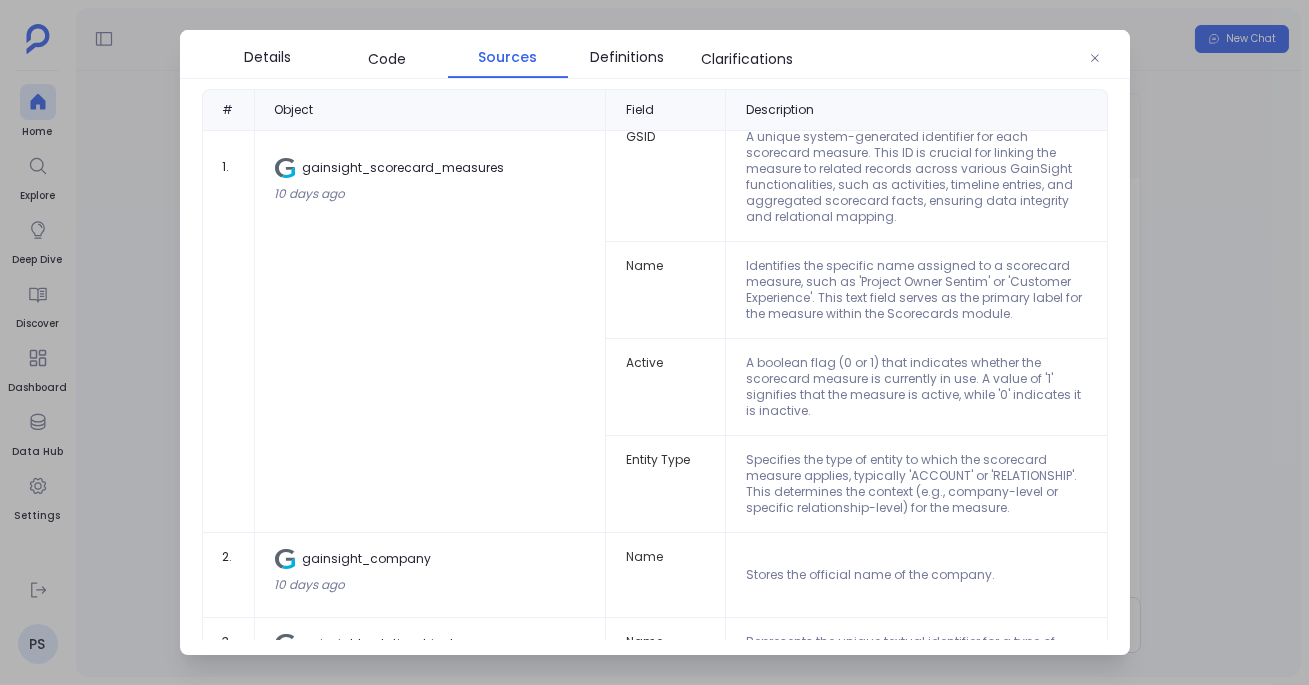 click at bounding box center [654, 342] 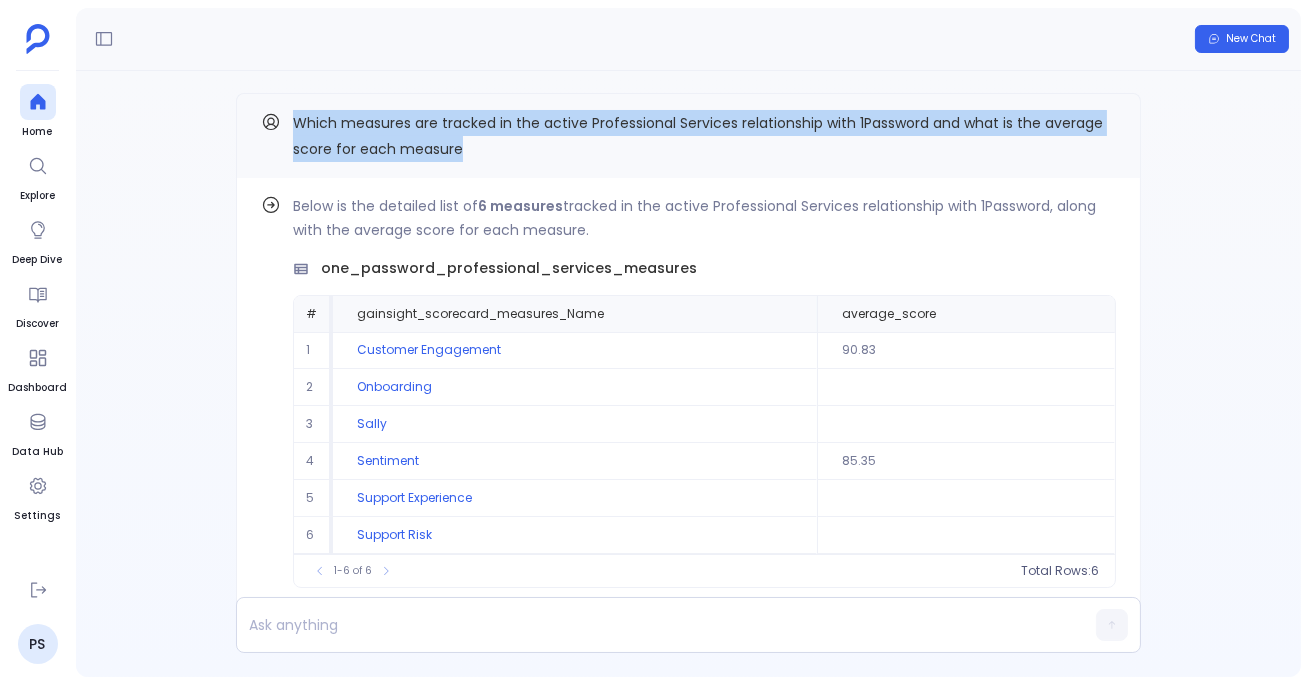 drag, startPoint x: 306, startPoint y: 121, endPoint x: 488, endPoint y: 150, distance: 184.29596 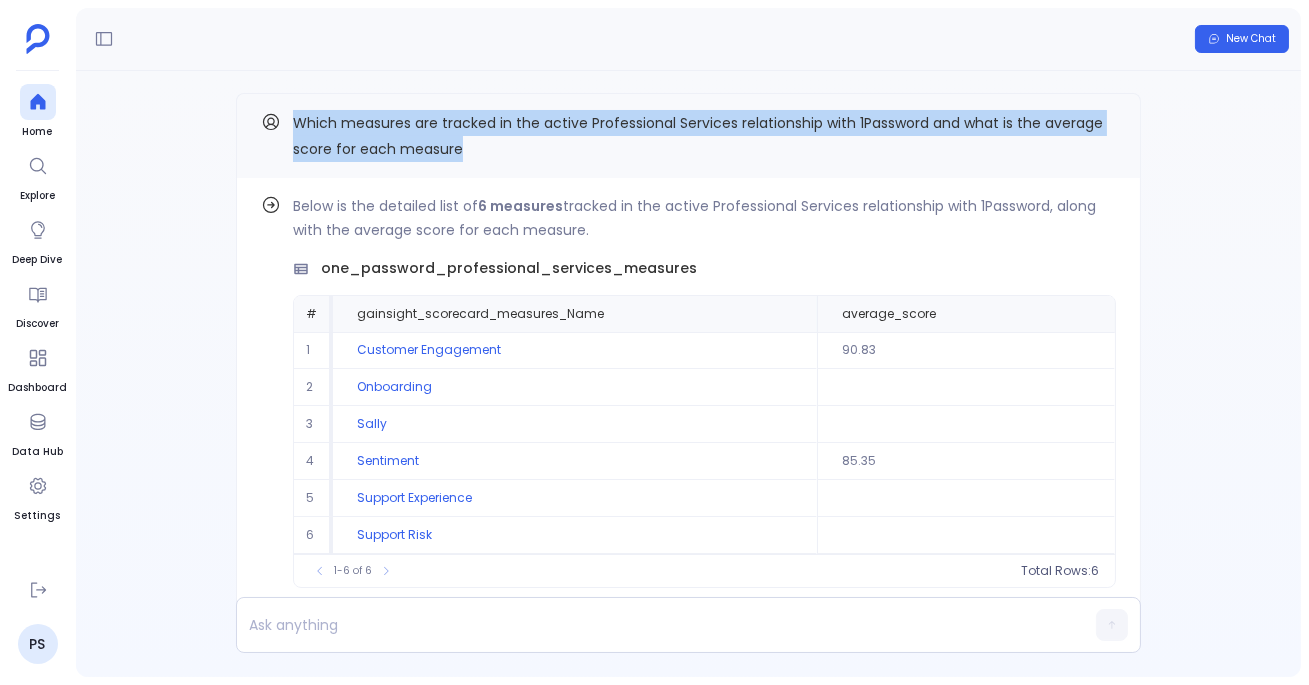 click on "Which measures are tracked in the active Professional Services relationship with 1Password and what is the average score for each measure" at bounding box center [698, 136] 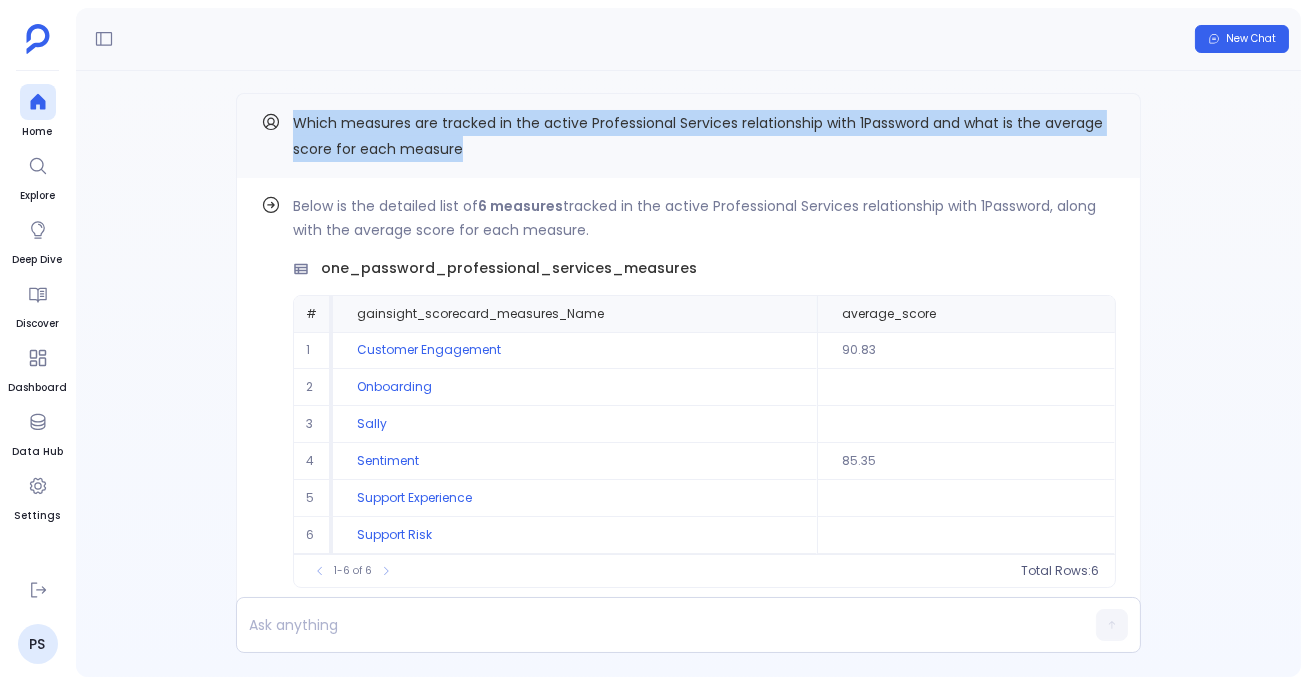 drag, startPoint x: 293, startPoint y: 122, endPoint x: 499, endPoint y: 158, distance: 209.12198 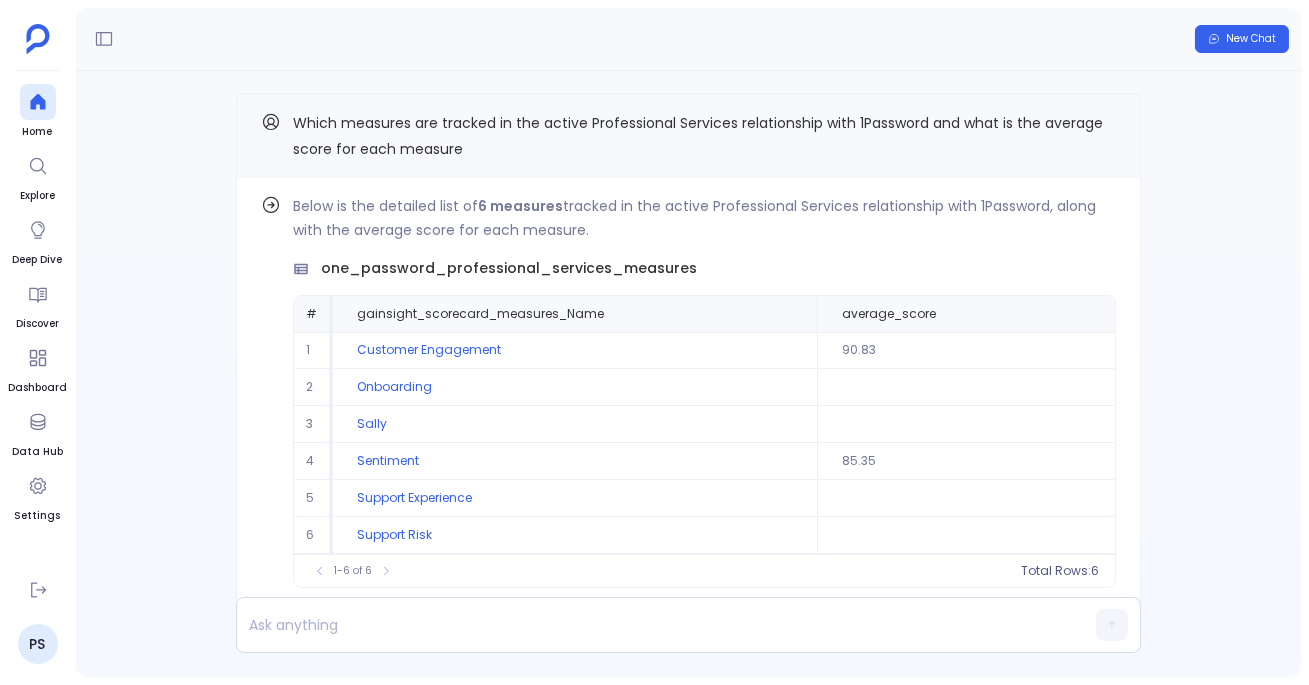 click on "Which measures are tracked in the active Professional Services relationship with 1Password and what is the average score for each measure" at bounding box center (698, 136) 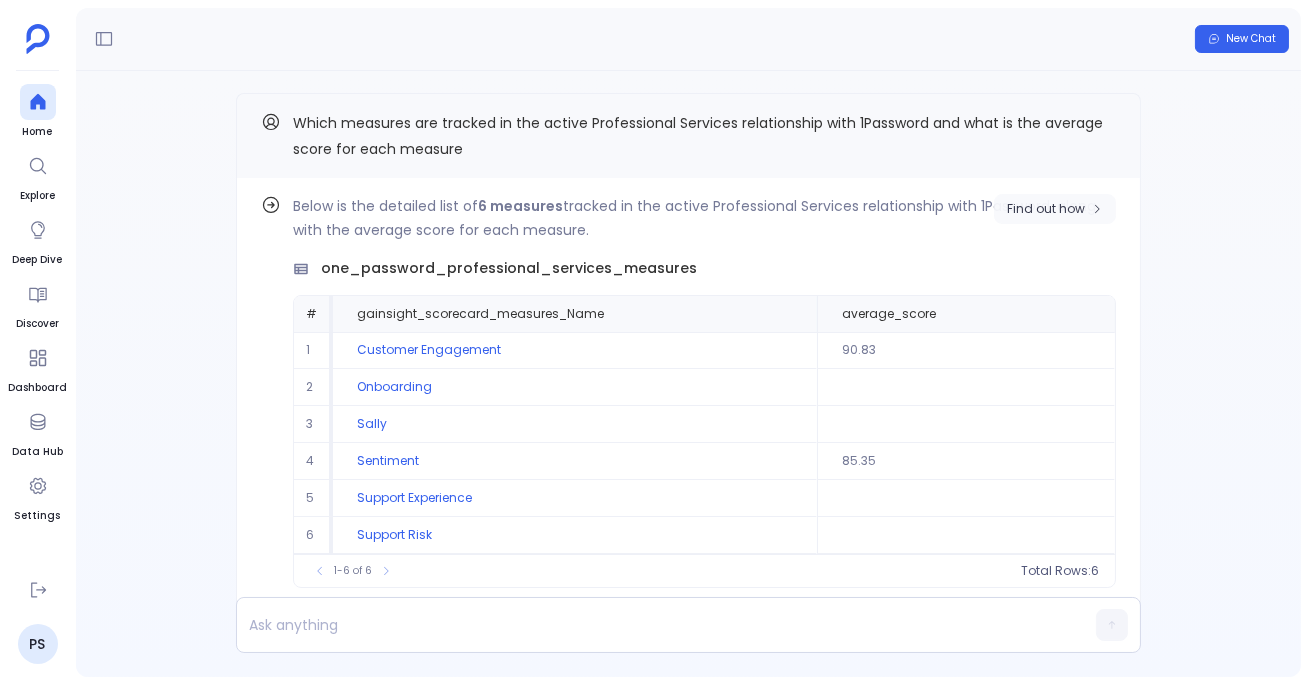 click on "Find out how" at bounding box center [1055, 209] 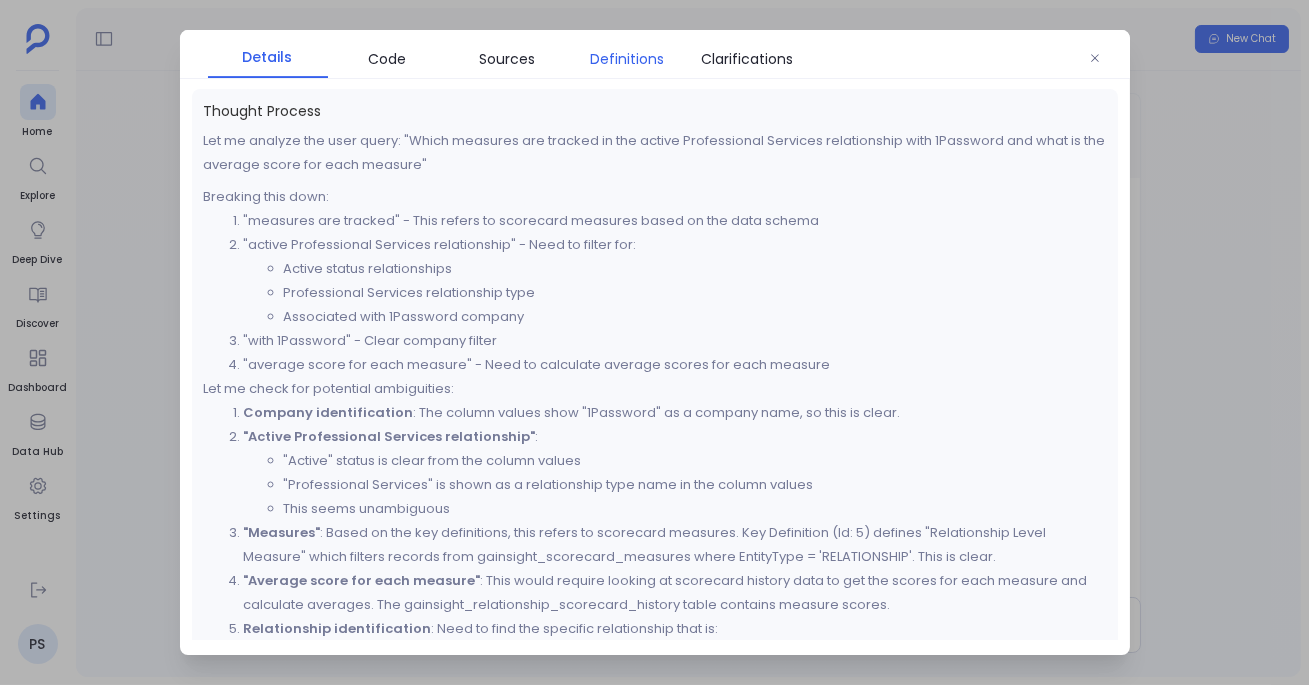 click on "Definitions" at bounding box center [628, 59] 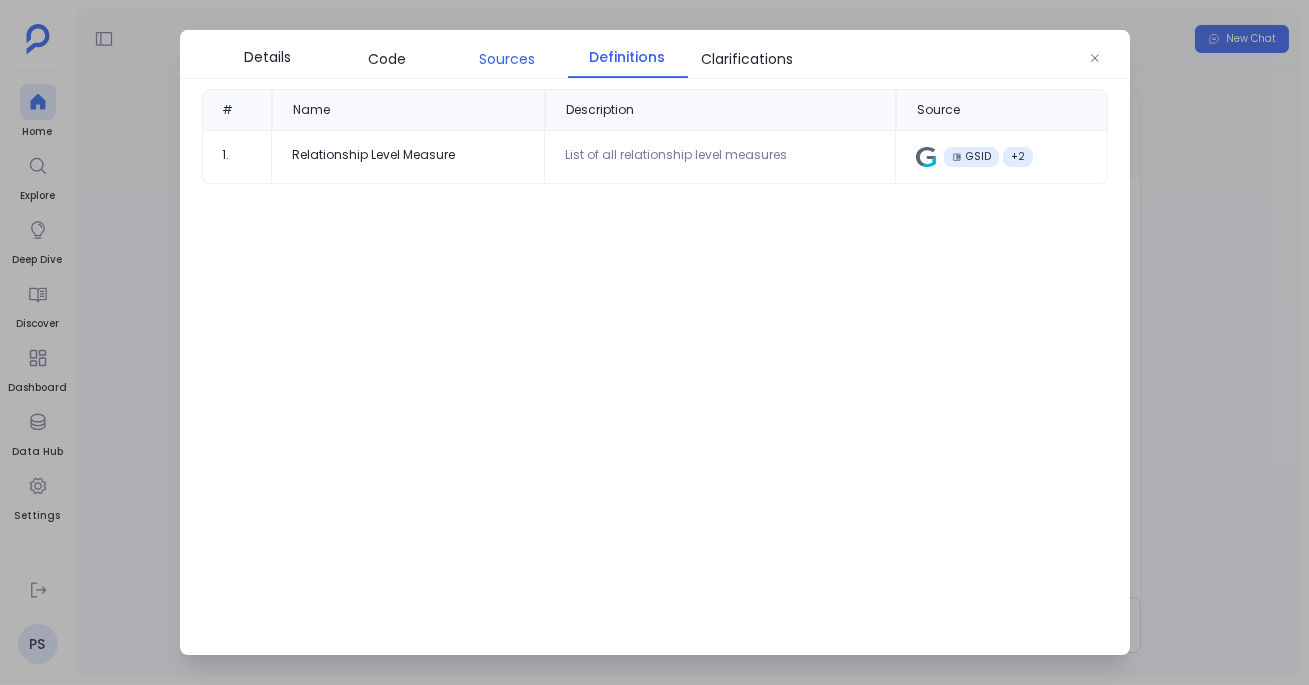 click on "Sources" at bounding box center [508, 59] 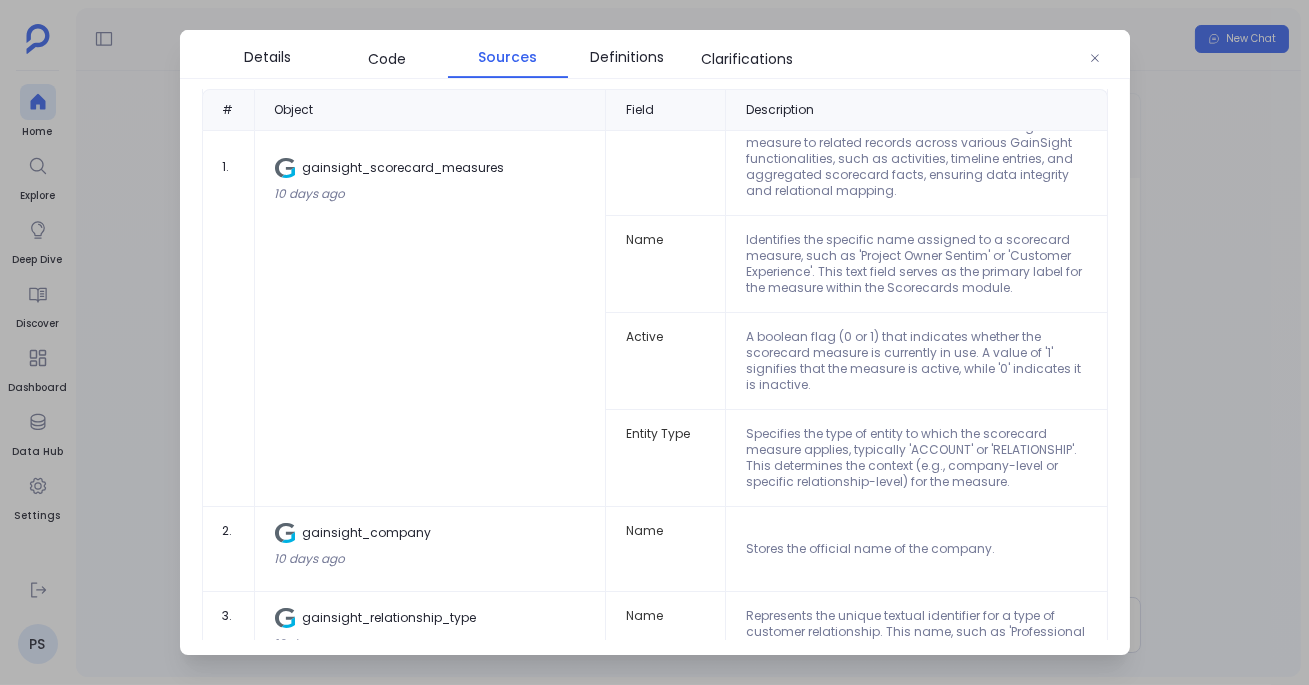 scroll, scrollTop: 0, scrollLeft: 0, axis: both 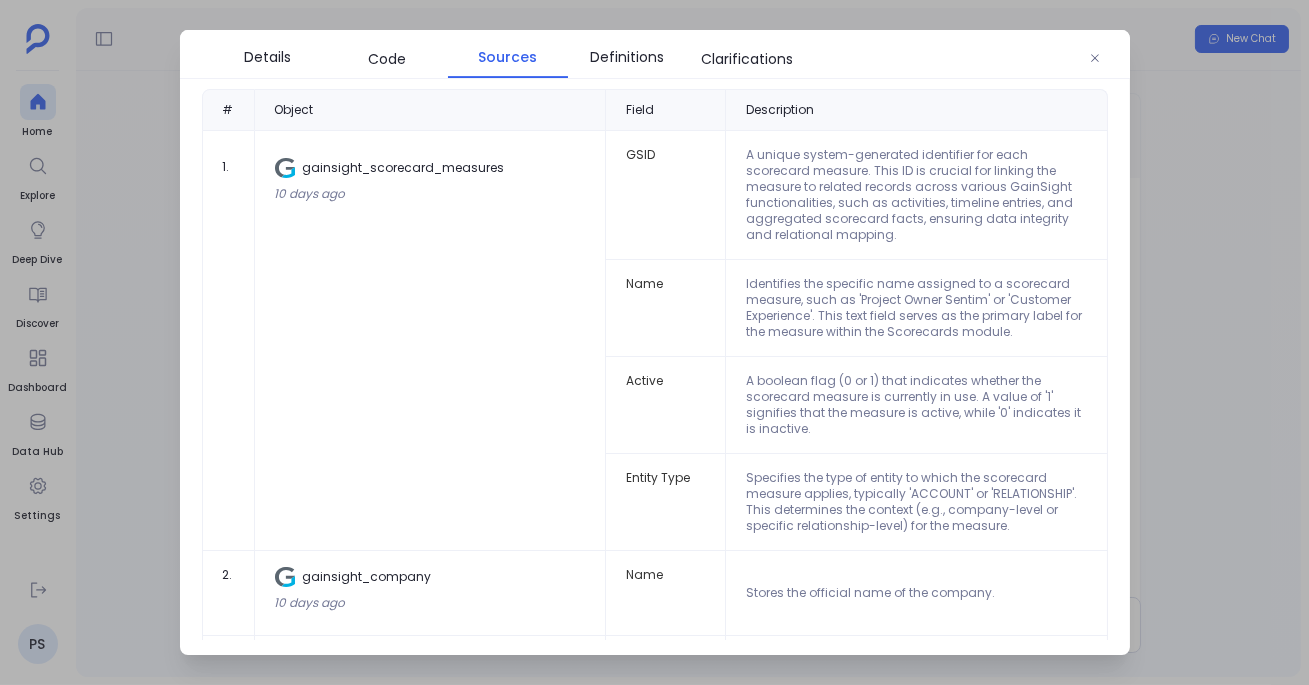 click at bounding box center [654, 342] 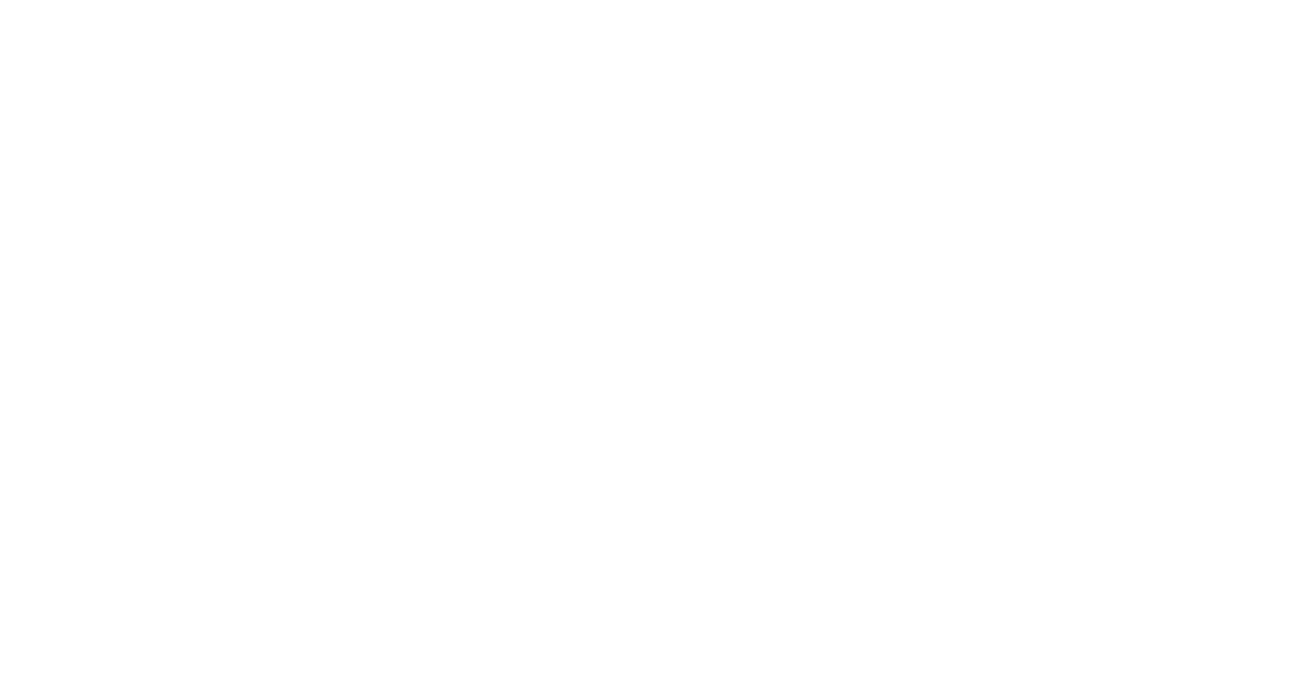 scroll, scrollTop: 0, scrollLeft: 0, axis: both 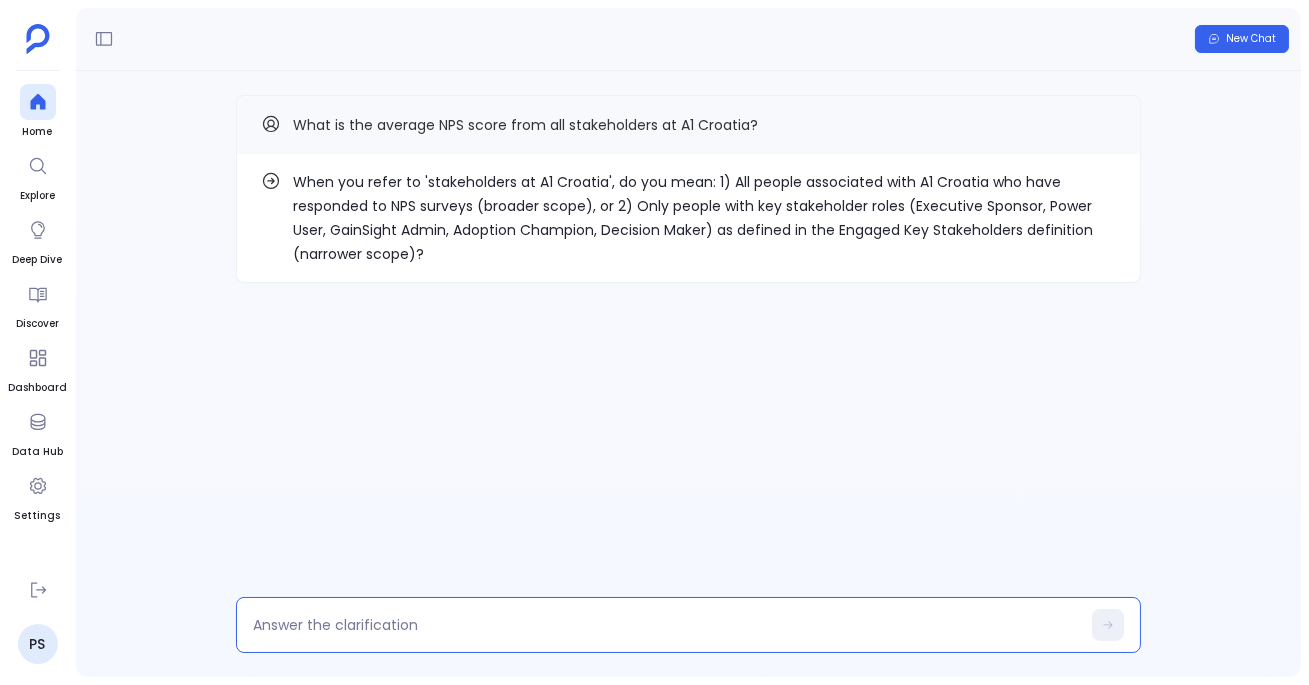 click at bounding box center (666, 625) 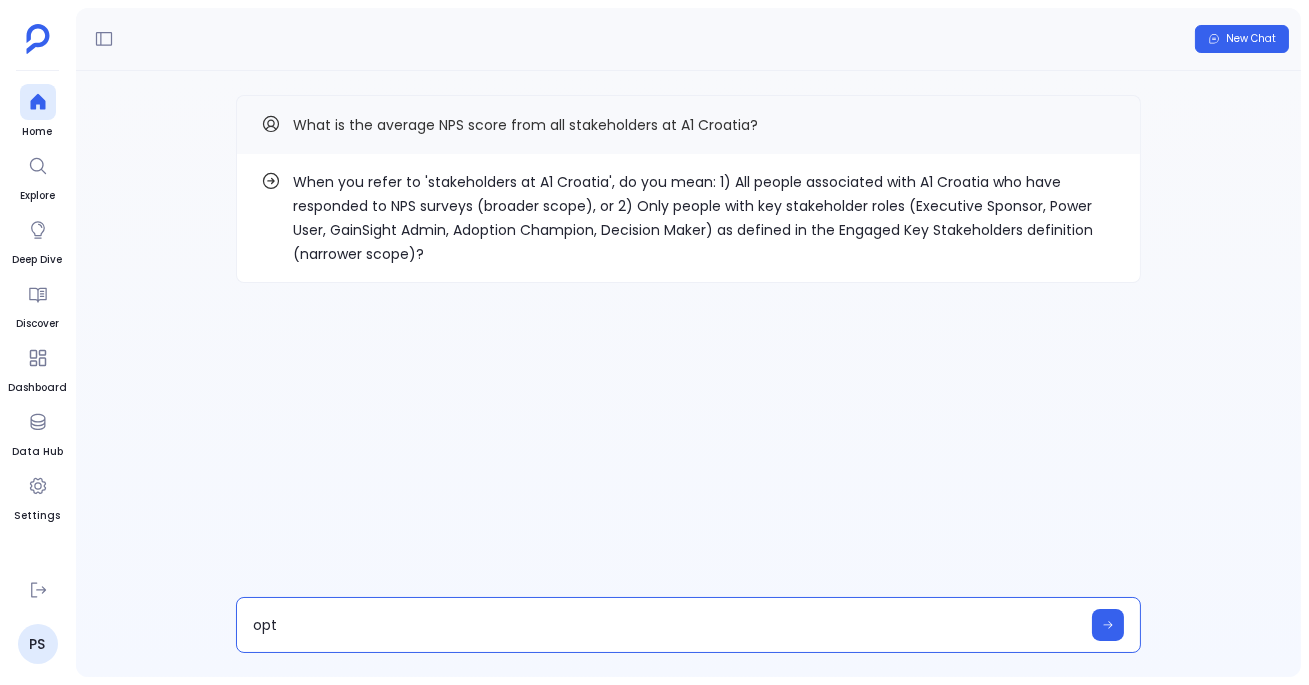 type on "opti" 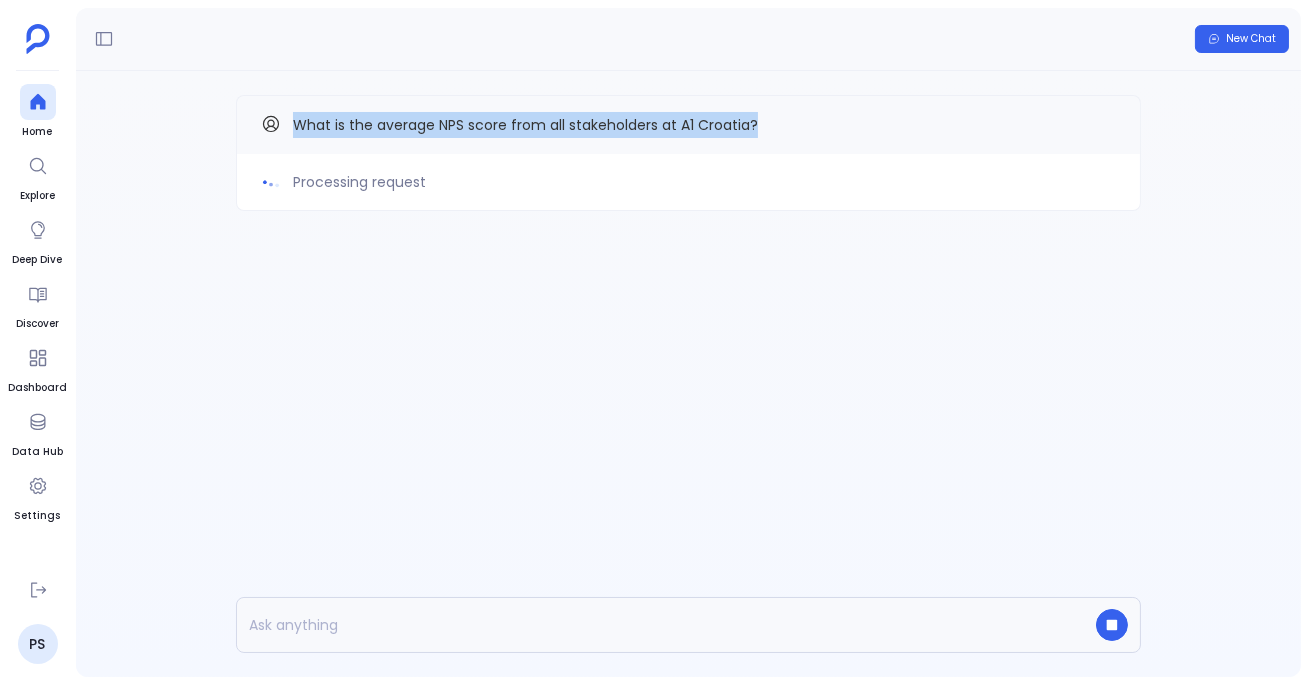 drag, startPoint x: 289, startPoint y: 119, endPoint x: 780, endPoint y: 127, distance: 491.06516 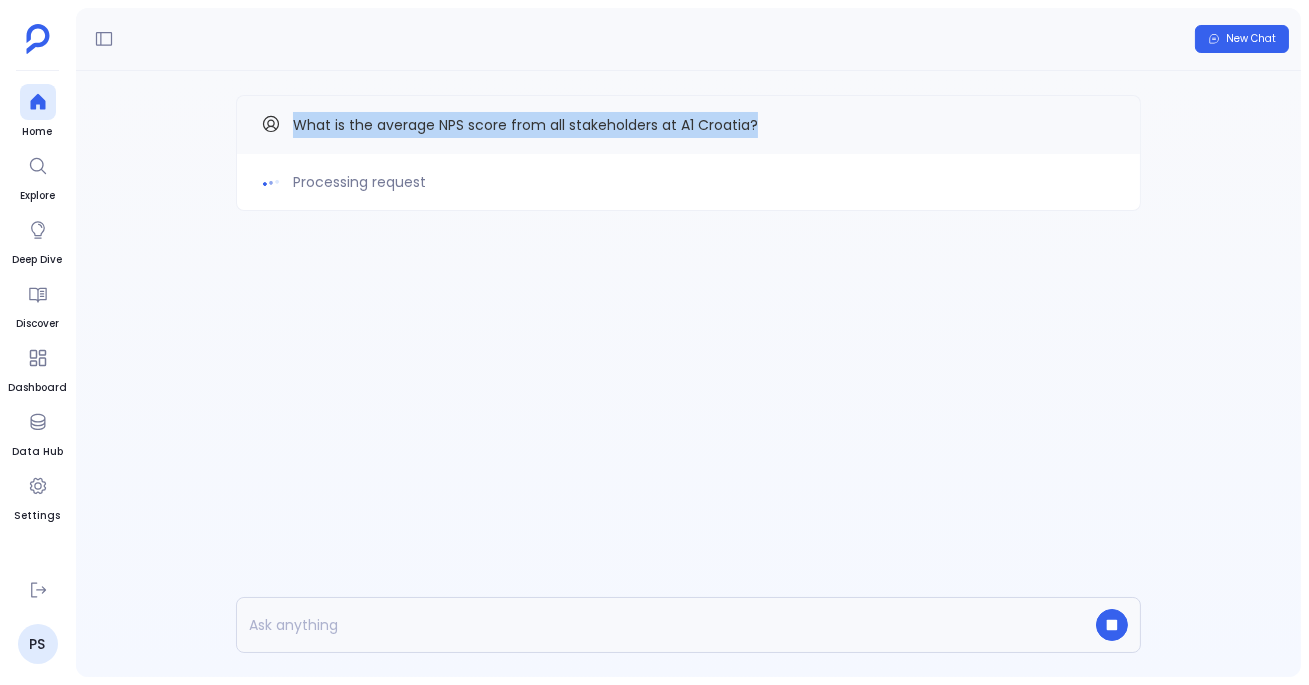 click on "What is the average NPS score from all stakeholders at A1 Croatia?" at bounding box center [688, 125] 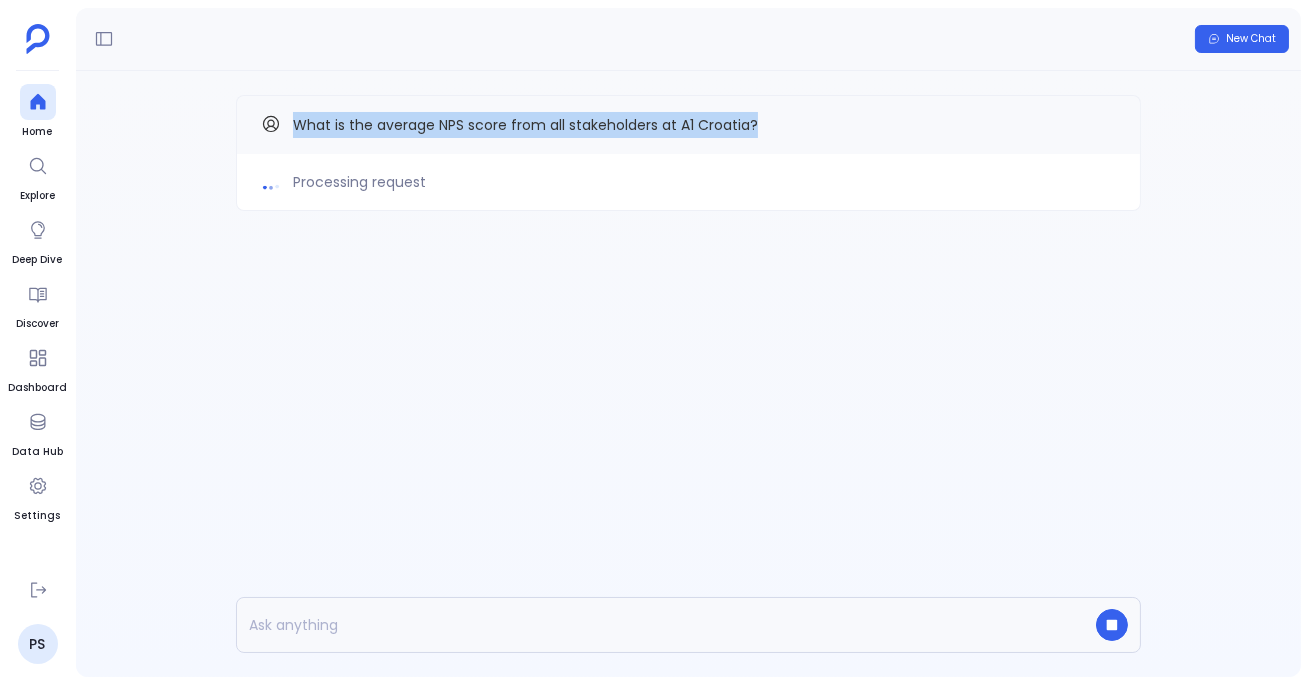 copy on "What is the average NPS score from all stakeholders at A1 Croatia?" 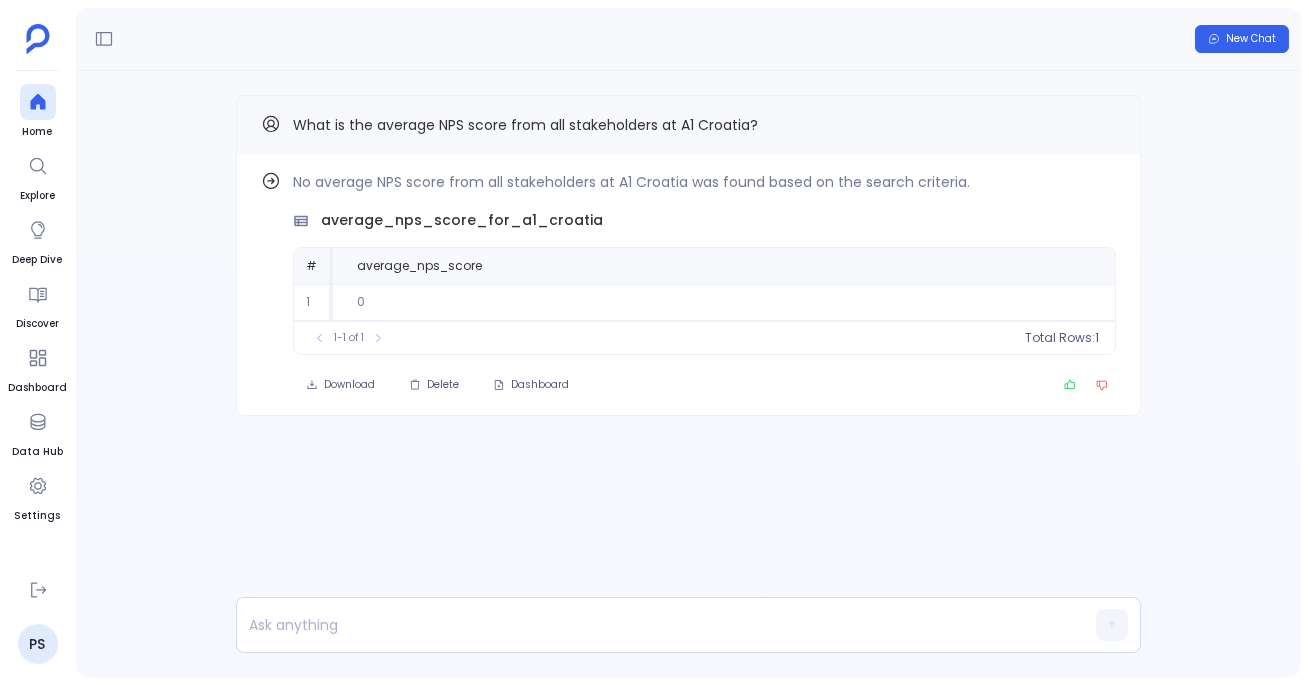 click on "What is the average NPS score from all stakeholders at A1 Croatia?" at bounding box center [525, 125] 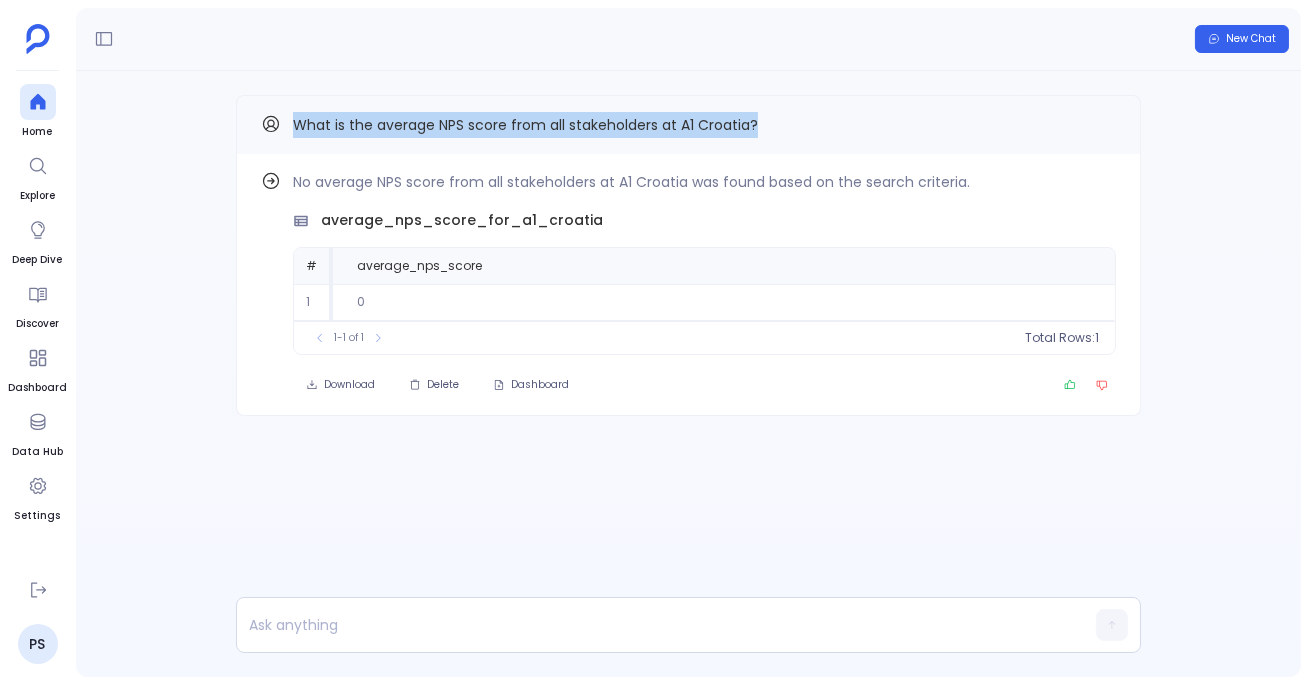 drag, startPoint x: 293, startPoint y: 121, endPoint x: 849, endPoint y: 145, distance: 556.51776 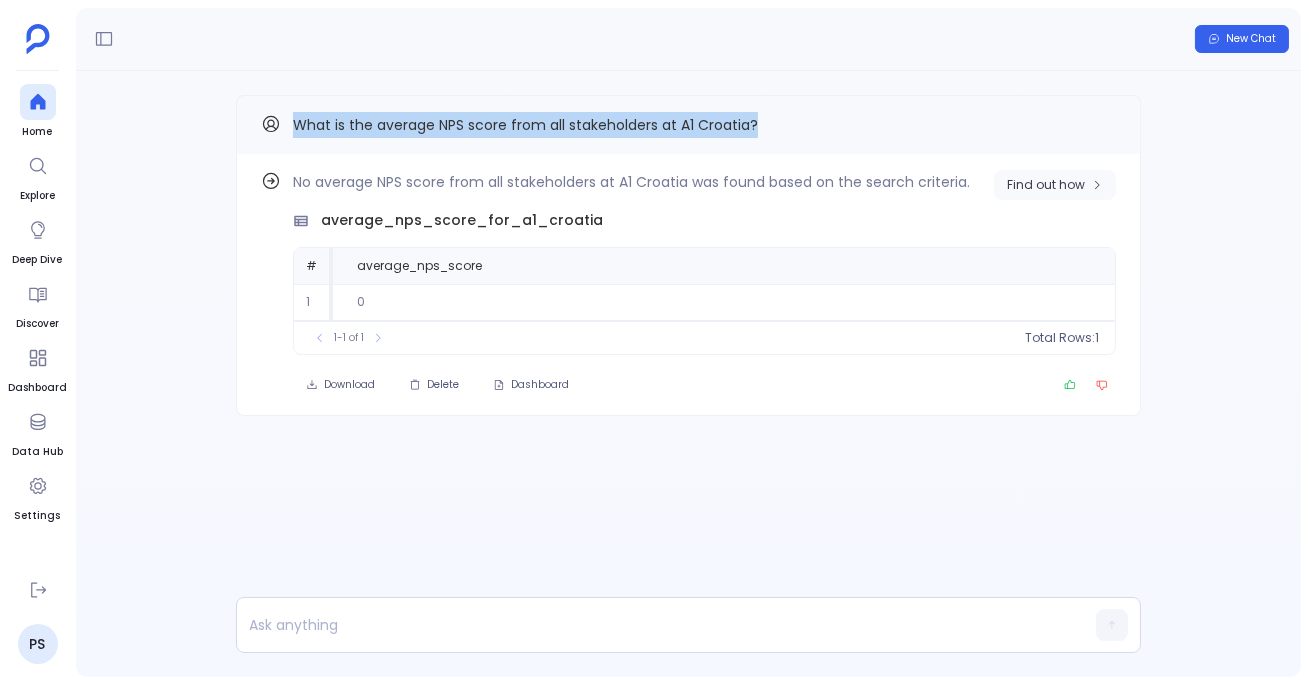 click on "Find out how" at bounding box center [1046, 185] 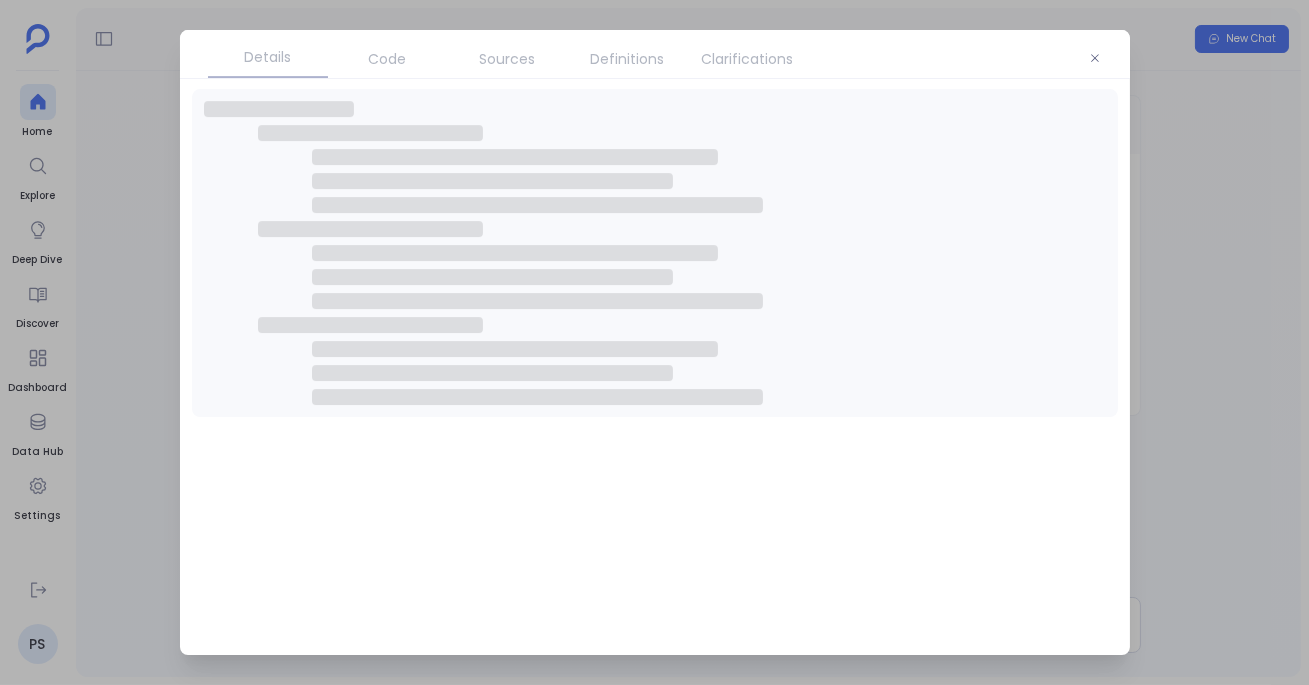 click on "Sources" at bounding box center [508, 59] 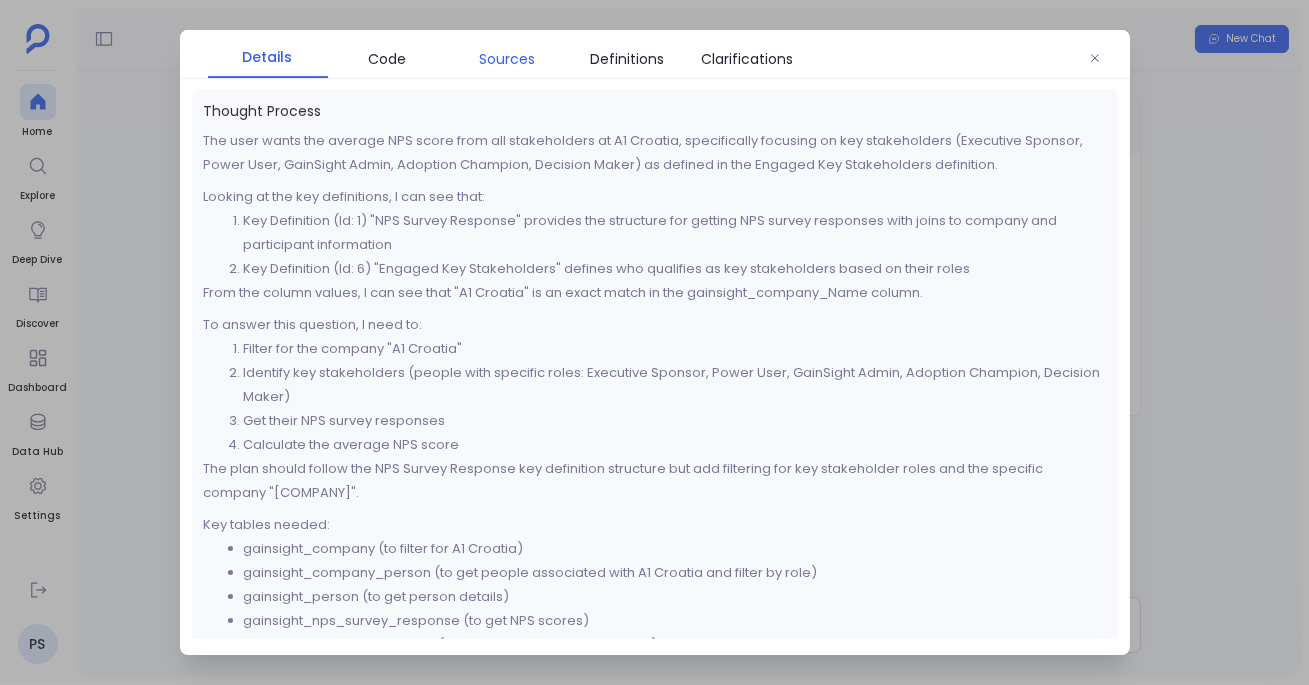 click on "Sources" at bounding box center [508, 59] 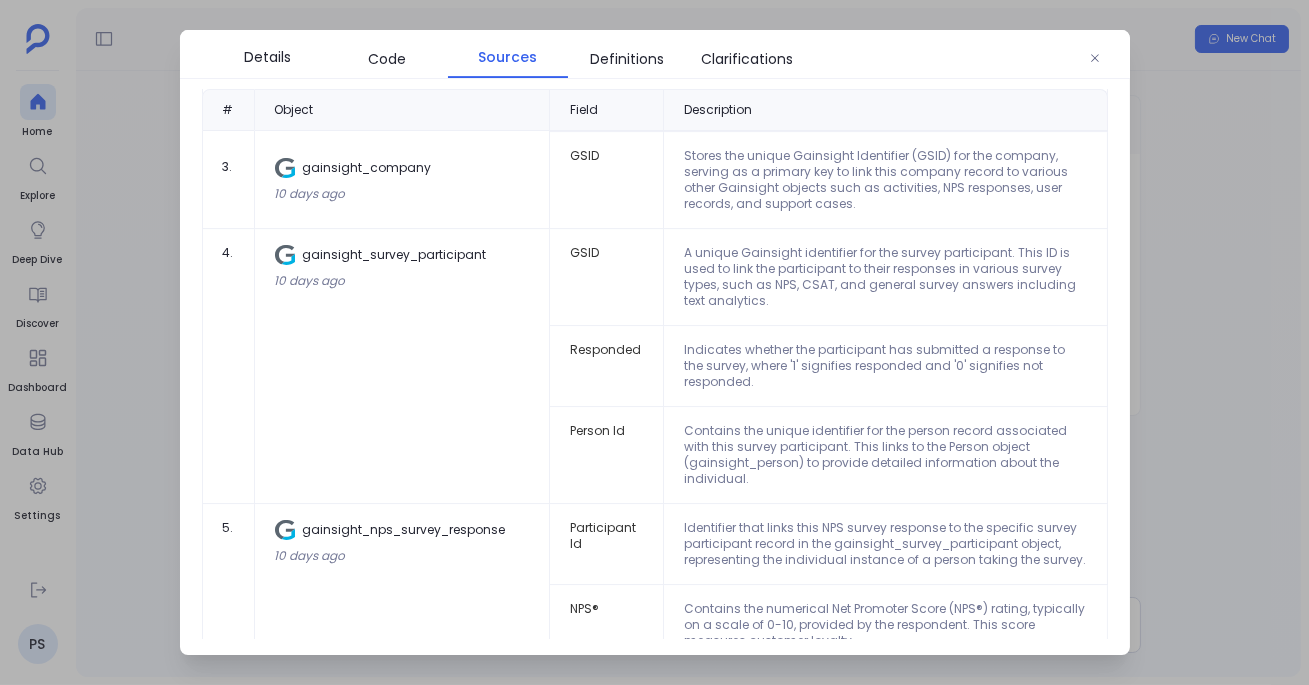 scroll, scrollTop: 441, scrollLeft: 0, axis: vertical 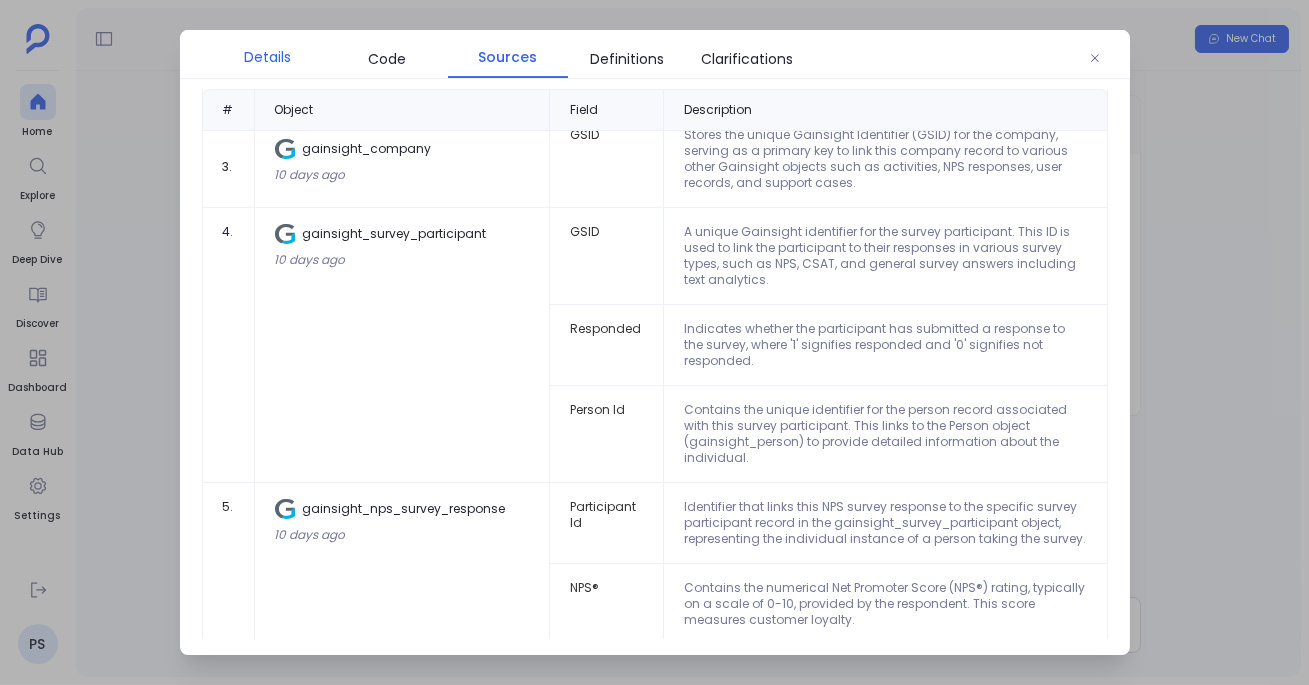 click on "Details" at bounding box center (267, 57) 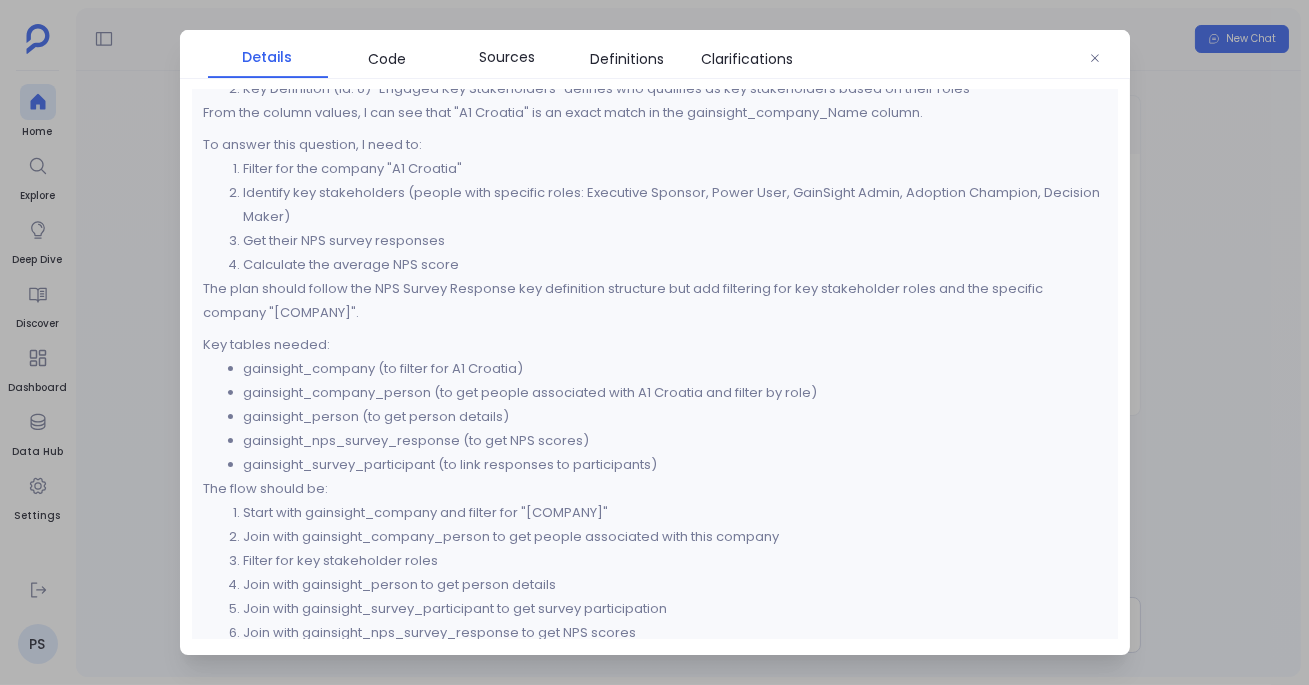 scroll, scrollTop: 0, scrollLeft: 0, axis: both 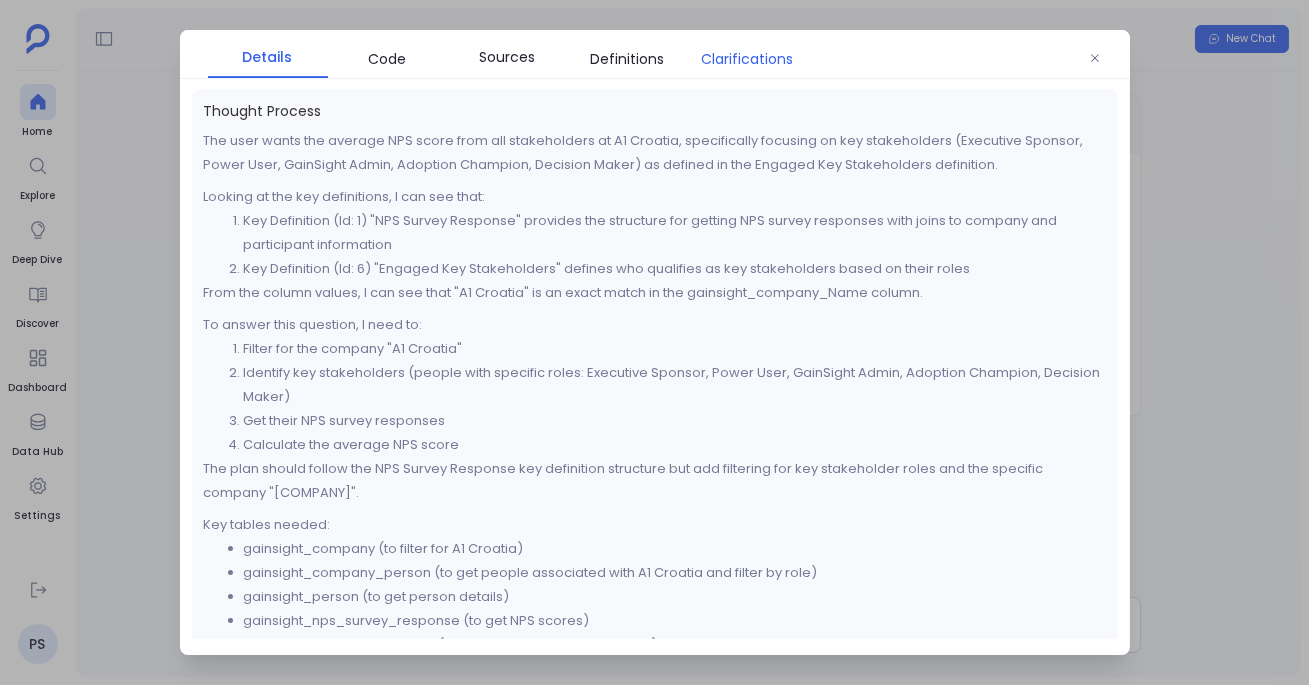 click on "Clarifications" at bounding box center [748, 59] 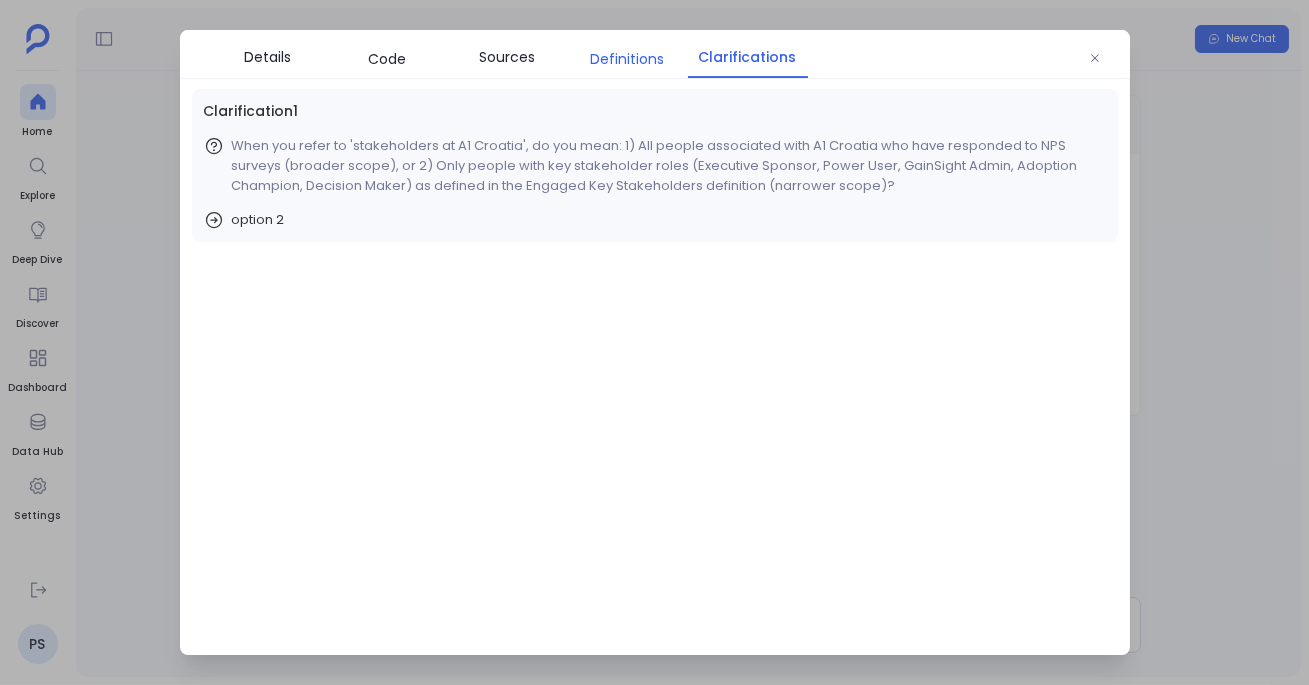 click on "Definitions" at bounding box center (628, 59) 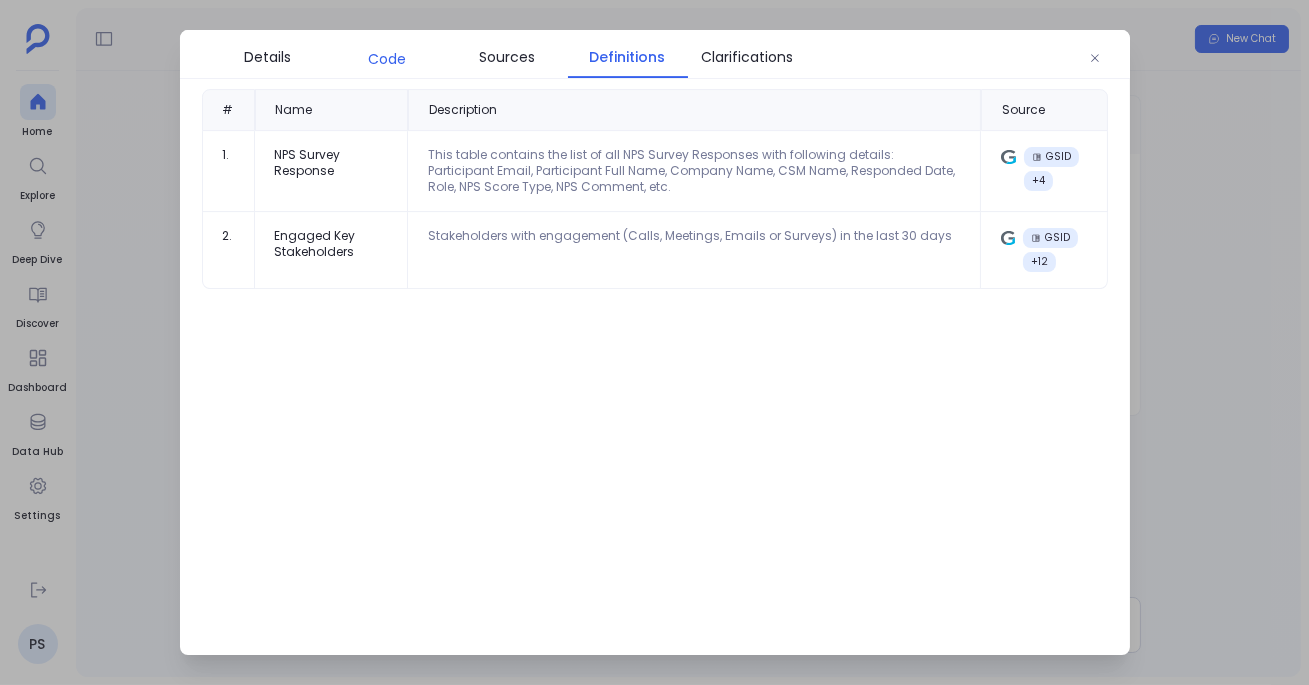 click on "Code" at bounding box center [388, 59] 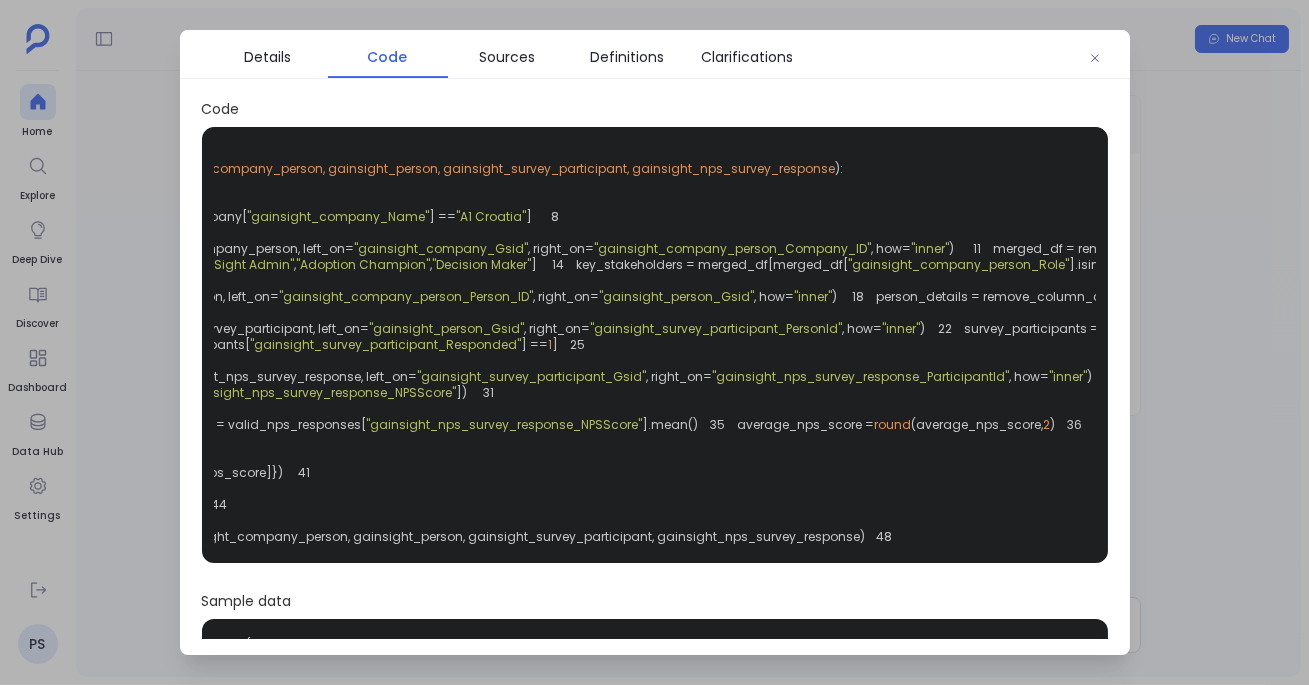 scroll, scrollTop: 0, scrollLeft: 0, axis: both 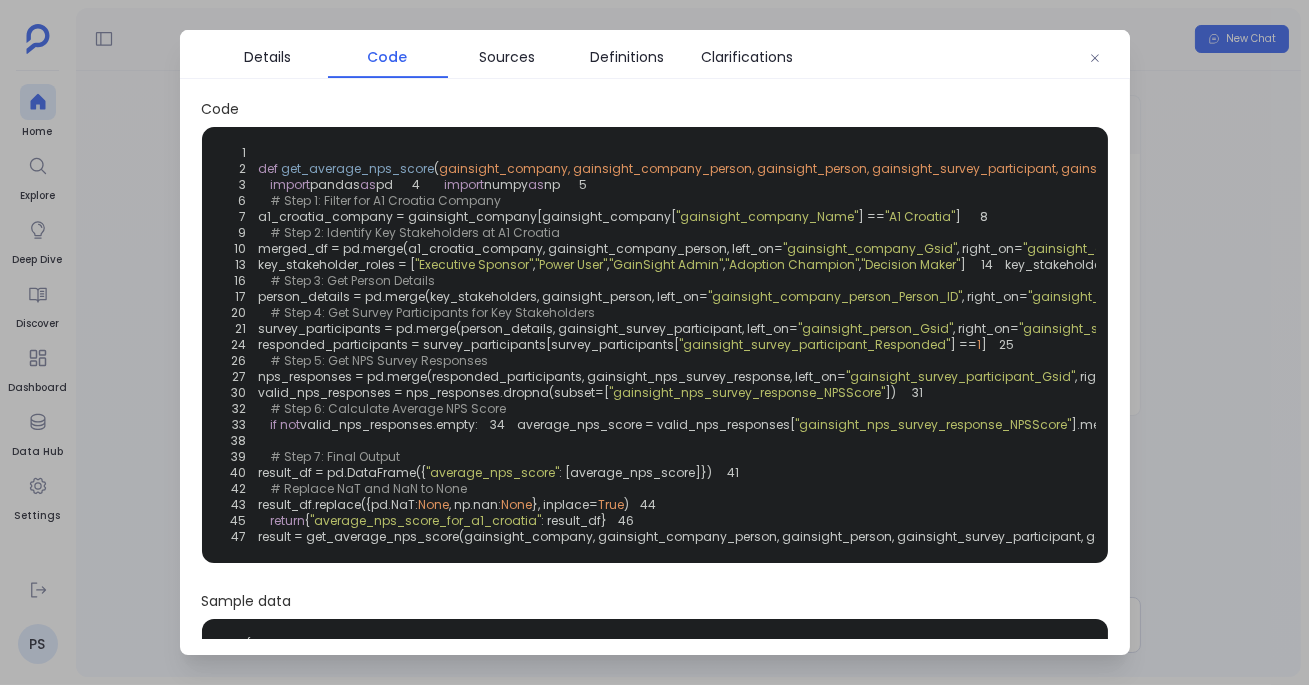 click at bounding box center [654, 342] 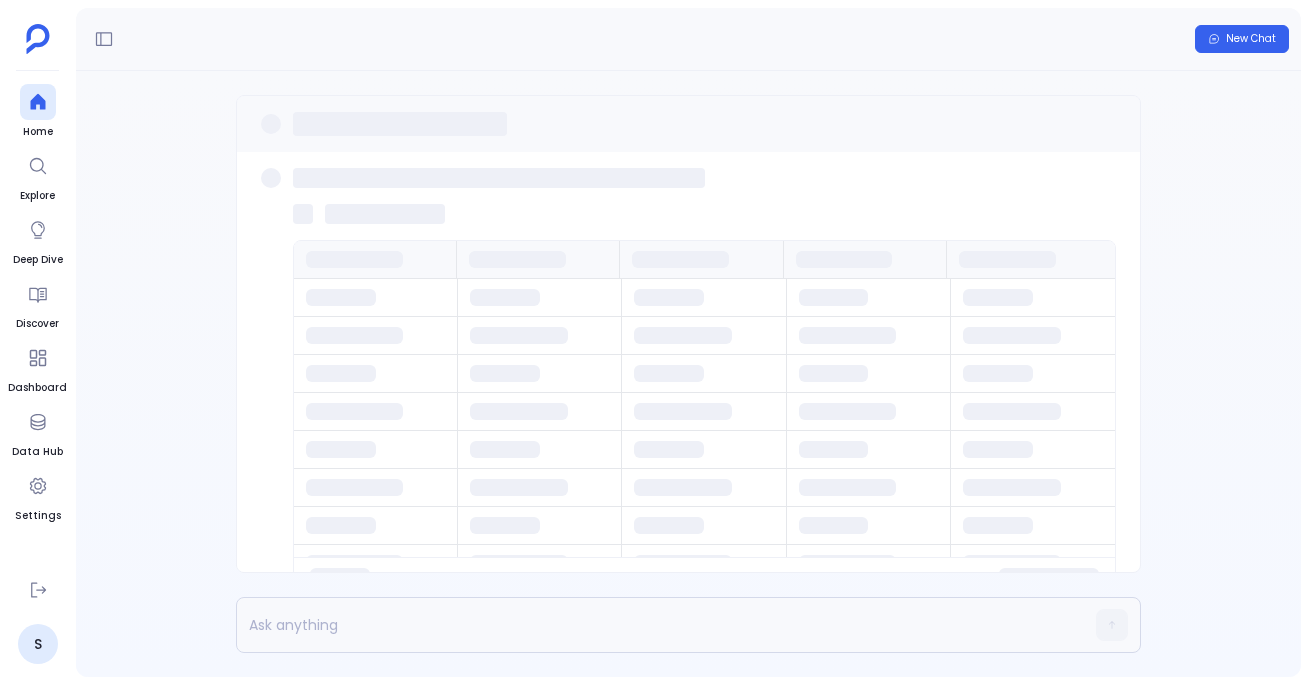 scroll, scrollTop: 0, scrollLeft: 0, axis: both 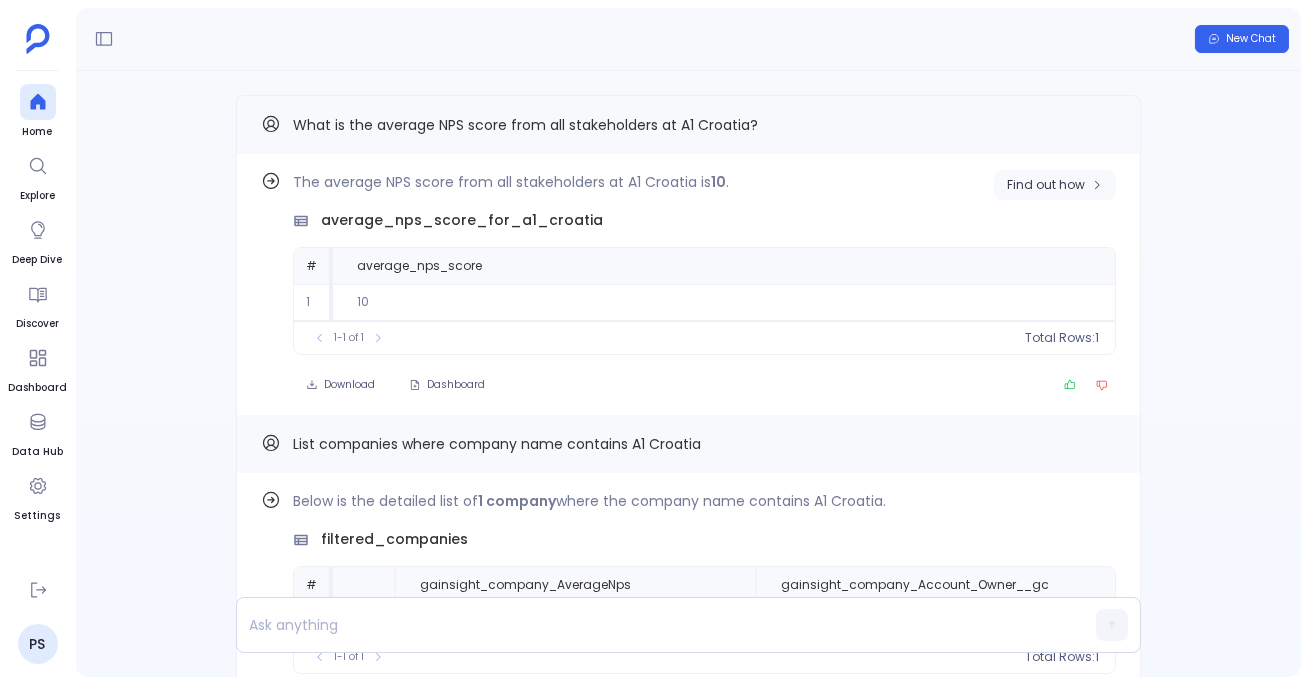 click on "Find out how" at bounding box center [1046, 185] 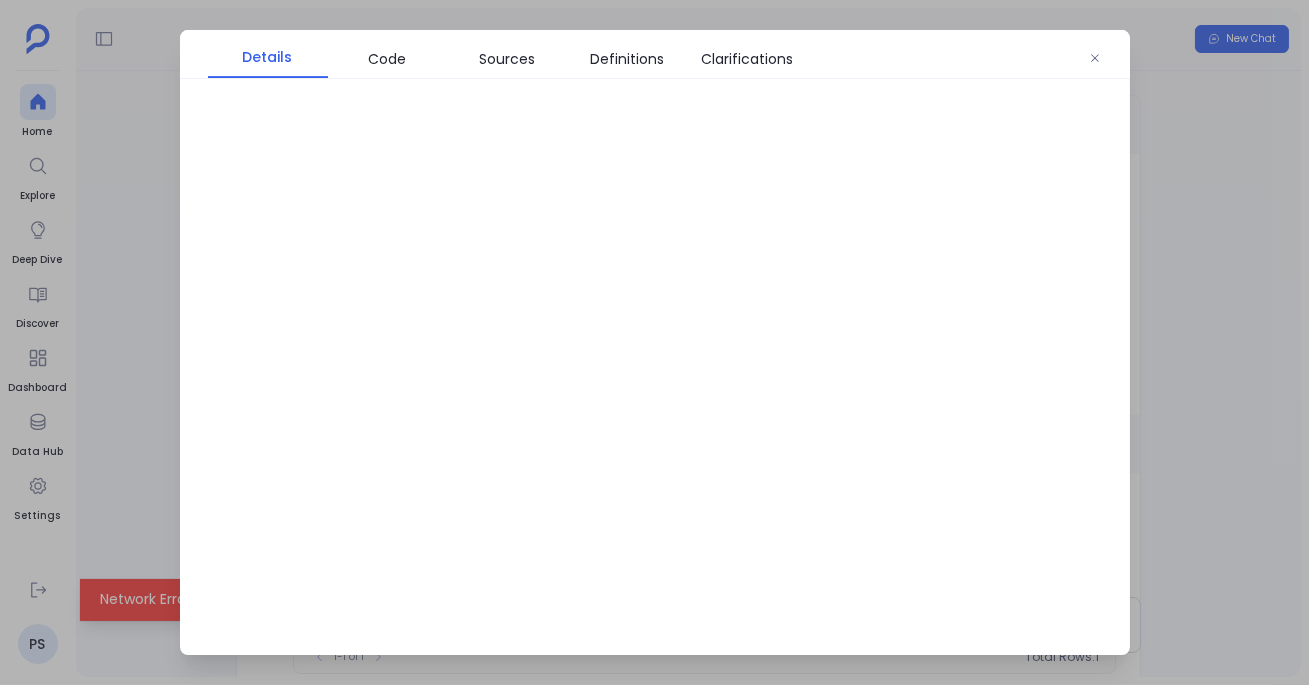 click on "Details Code Sources Definitions Clarifications" at bounding box center (655, 343) 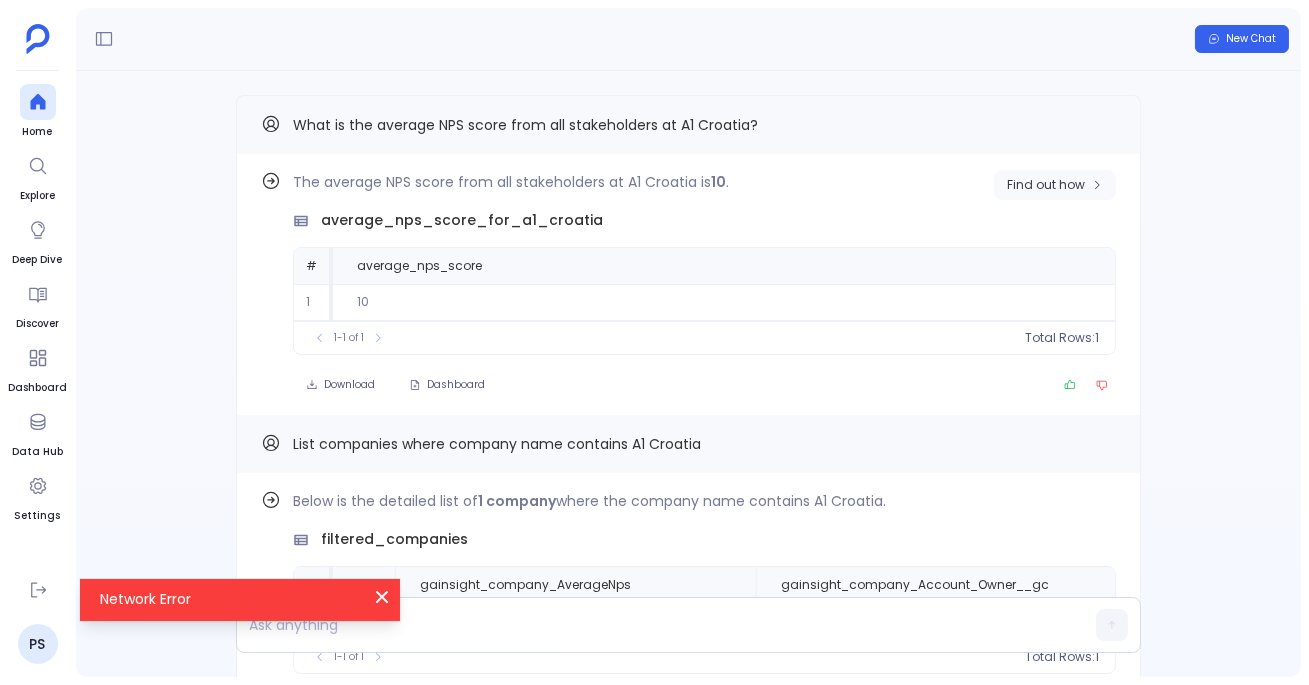 click on "Find out how" at bounding box center (1046, 185) 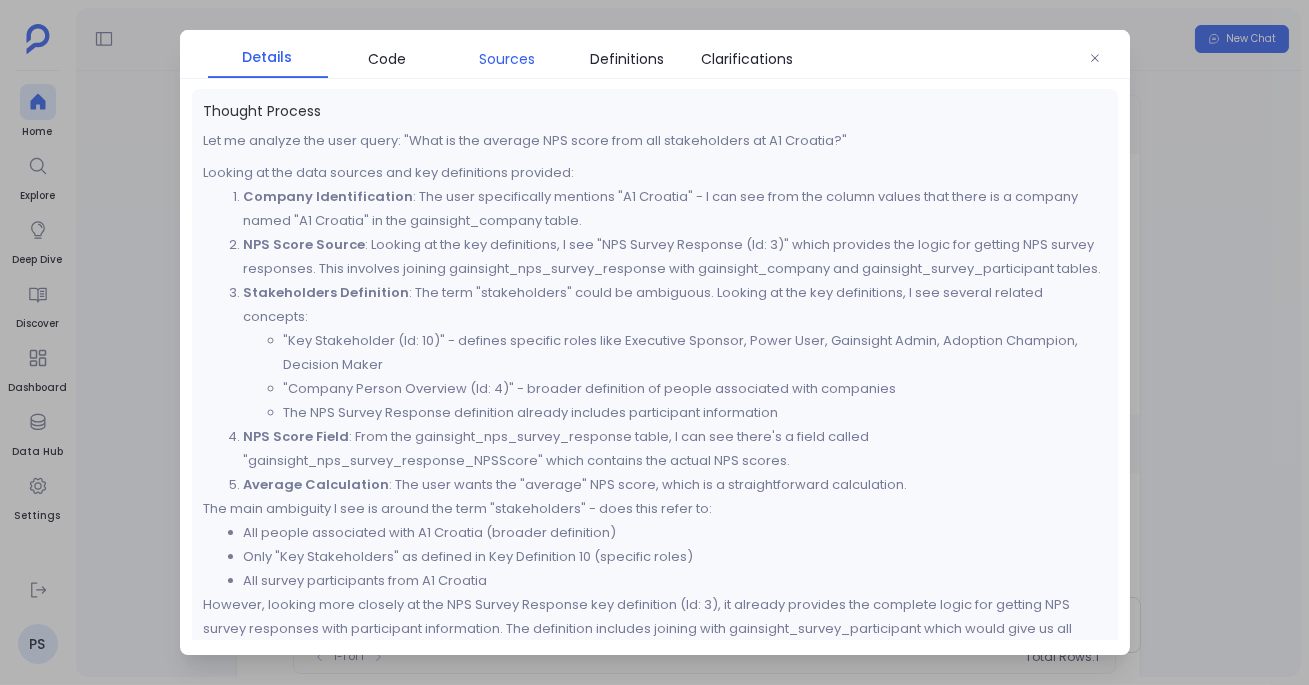 click on "Sources" at bounding box center (508, 59) 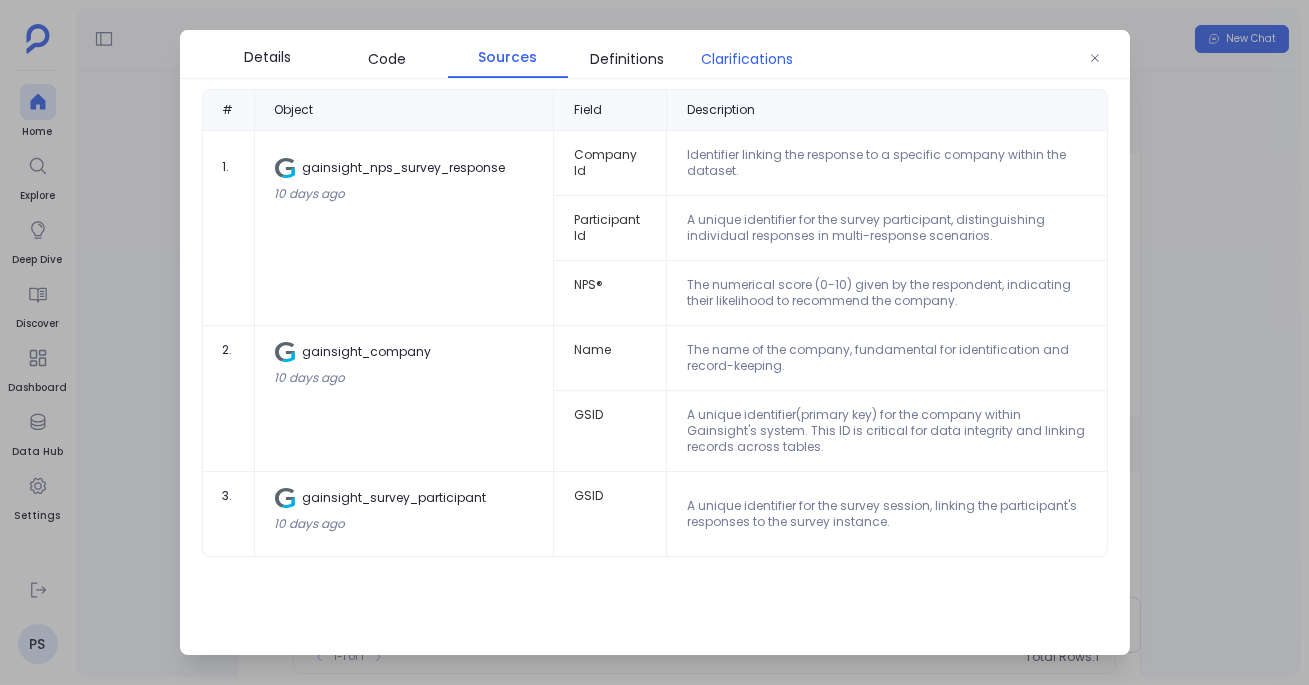click on "Clarifications" at bounding box center (748, 59) 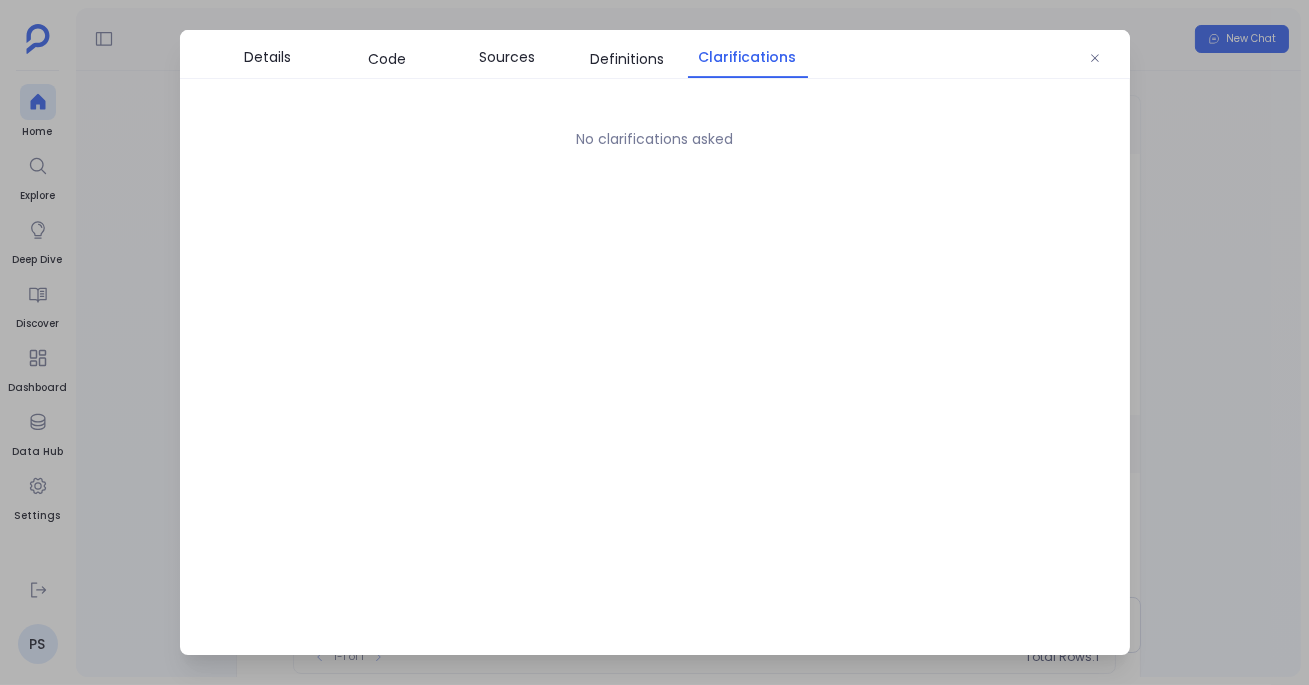 click on "Details Code Sources Definitions Clarifications No clarifications asked" at bounding box center [655, 343] 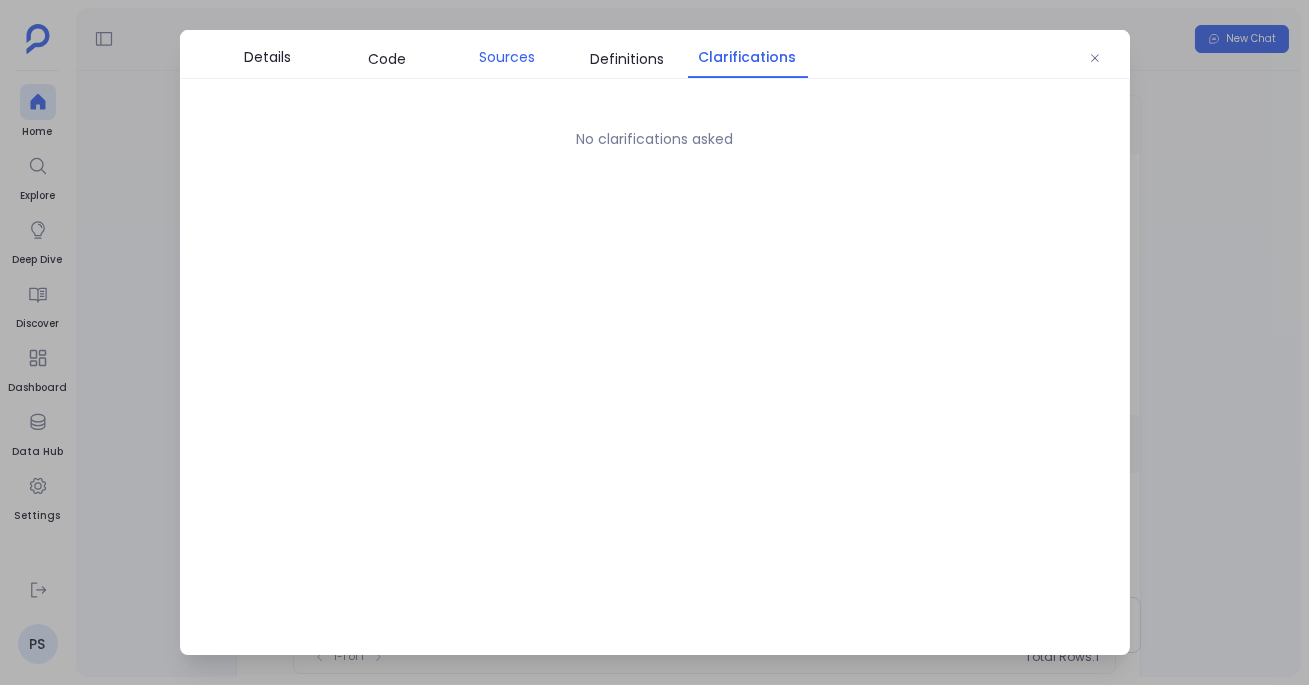 click on "Sources" at bounding box center (508, 57) 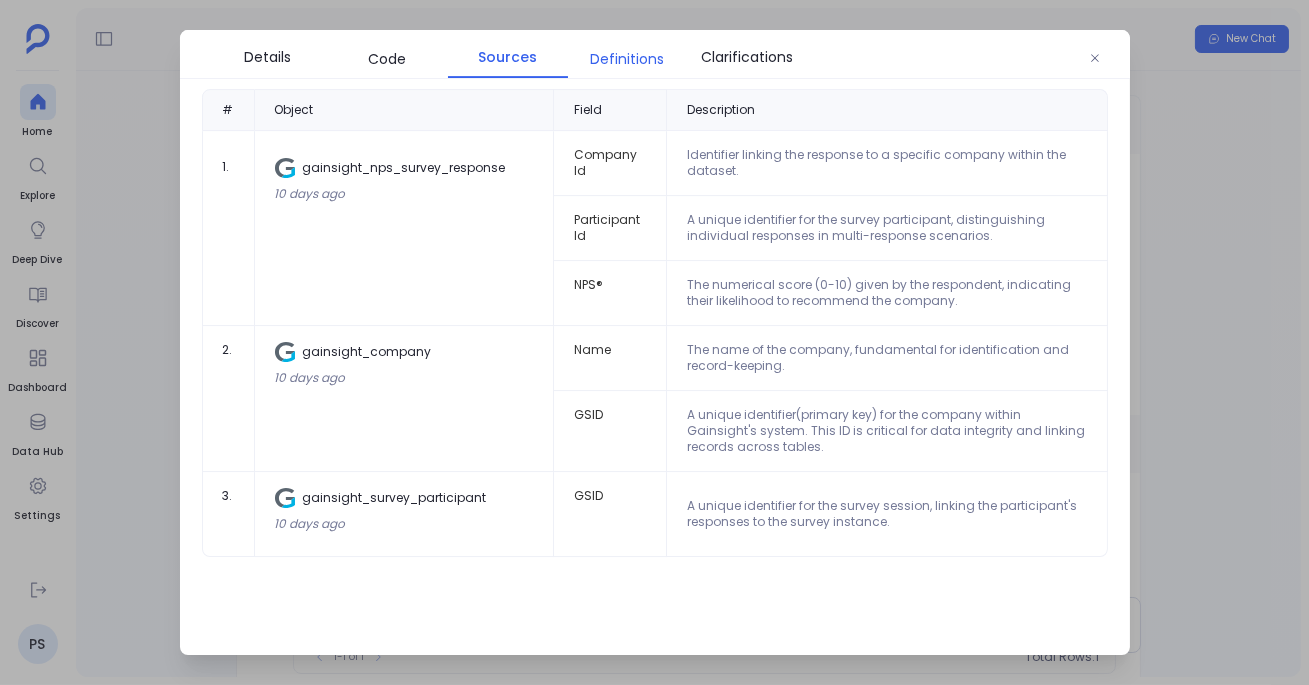 click on "Definitions" at bounding box center [628, 59] 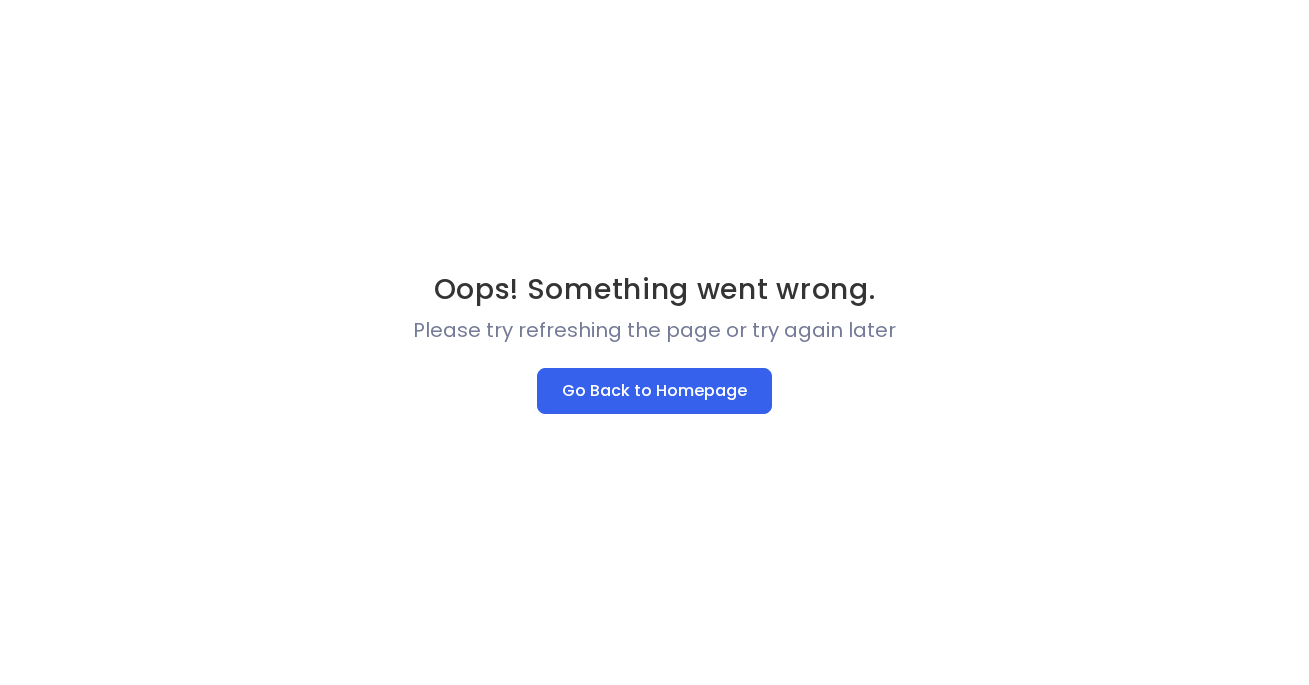 scroll, scrollTop: 0, scrollLeft: 0, axis: both 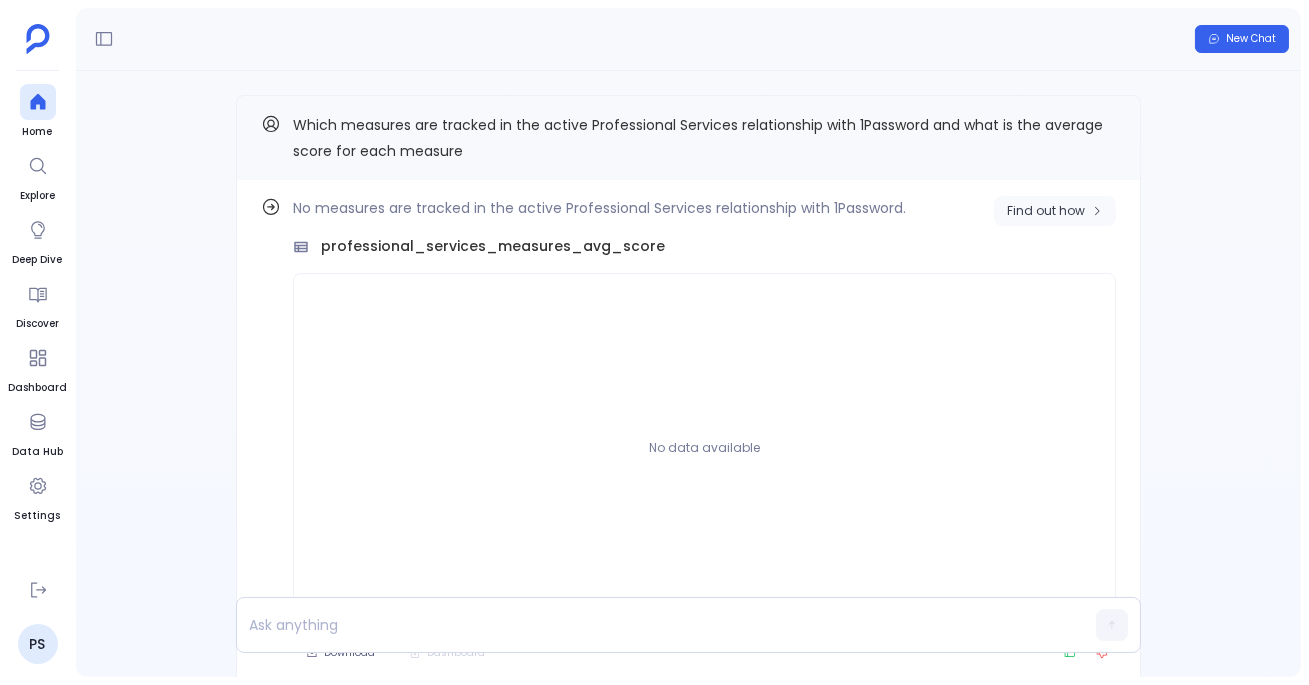 click on "Find out how" at bounding box center [1046, 211] 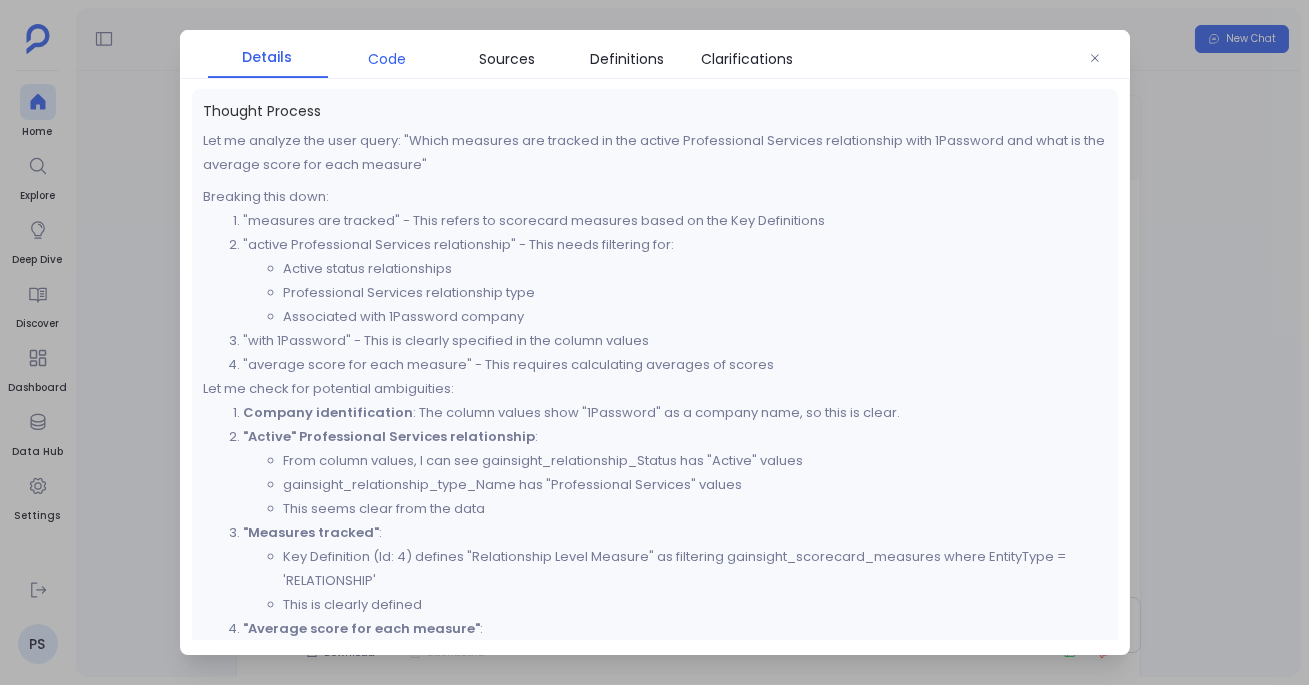 click on "Code" at bounding box center (388, 59) 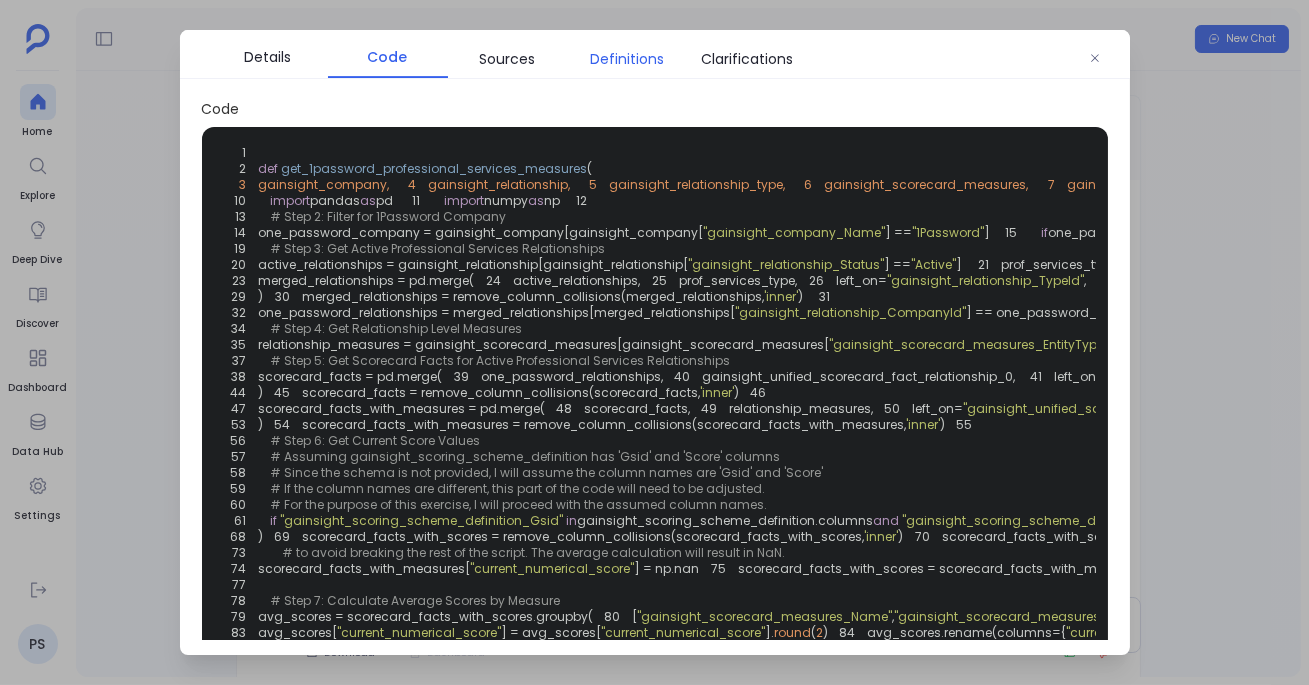 click on "Definitions" at bounding box center [628, 59] 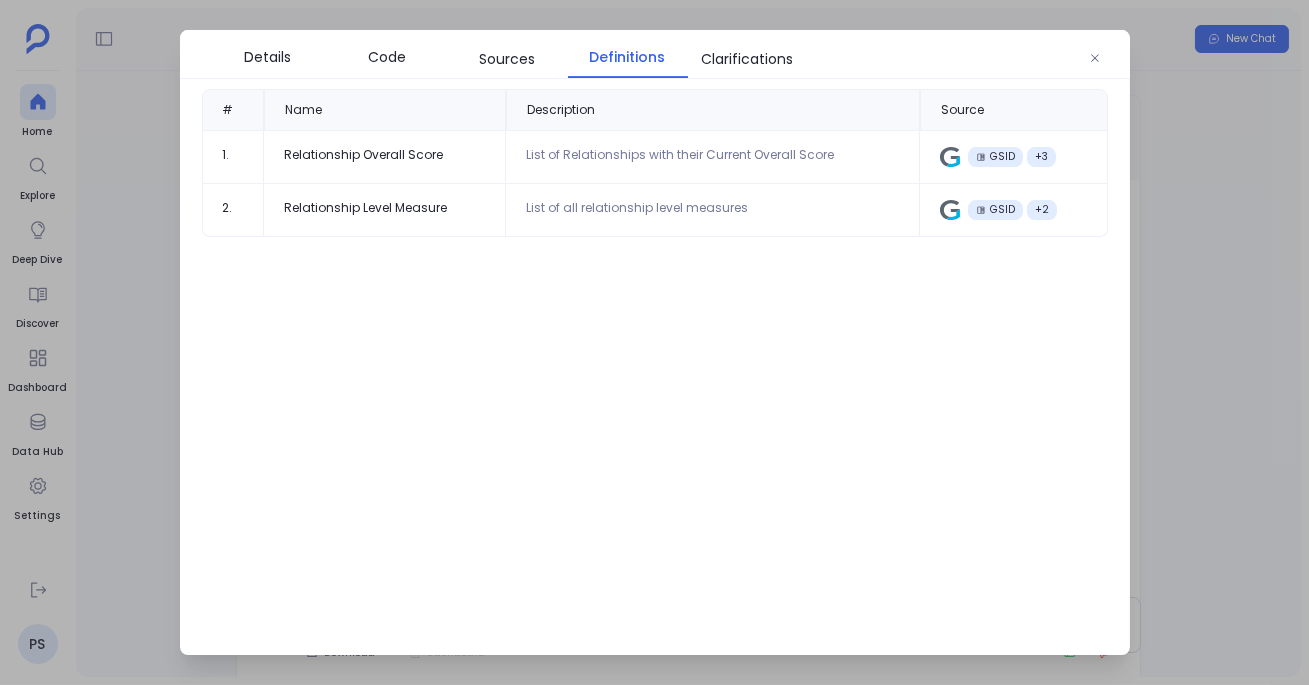 click at bounding box center (654, 342) 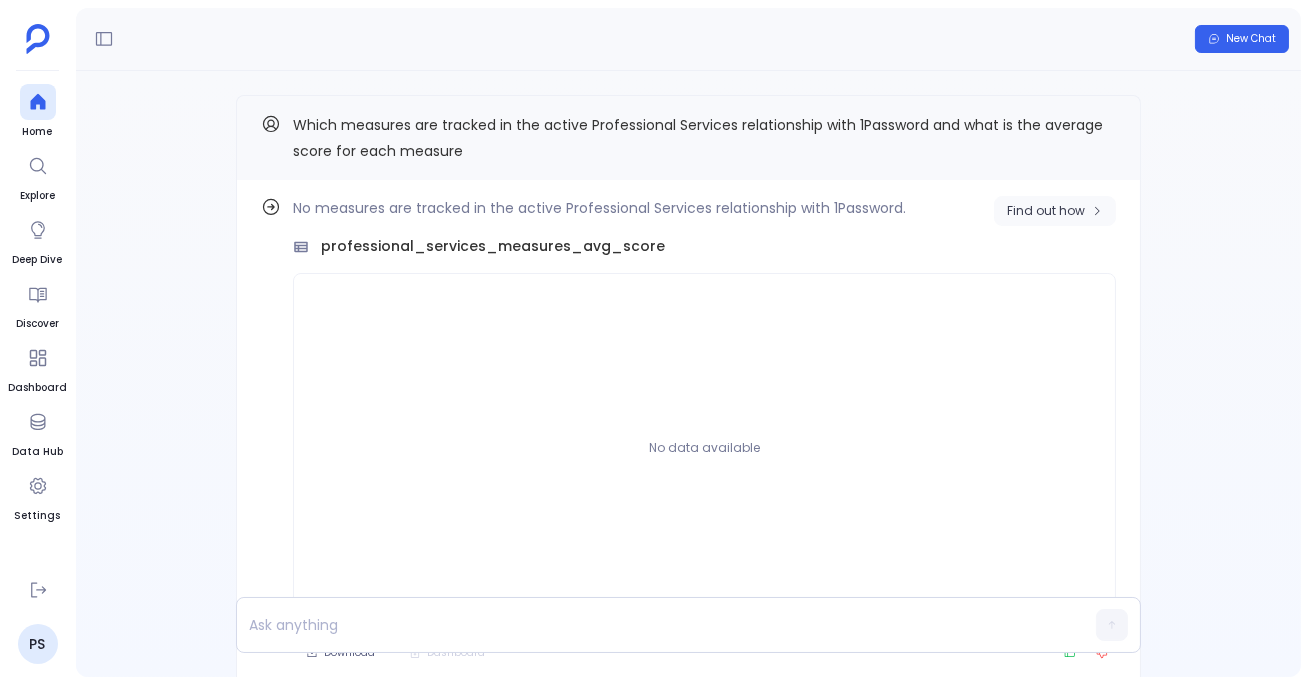 click on "Find out how" at bounding box center [1055, 211] 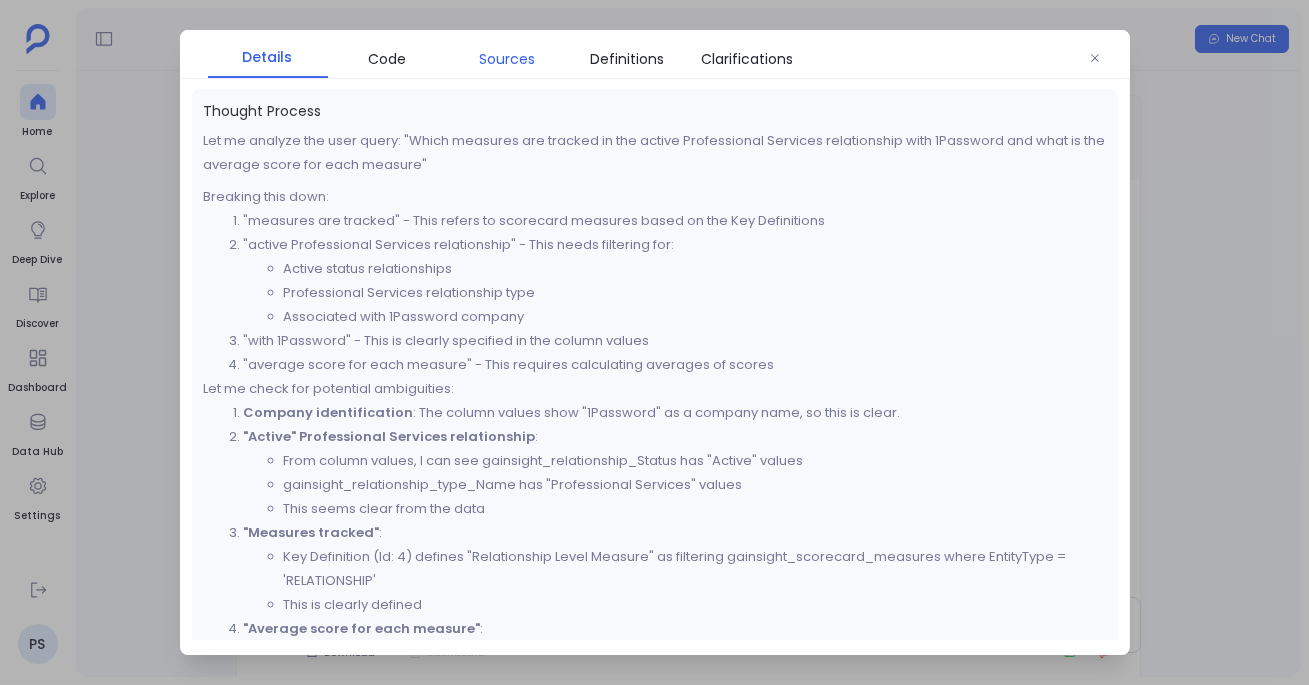 click on "Sources" at bounding box center [508, 59] 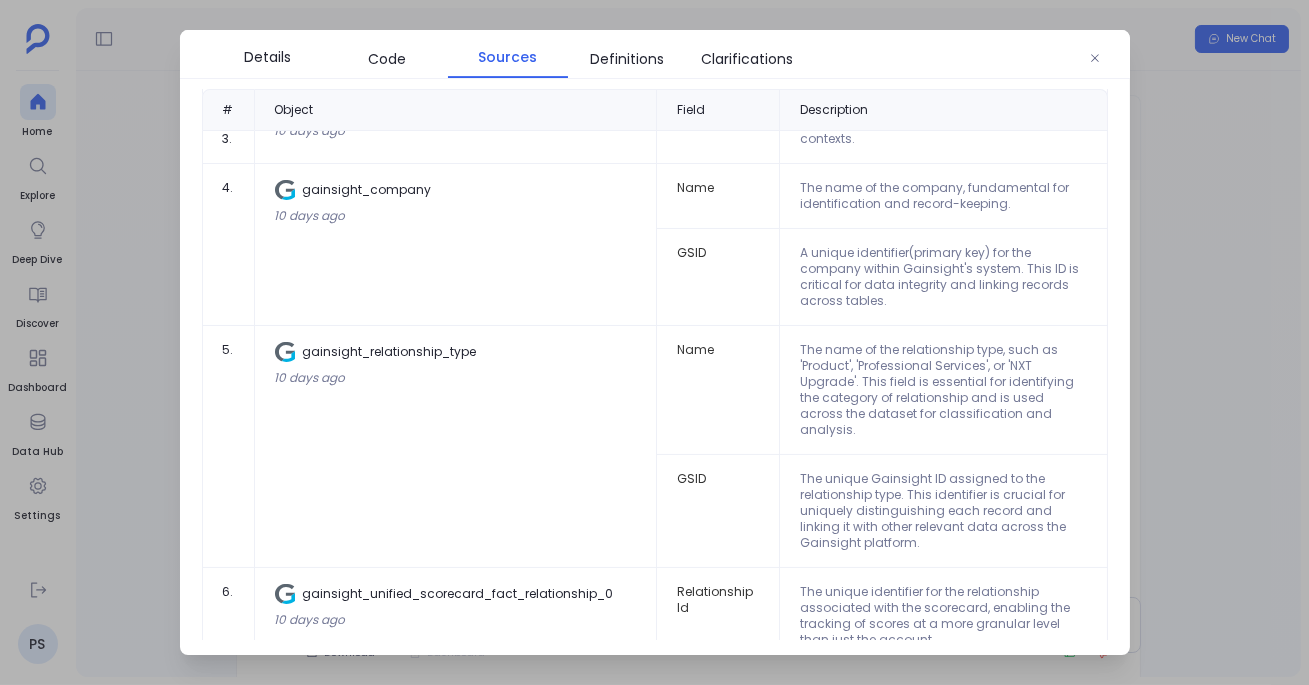 scroll, scrollTop: 628, scrollLeft: 0, axis: vertical 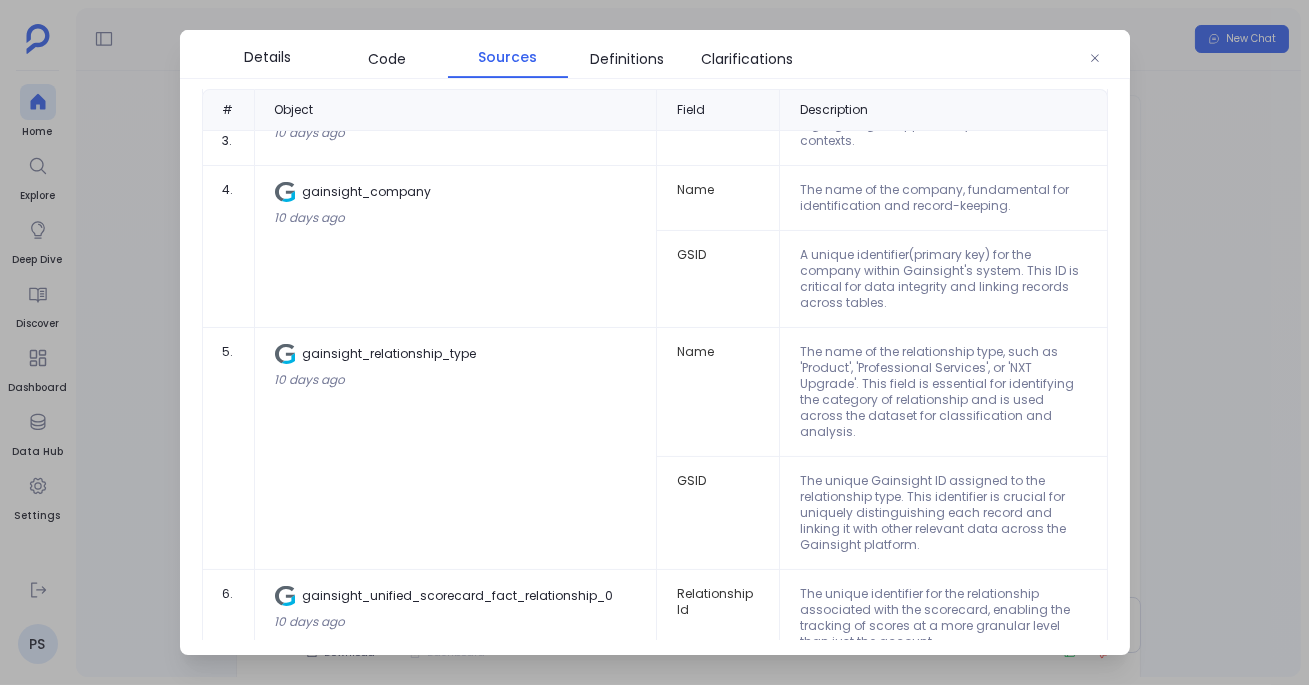 click at bounding box center [654, 342] 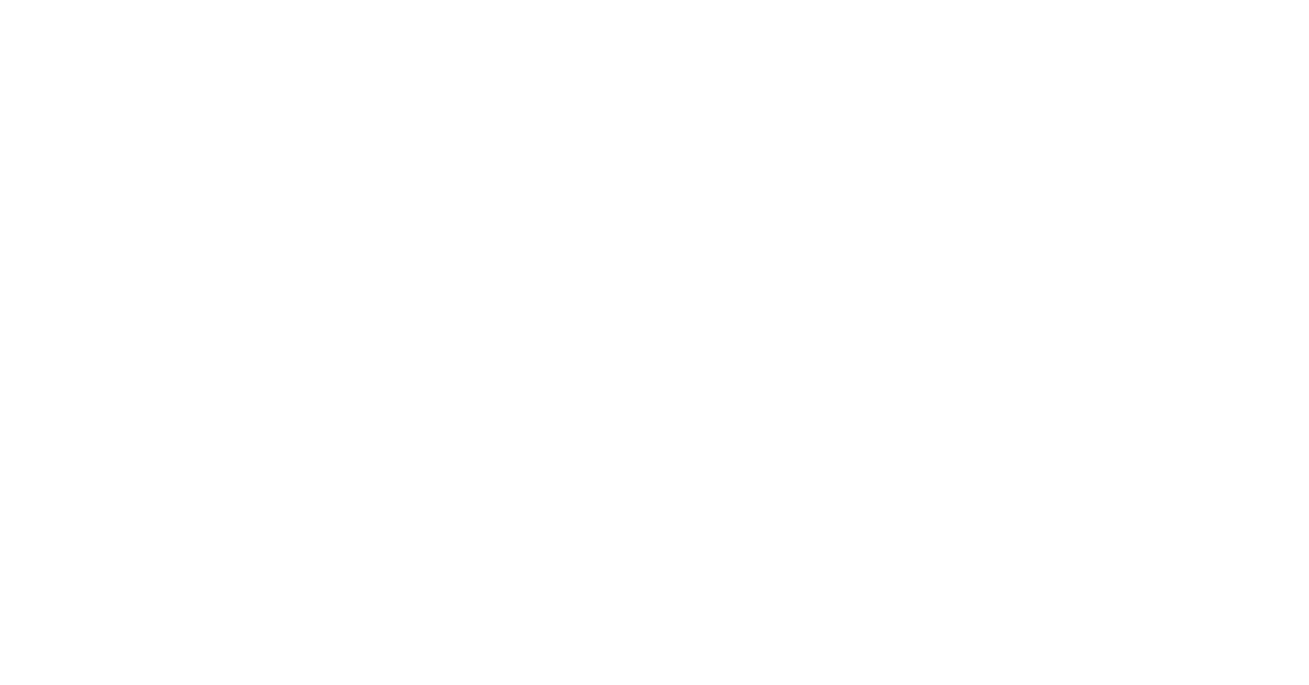 scroll, scrollTop: 0, scrollLeft: 0, axis: both 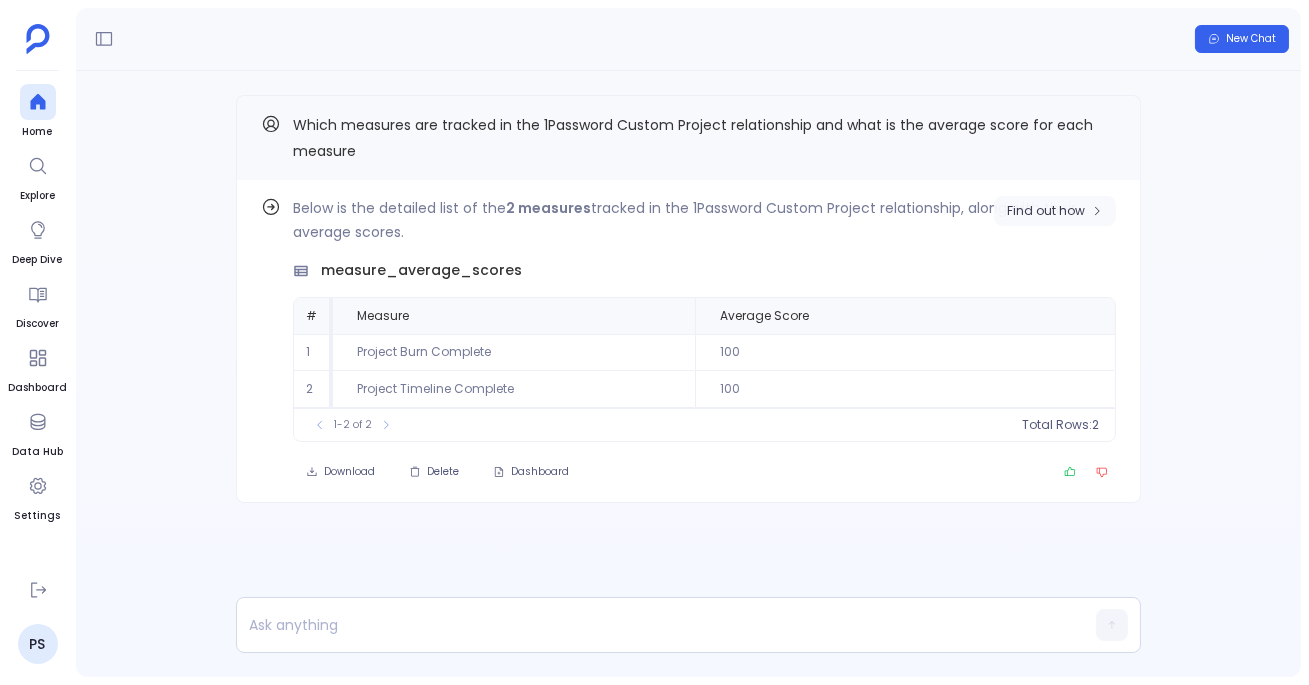 click on "Find out how" at bounding box center (1055, 211) 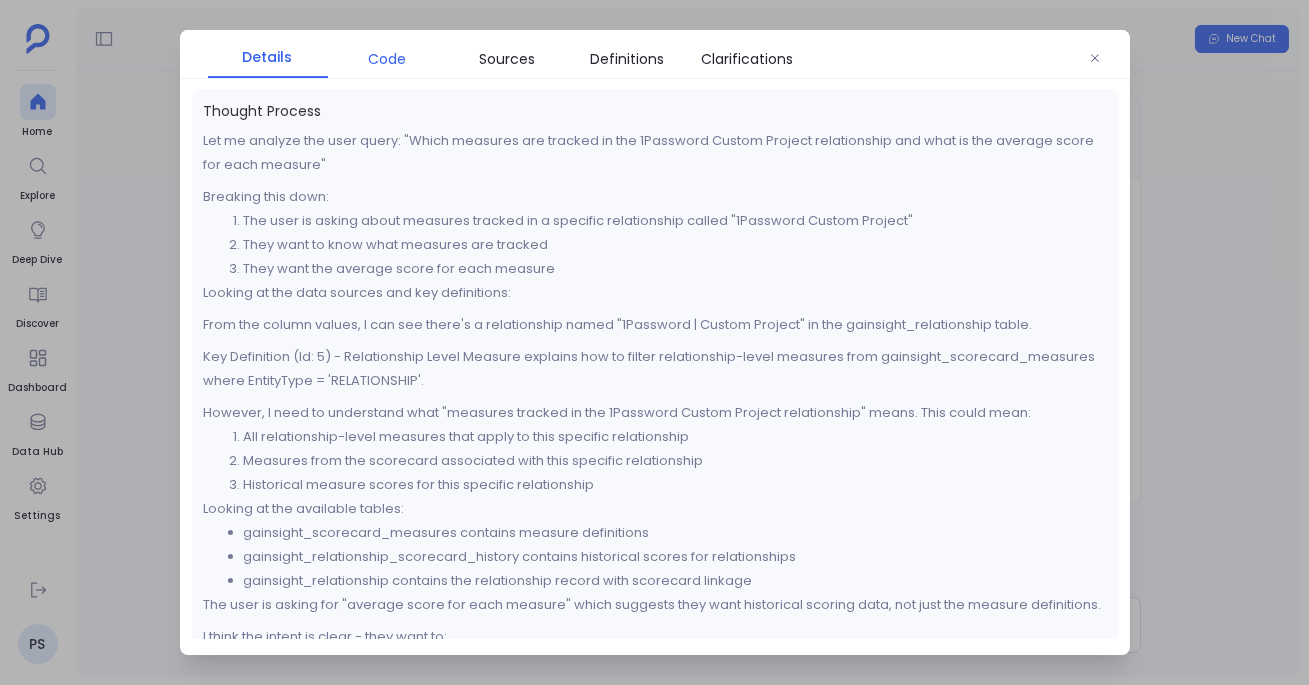 click on "Code" at bounding box center (388, 59) 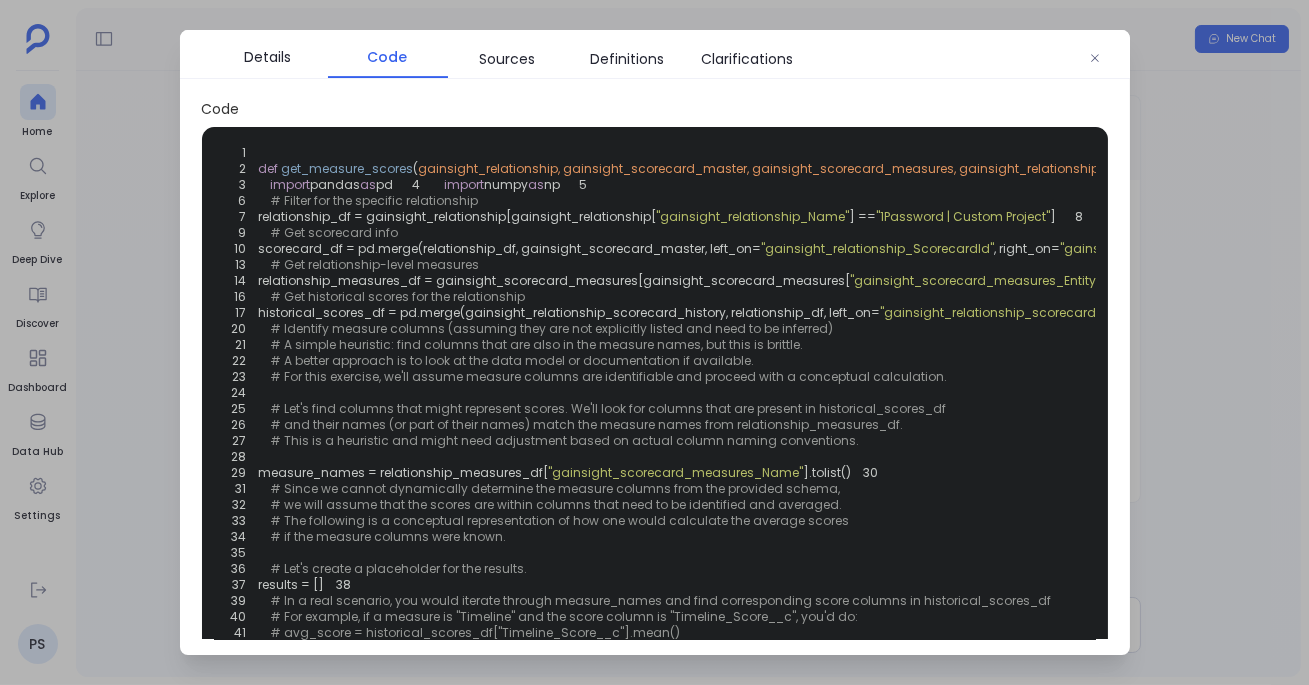 click on "Code" at bounding box center [388, 57] 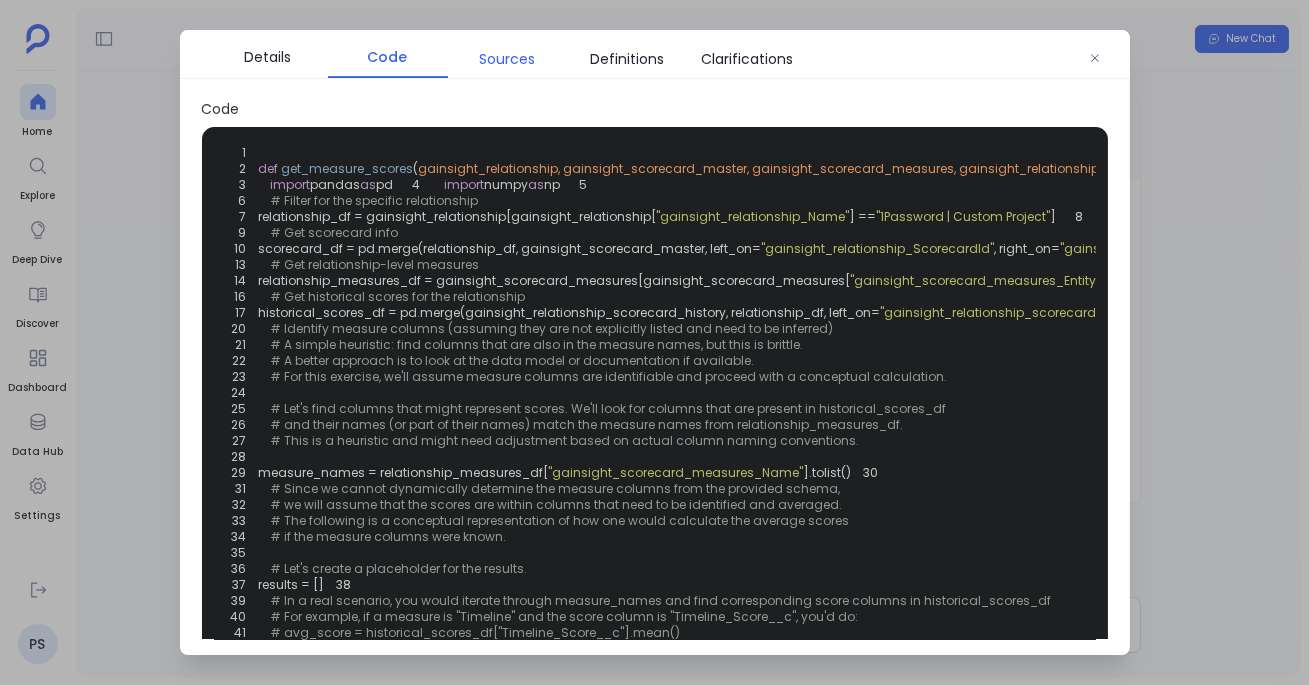 click on "Sources" at bounding box center (508, 59) 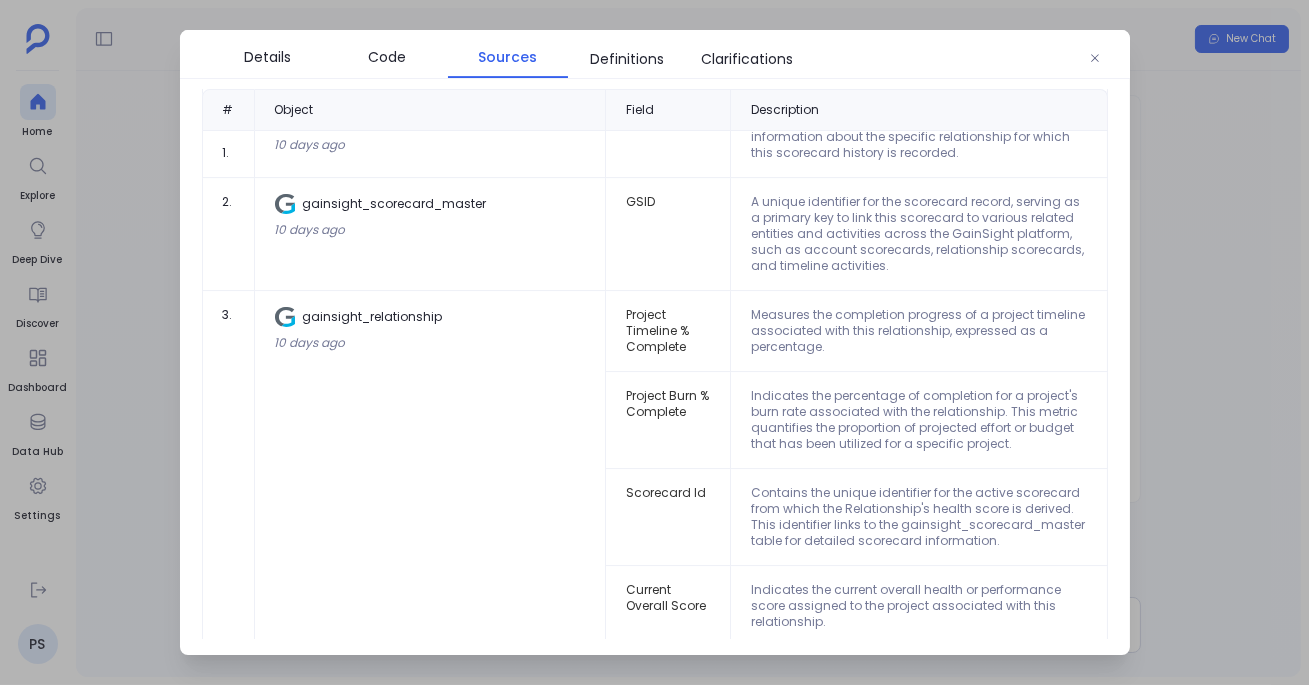 scroll, scrollTop: 0, scrollLeft: 0, axis: both 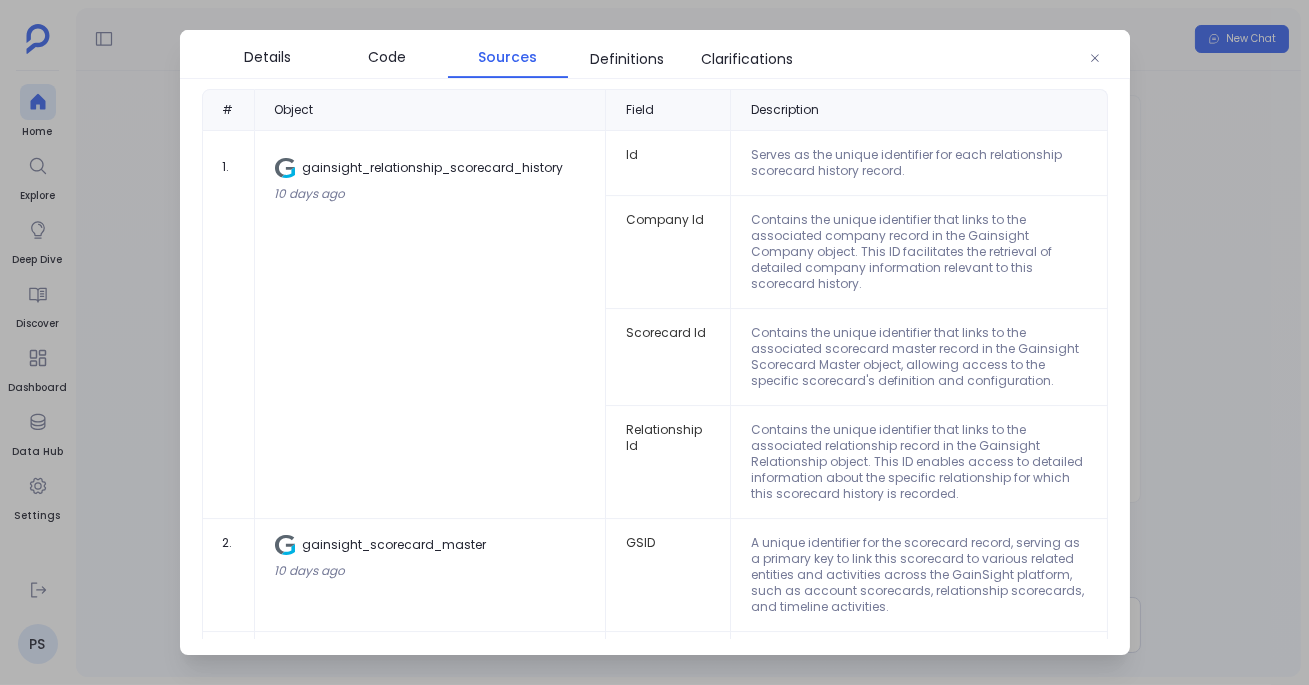 click at bounding box center [654, 342] 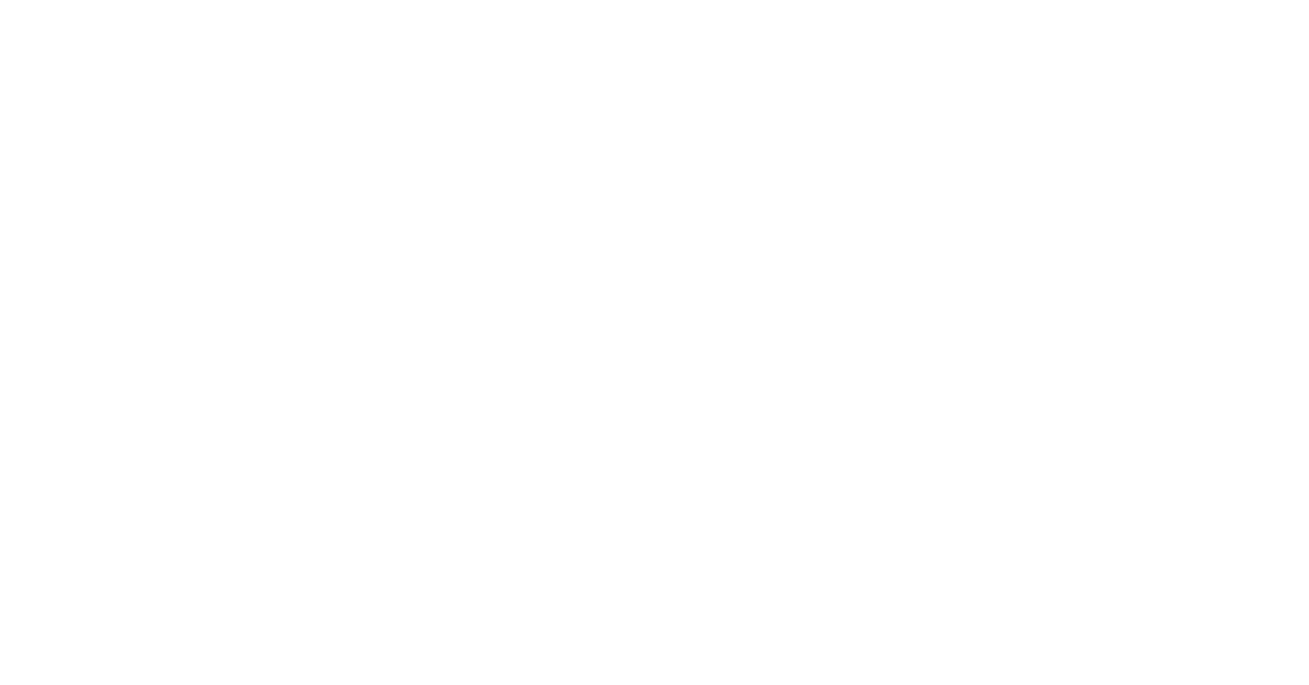 scroll, scrollTop: 0, scrollLeft: 0, axis: both 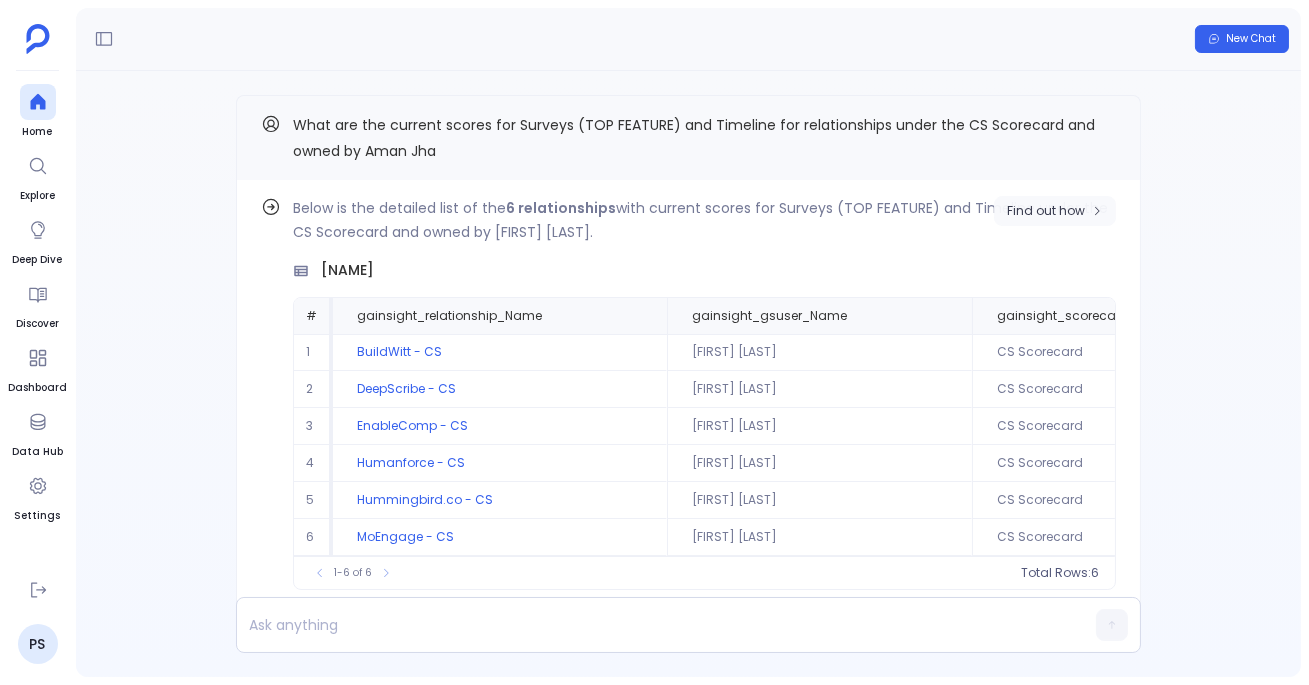 click on "Find out how" at bounding box center [1046, 211] 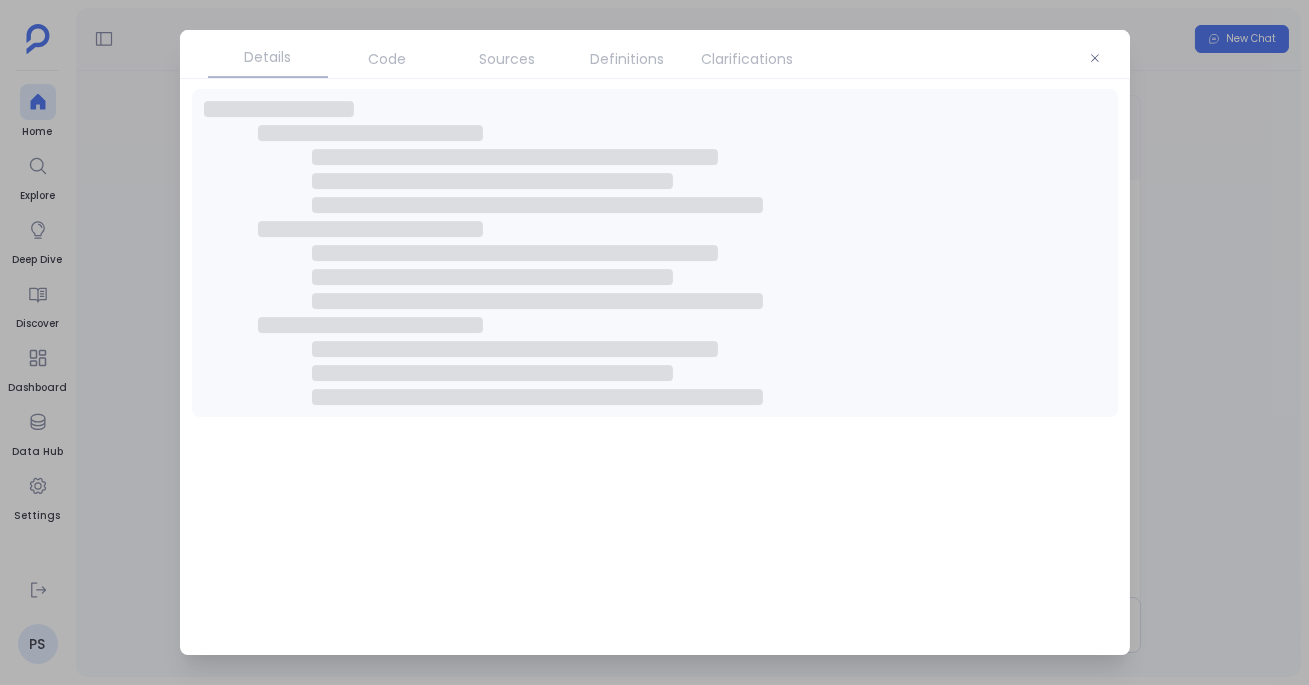 click on "Sources" at bounding box center (508, 59) 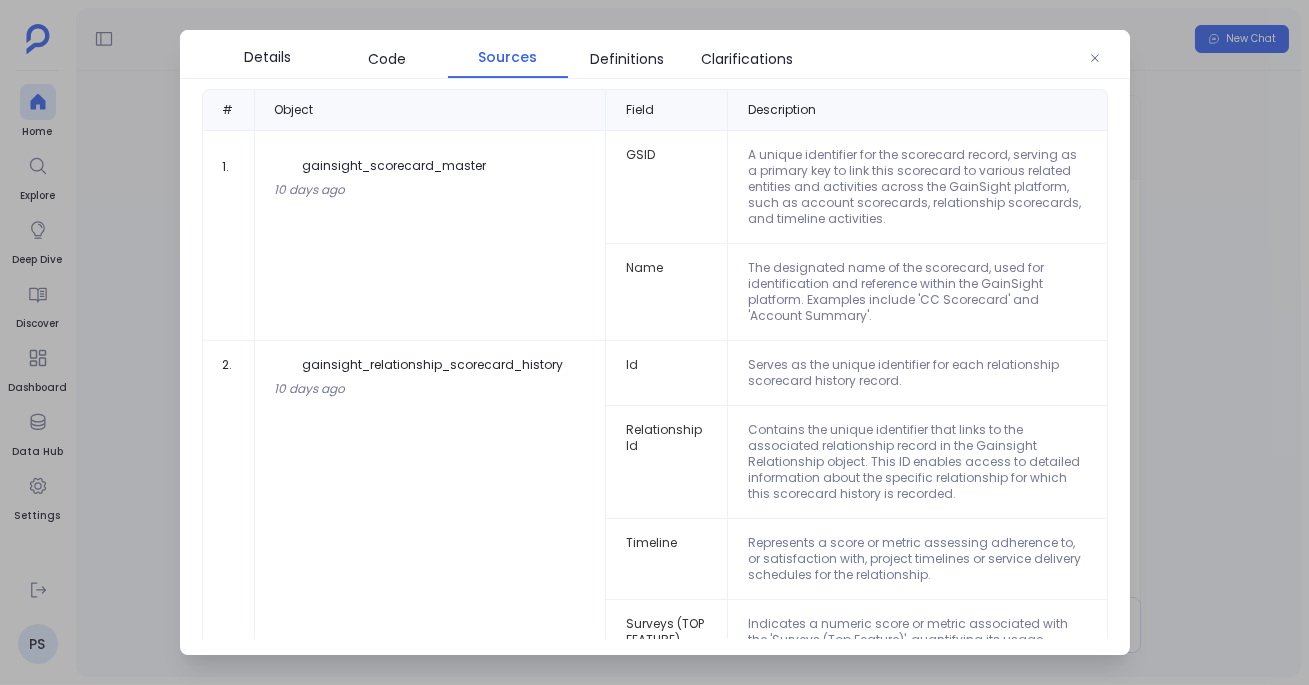 click on "Sources" at bounding box center [508, 57] 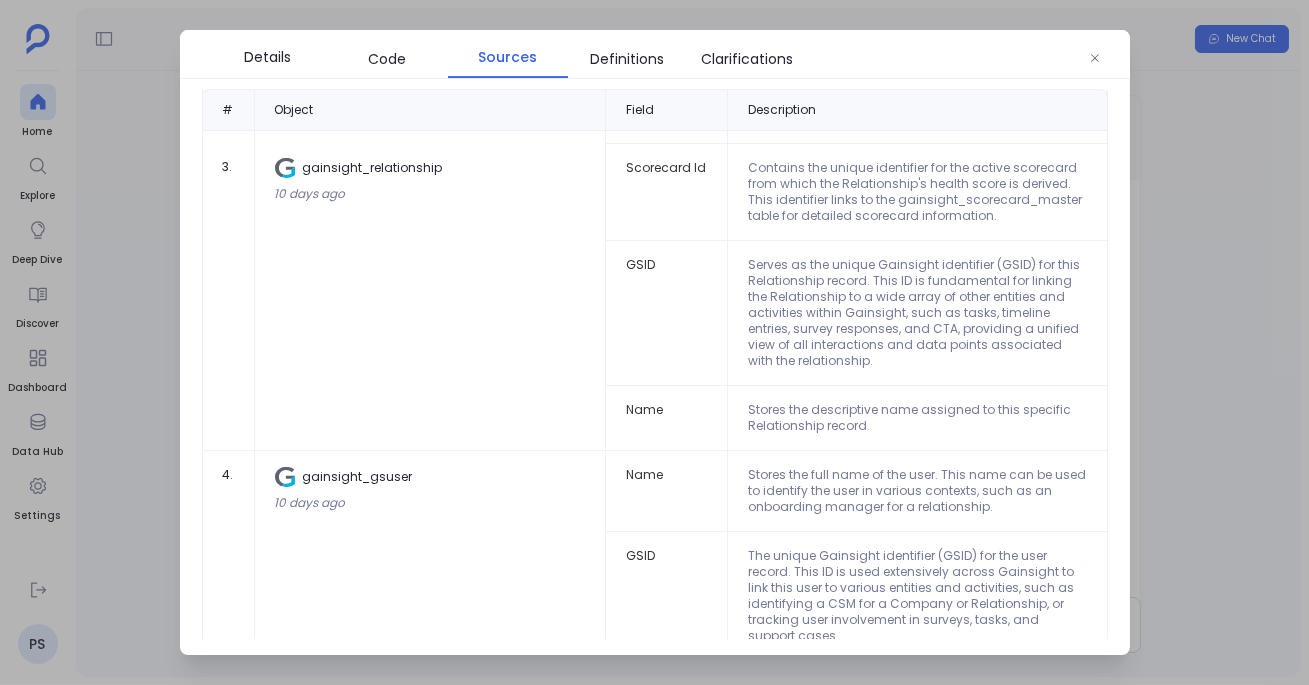 scroll, scrollTop: 0, scrollLeft: 0, axis: both 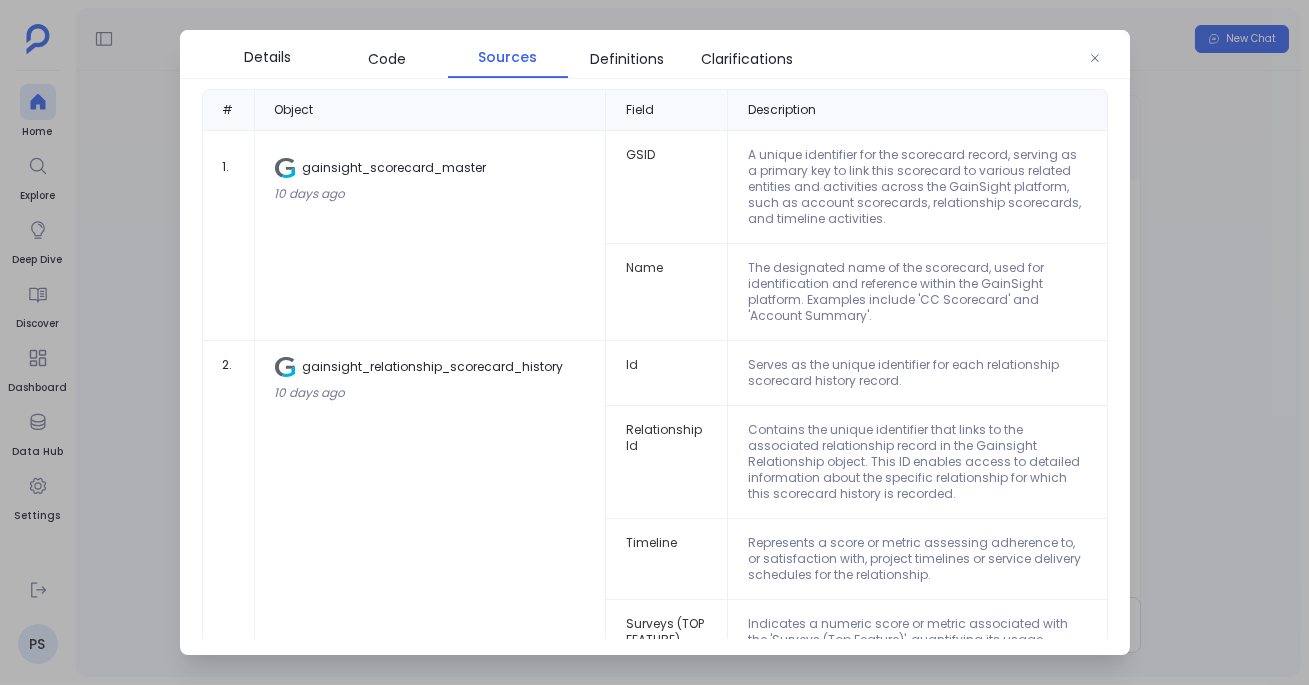 click at bounding box center (654, 342) 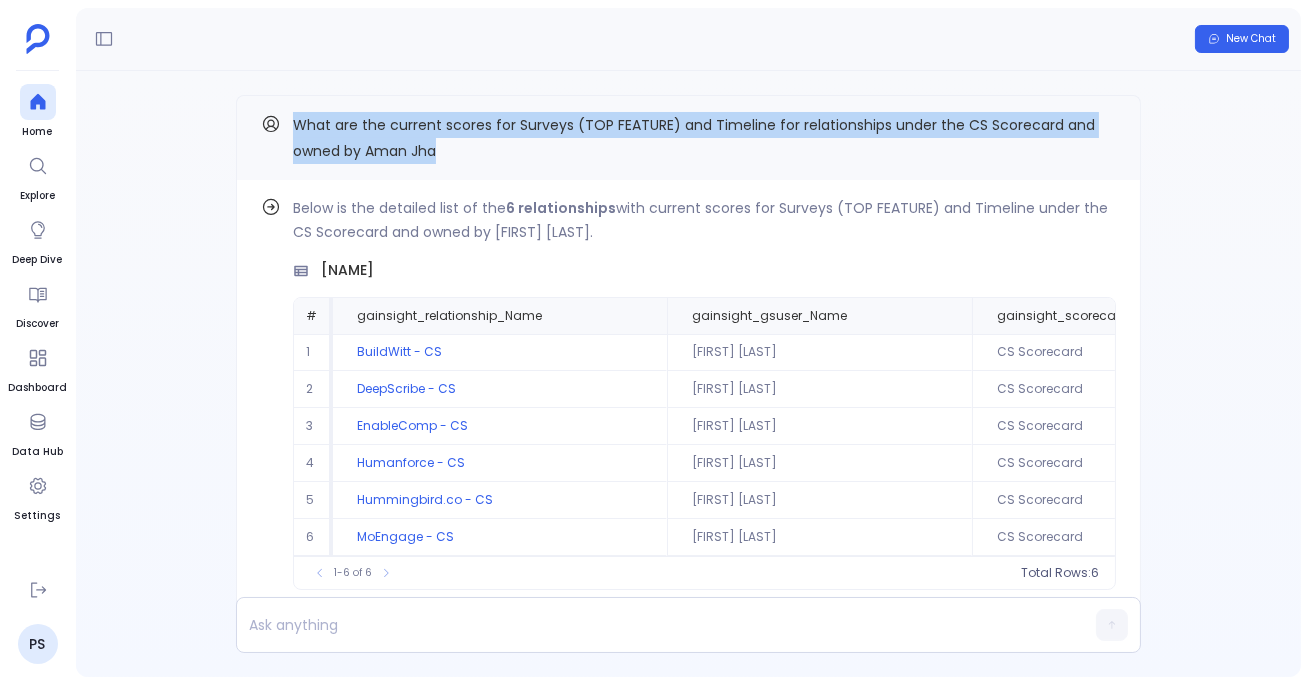 drag, startPoint x: 290, startPoint y: 118, endPoint x: 460, endPoint y: 148, distance: 172.62677 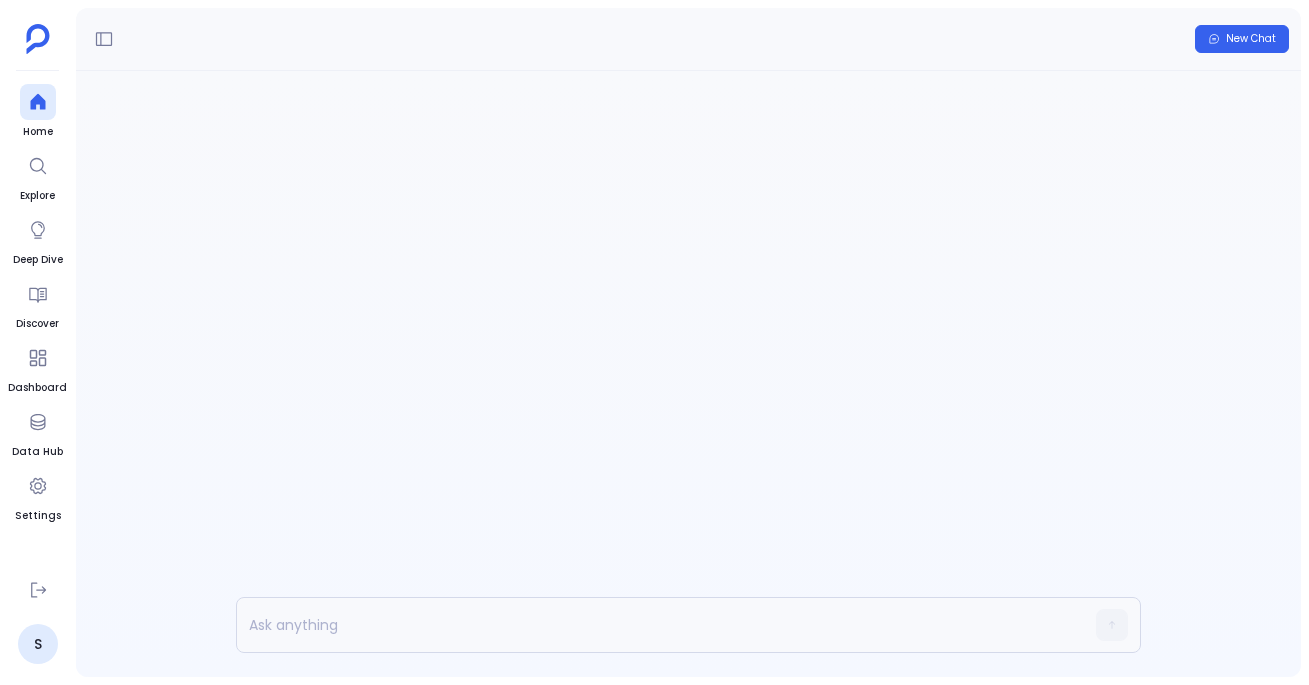 scroll, scrollTop: 0, scrollLeft: 0, axis: both 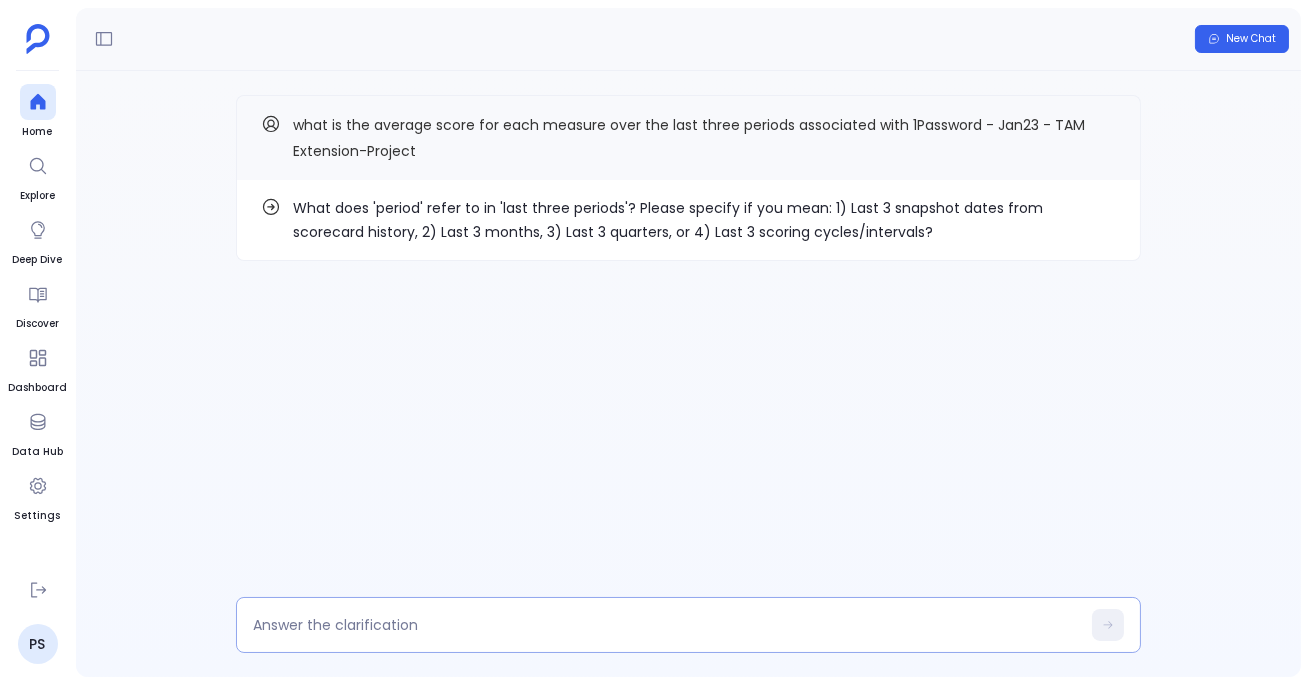click at bounding box center (688, 625) 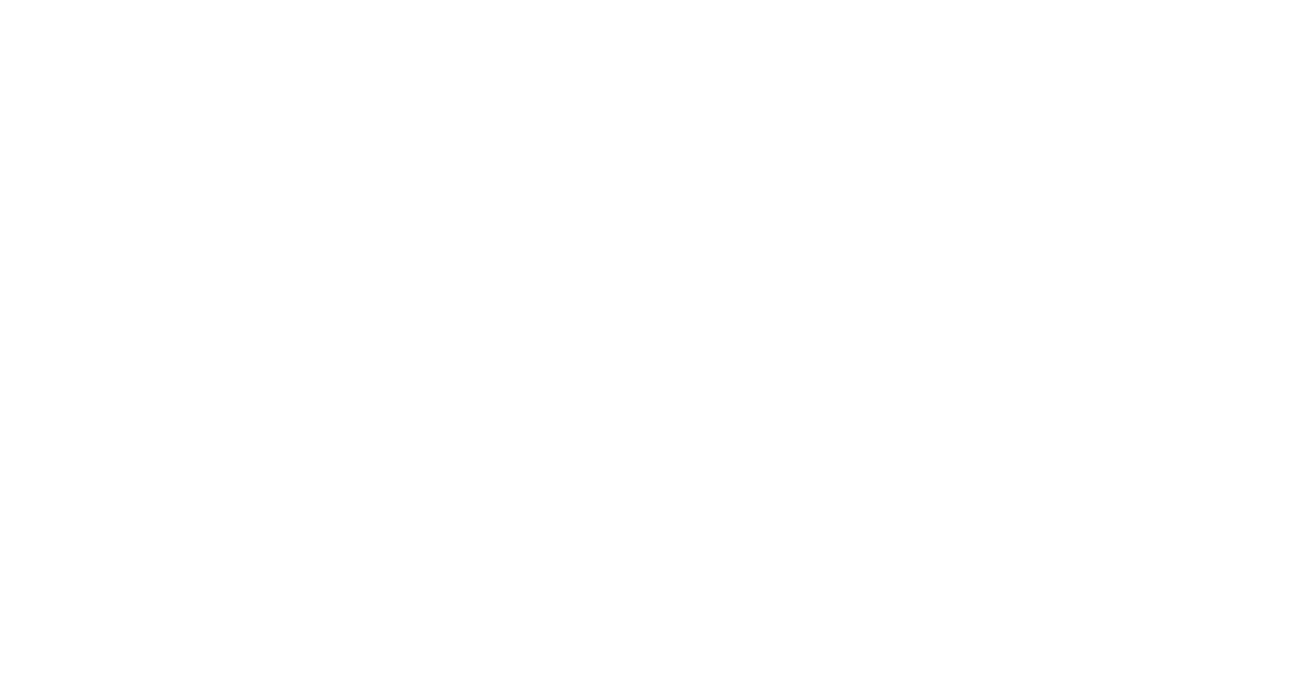 scroll, scrollTop: 0, scrollLeft: 0, axis: both 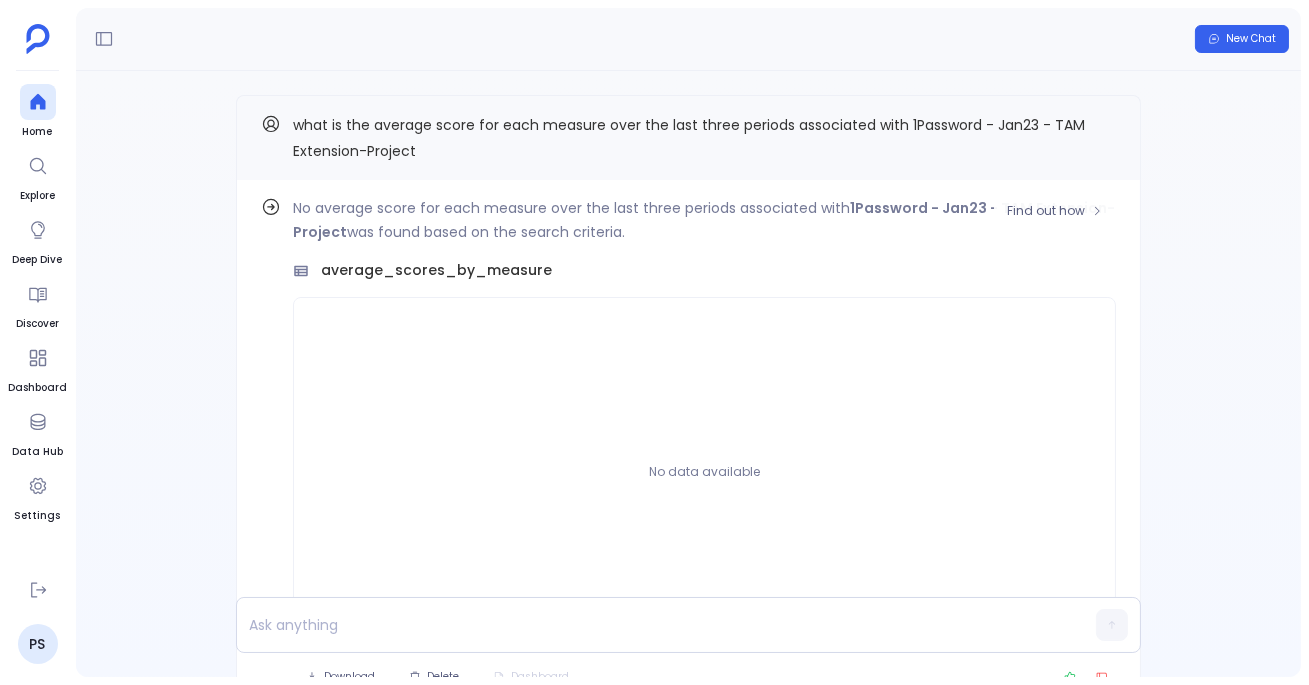 click on "No average score for each measure over the last three periods associated with  1Password - Jan23 - TAM Extension-Project  was found based on the search criteria." at bounding box center (704, 220) 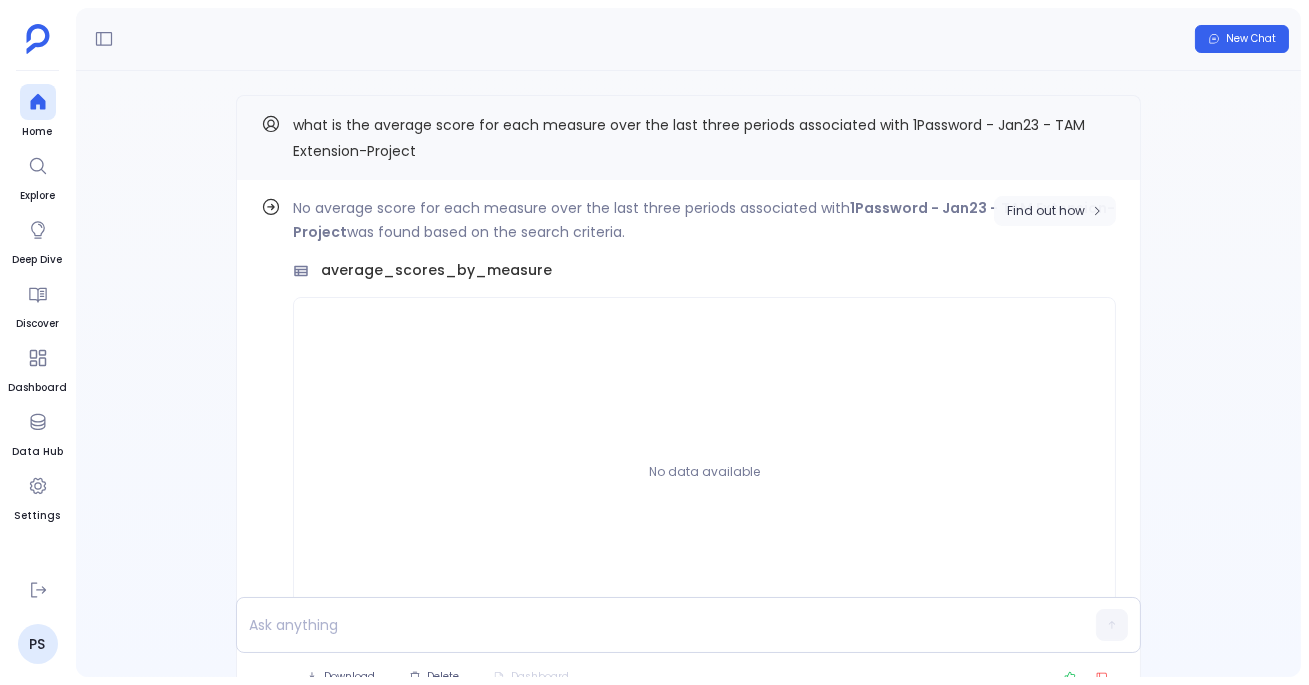 click on "Find out how" at bounding box center [1046, 211] 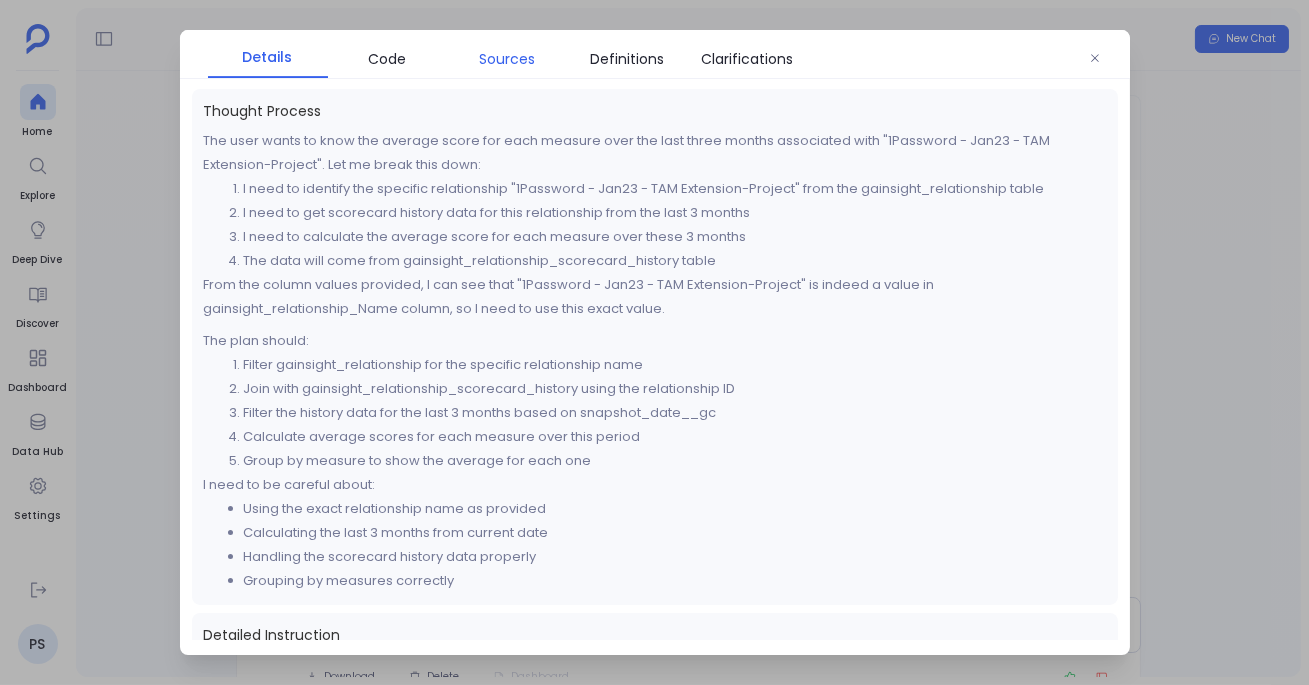 click on "Sources" at bounding box center (508, 59) 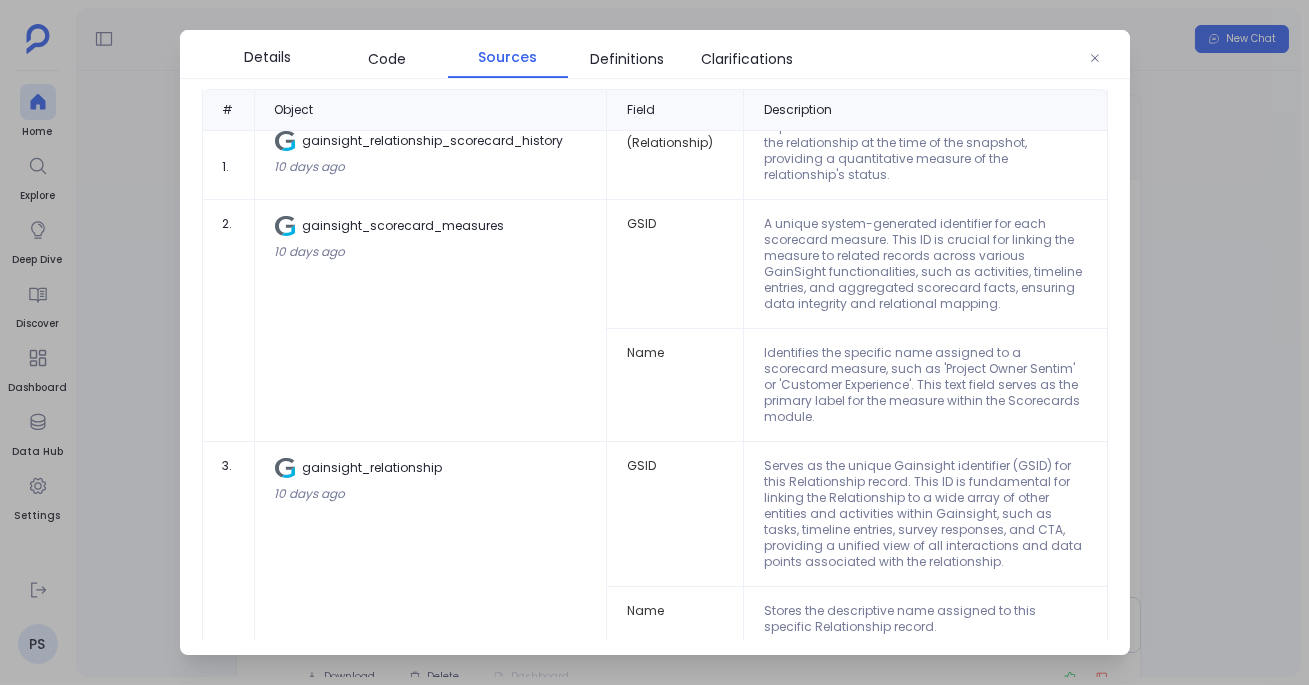 scroll, scrollTop: 407, scrollLeft: 0, axis: vertical 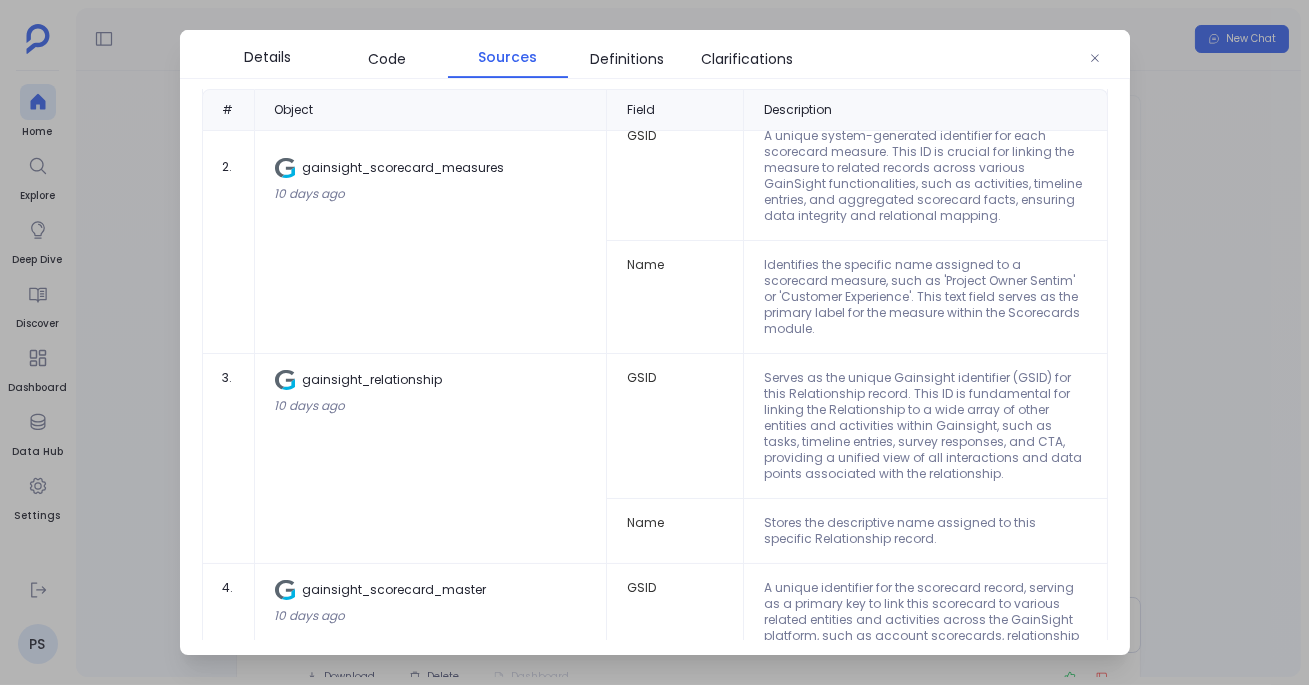 click at bounding box center (654, 342) 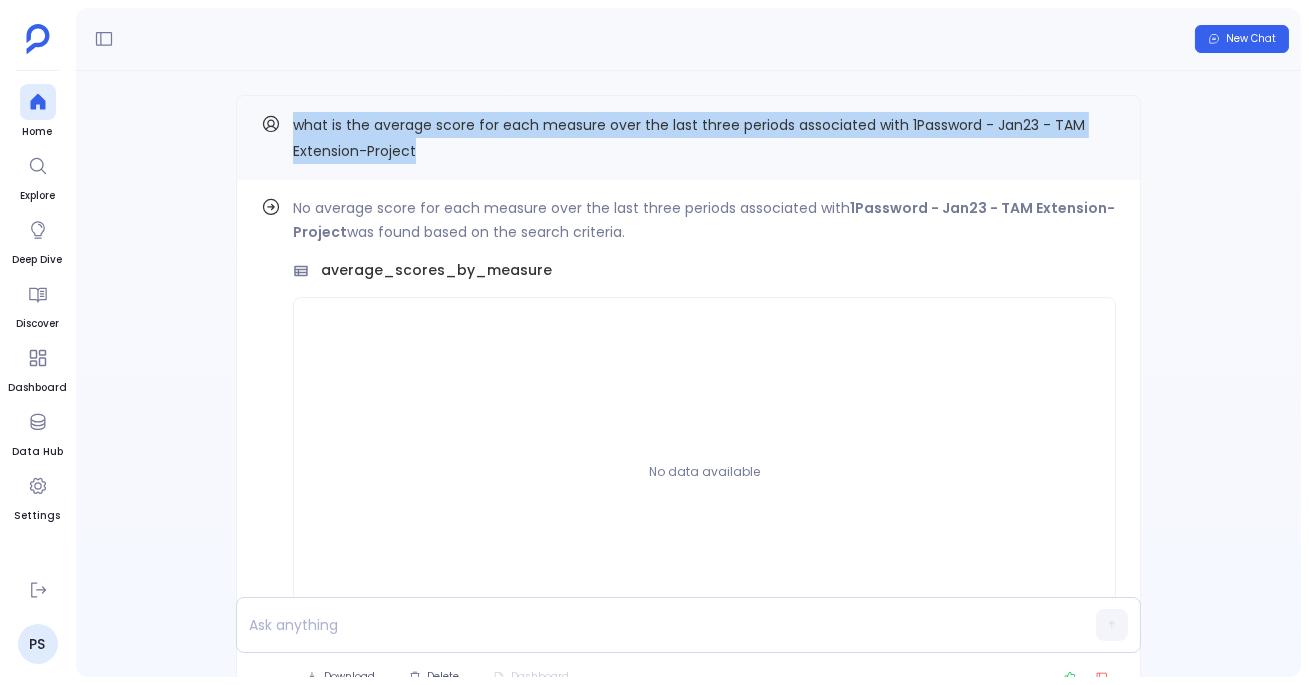 drag, startPoint x: 290, startPoint y: 129, endPoint x: 442, endPoint y: 159, distance: 154.93224 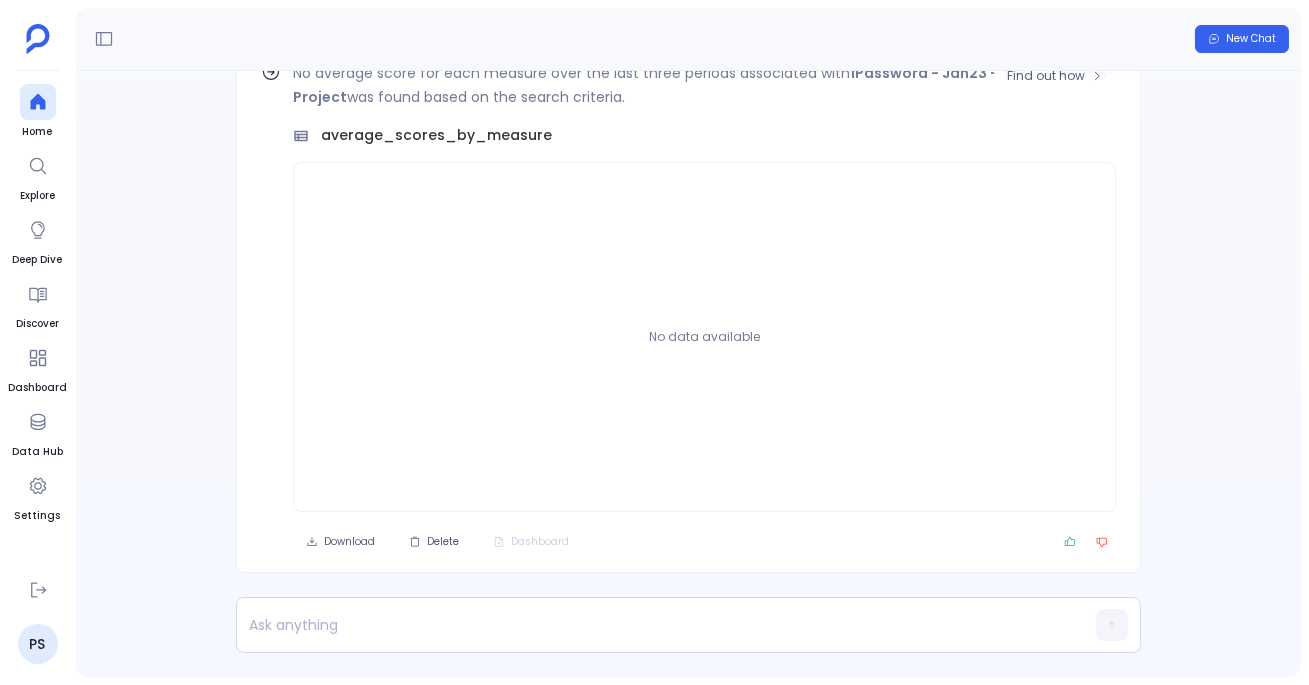 scroll, scrollTop: -134, scrollLeft: 0, axis: vertical 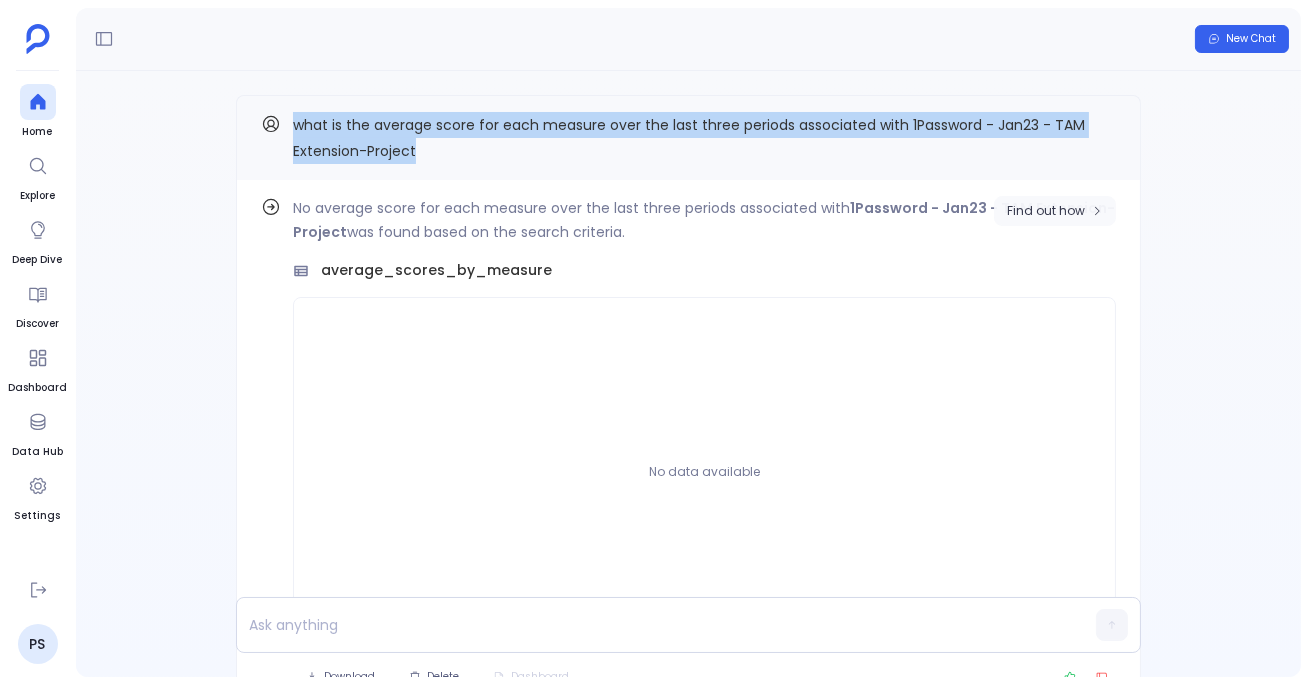 click on "Find out how" at bounding box center [1046, 211] 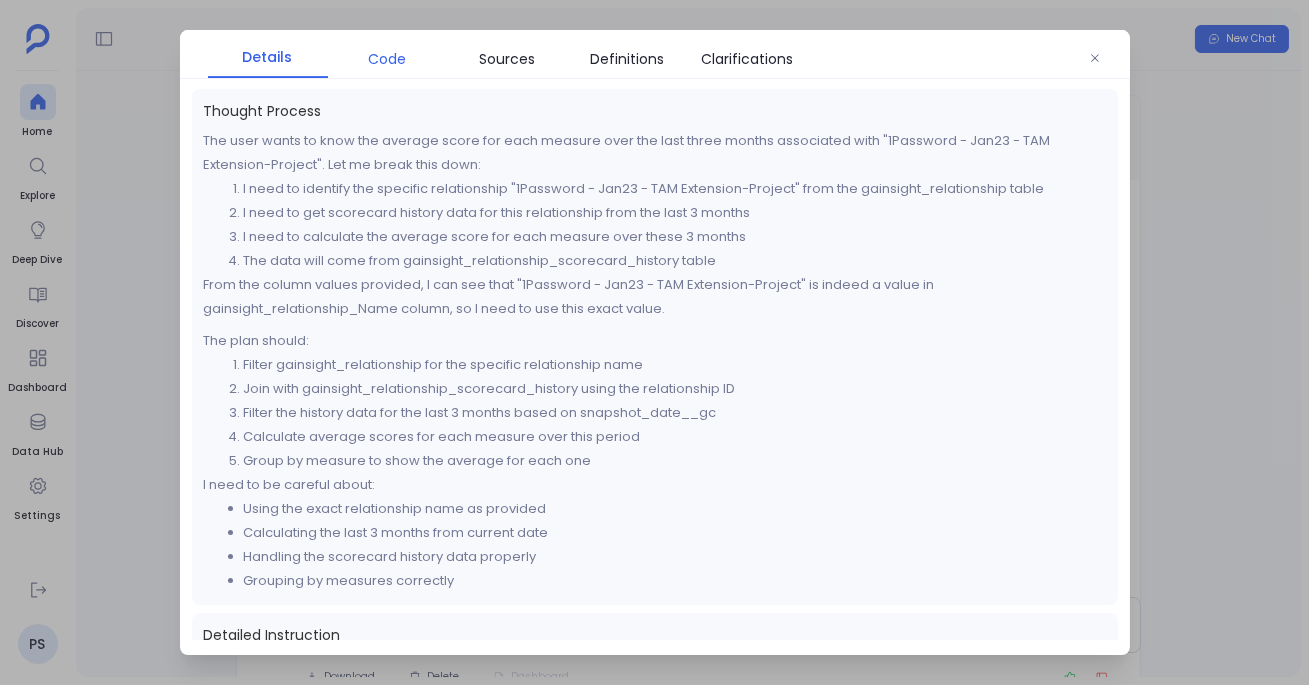 click on "Code" at bounding box center [388, 59] 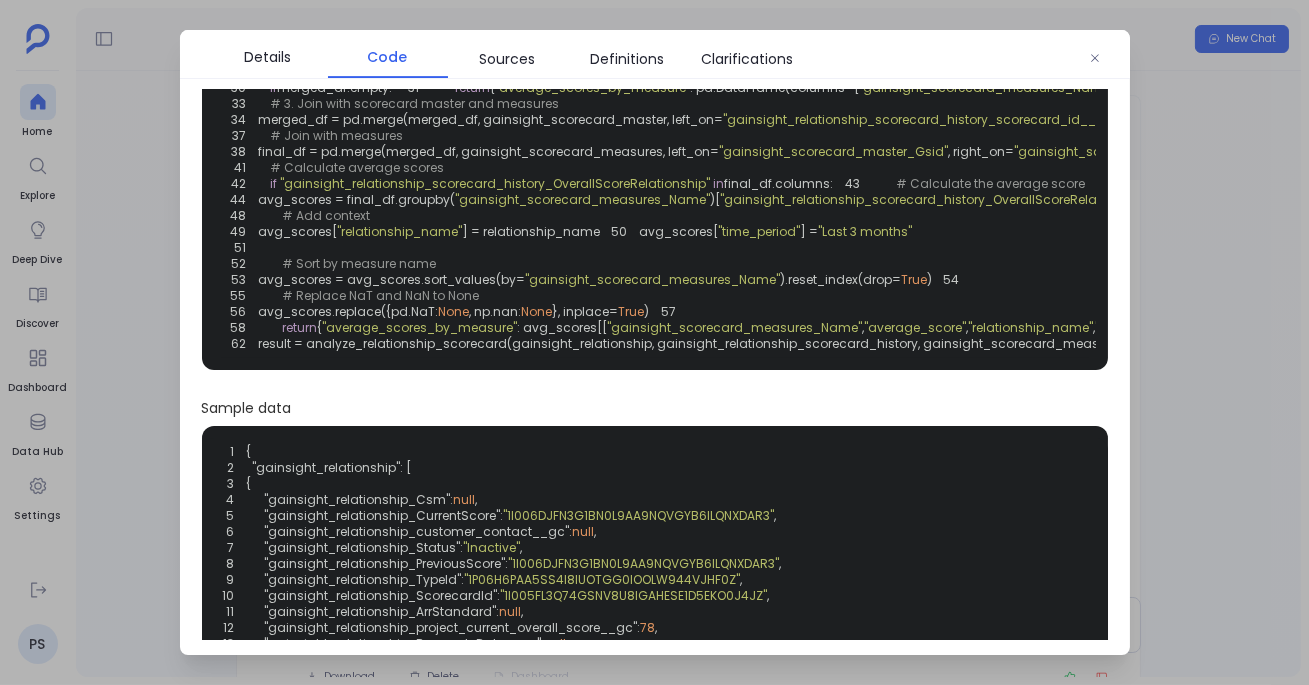 scroll, scrollTop: 0, scrollLeft: 0, axis: both 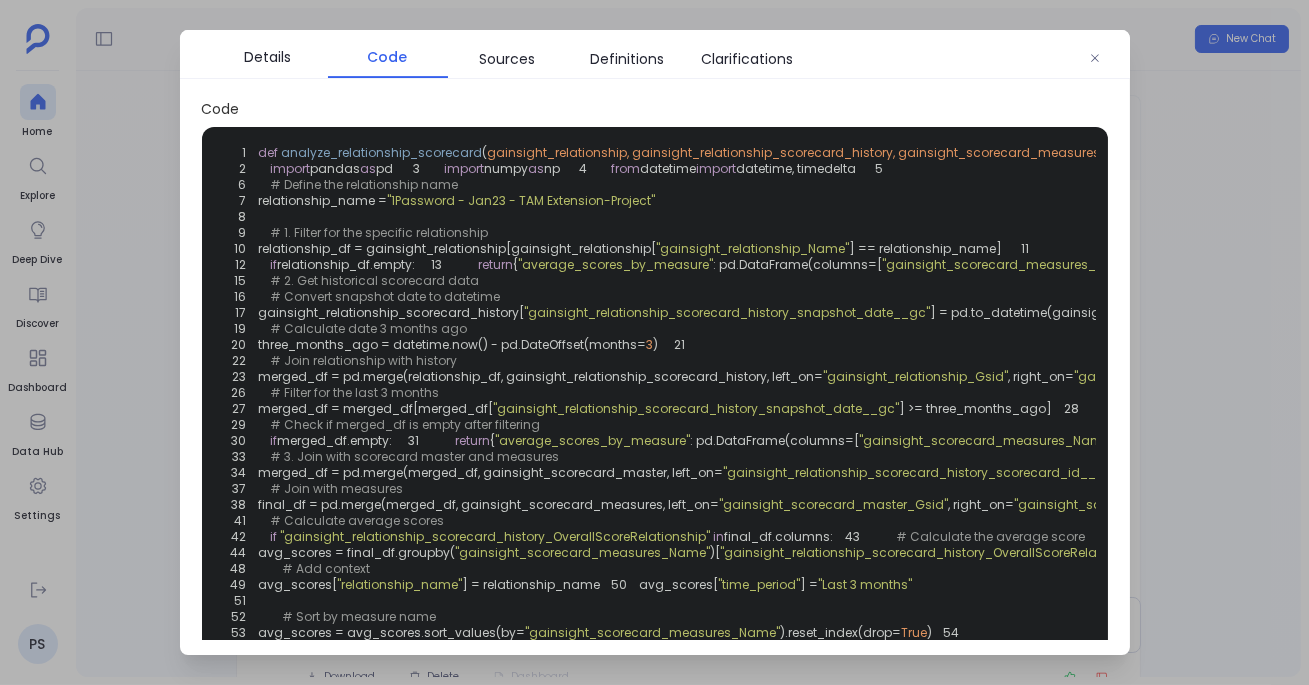 click at bounding box center (654, 342) 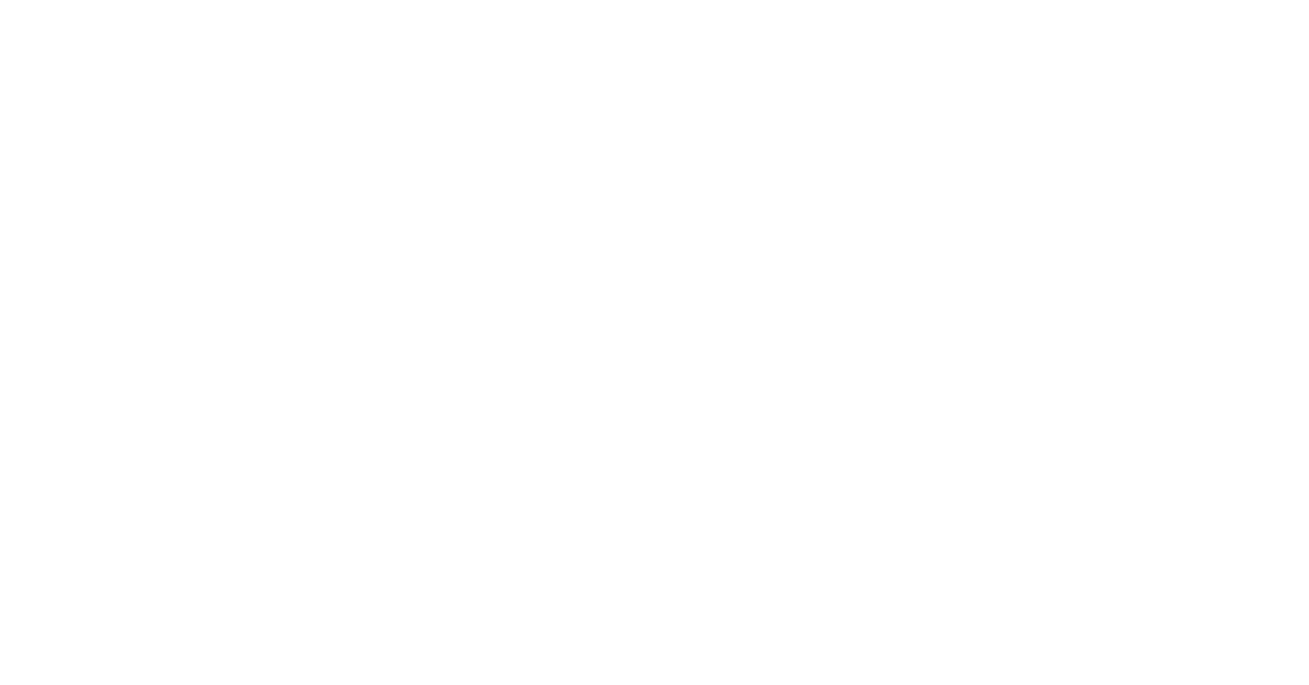 scroll, scrollTop: 0, scrollLeft: 0, axis: both 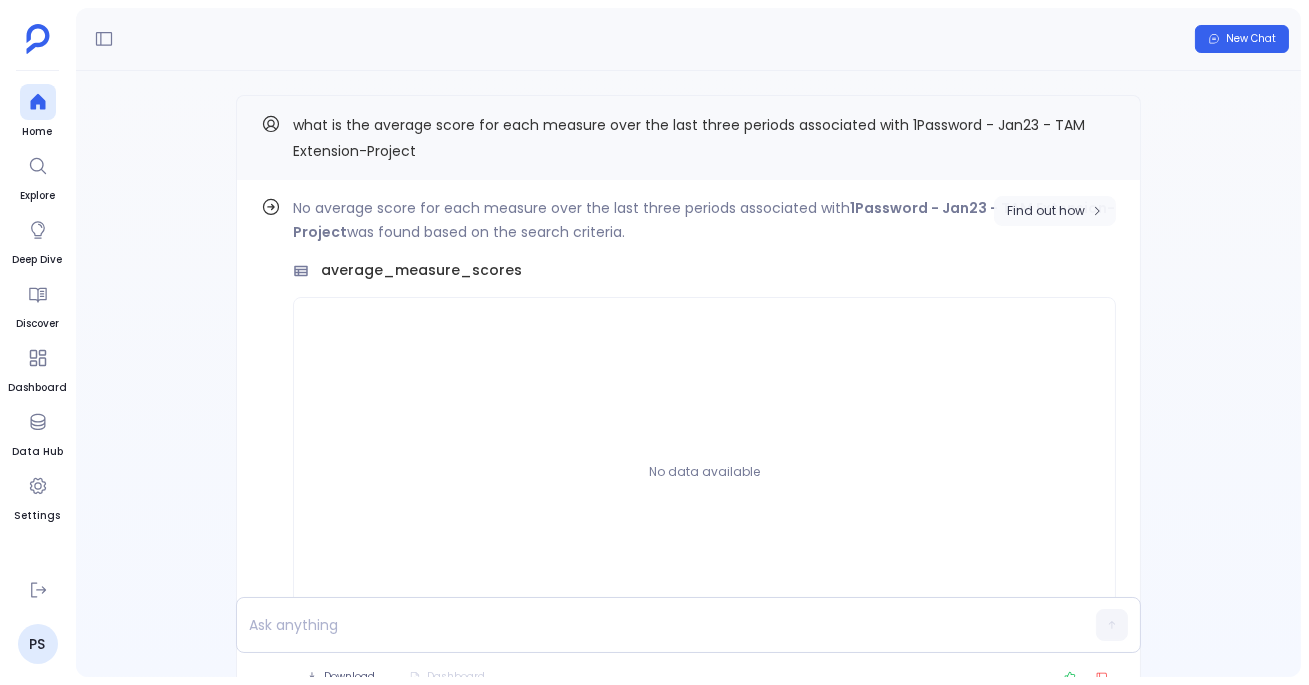 click on "Find out how" at bounding box center (1055, 211) 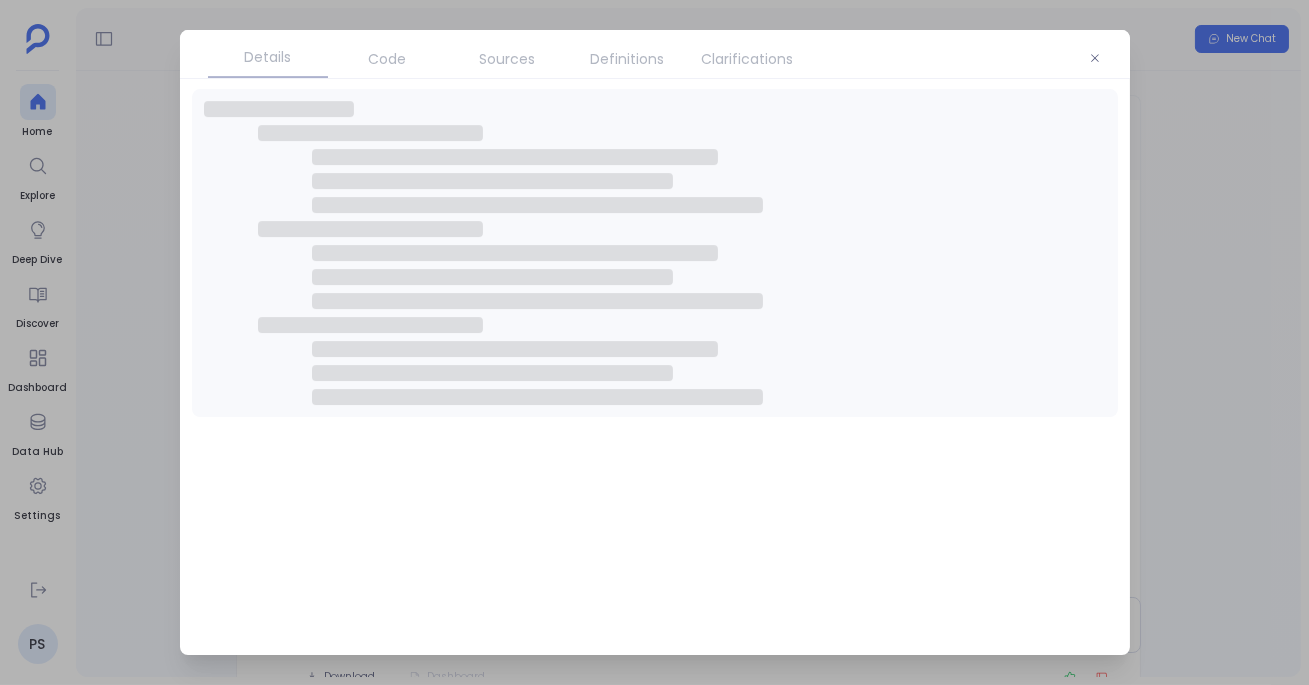 click on "Code" at bounding box center (388, 59) 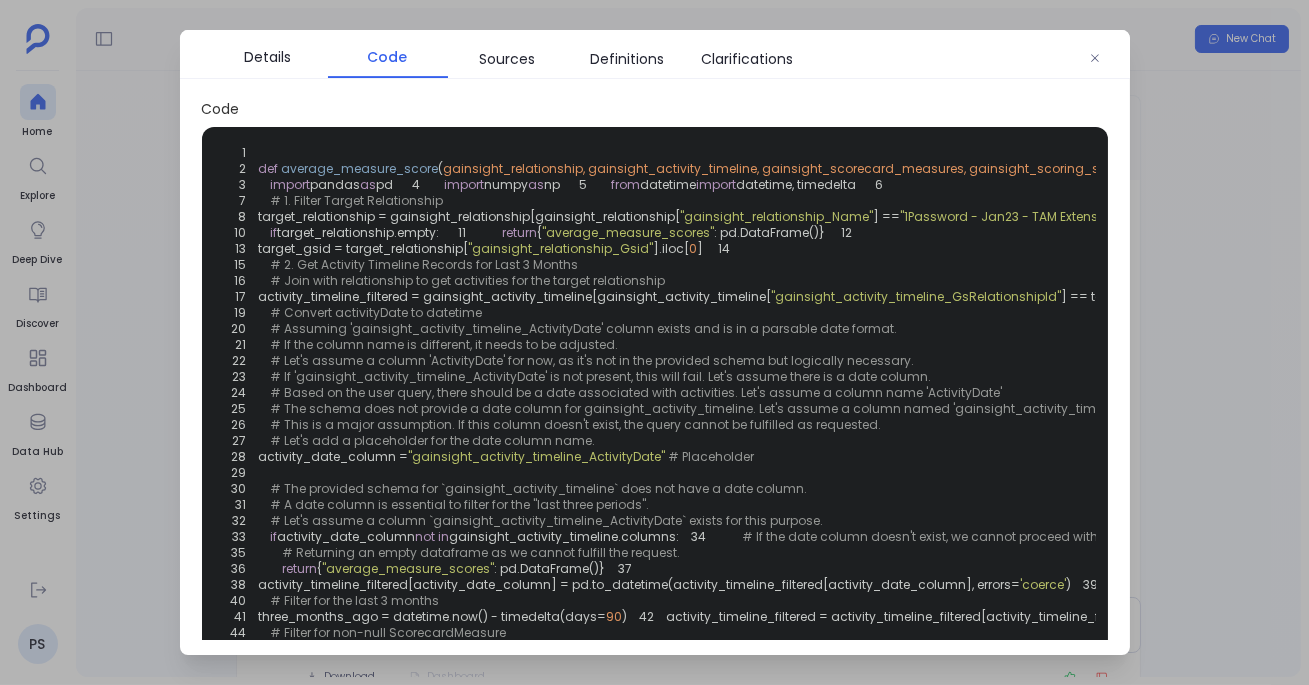 scroll, scrollTop: 166, scrollLeft: 0, axis: vertical 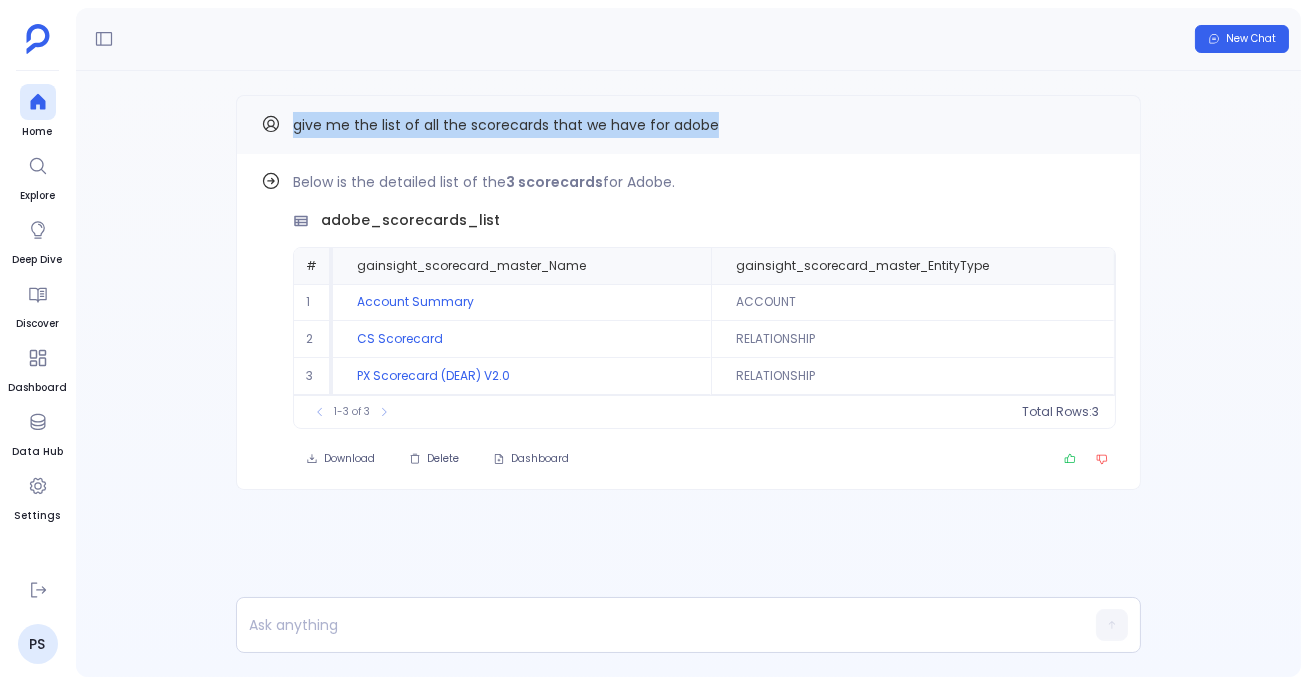 drag, startPoint x: 288, startPoint y: 121, endPoint x: 737, endPoint y: 129, distance: 449.07126 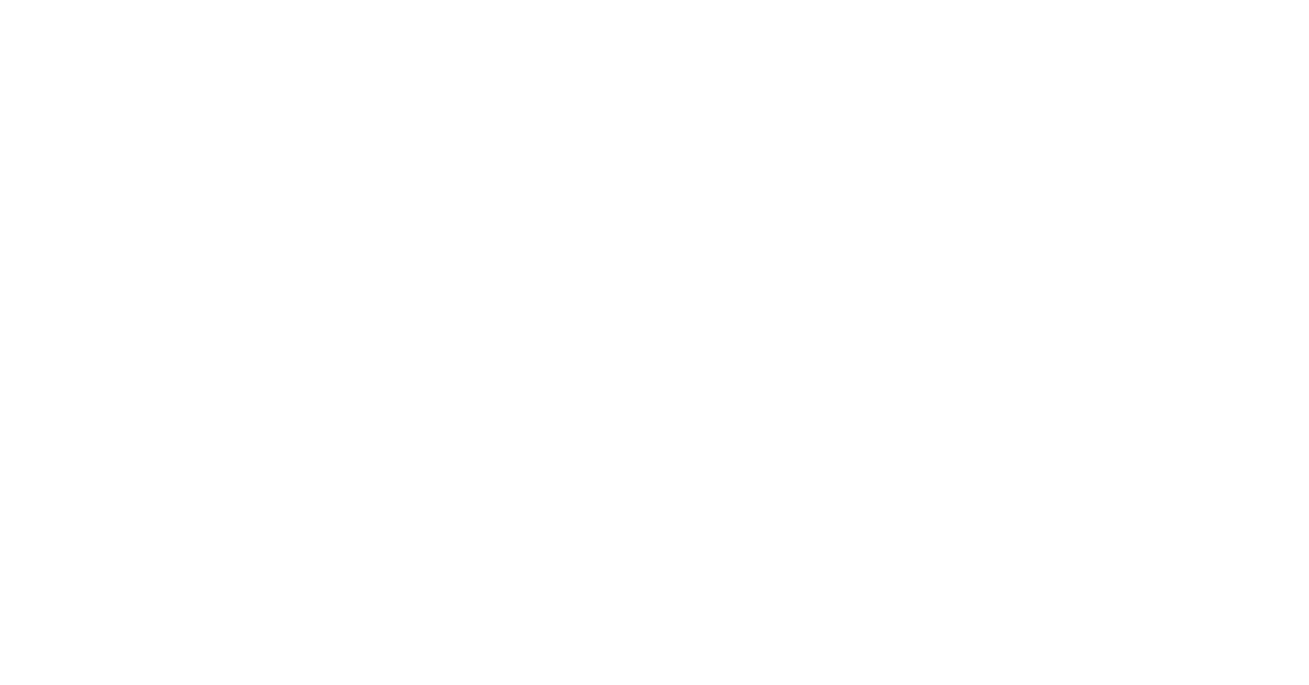 scroll, scrollTop: 0, scrollLeft: 0, axis: both 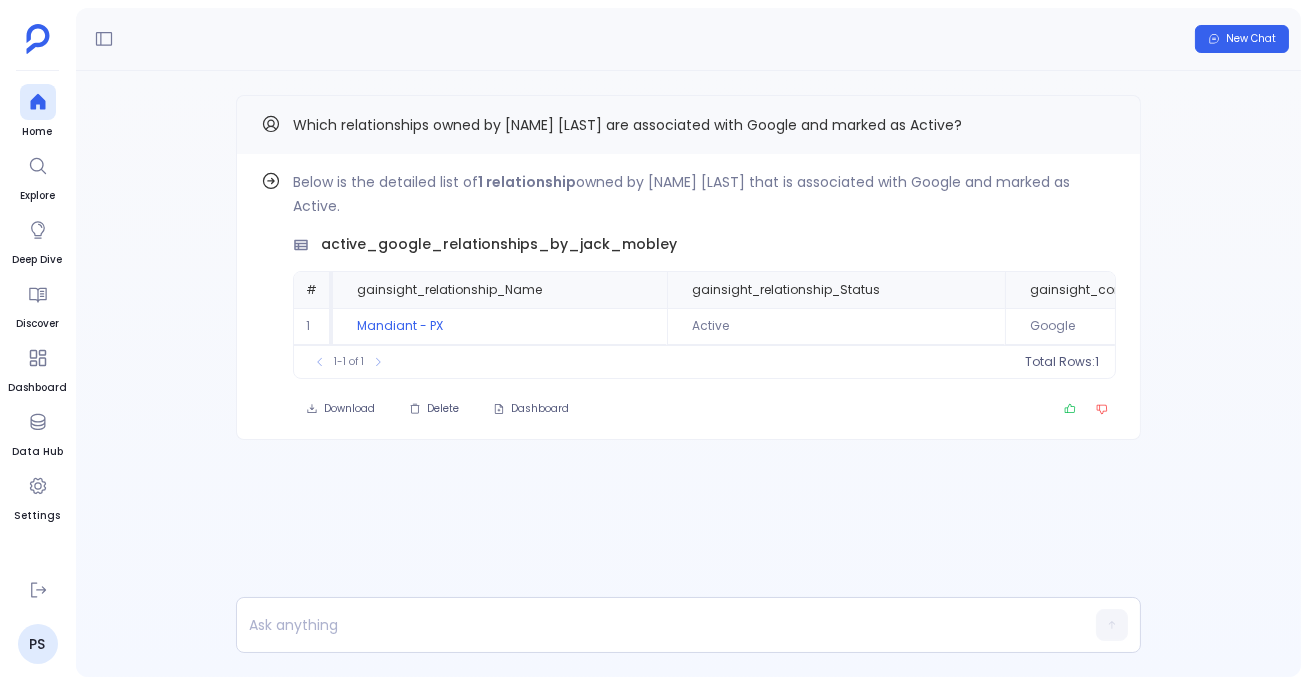 click on "Which relationships owned by [NAME] [LAST] are associated with Google and marked as Active?" at bounding box center (627, 125) 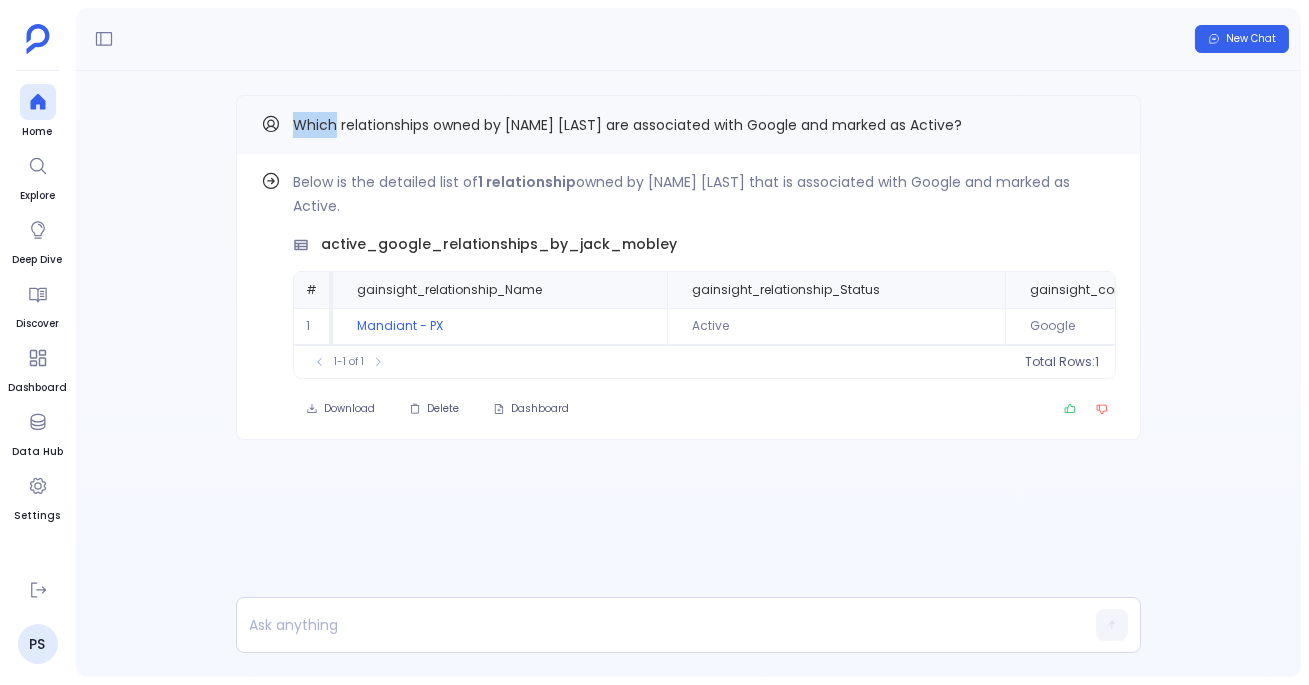 click on "Which relationships owned by [NAME] [LAST] are associated with Google and marked as Active?" at bounding box center [627, 125] 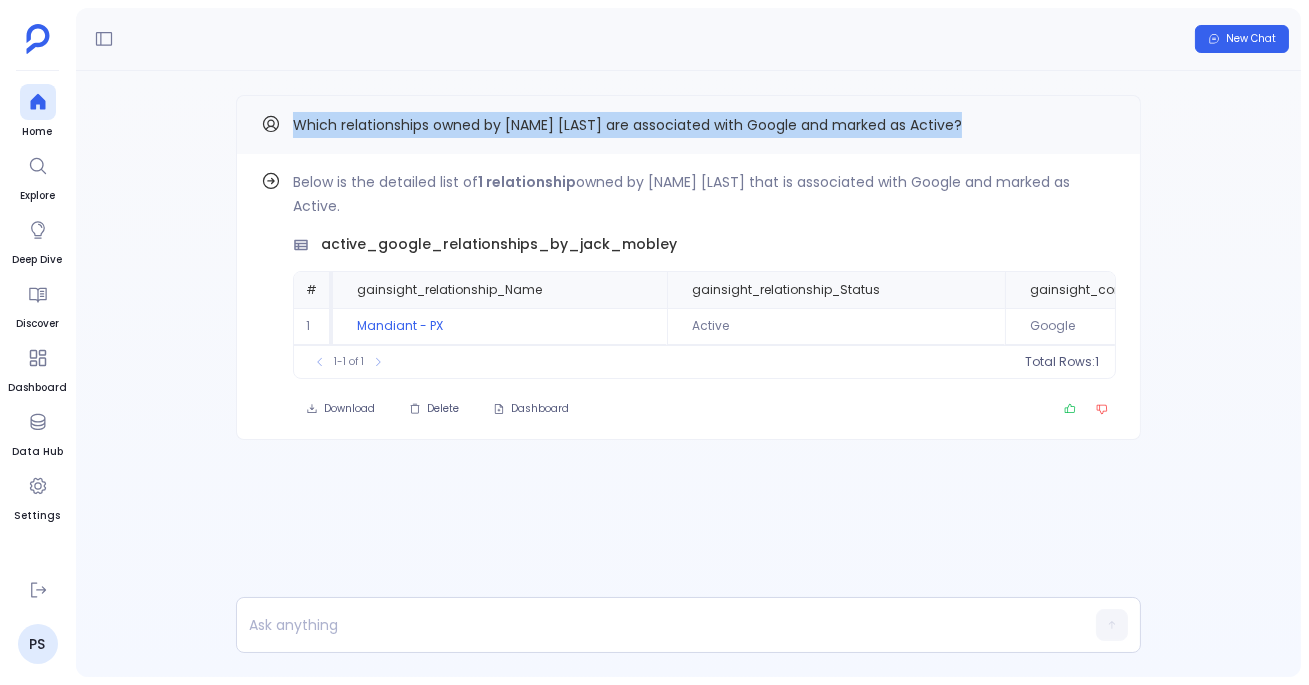 click on "Which relationships owned by [NAME] [LAST] are associated with Google and marked as Active?" at bounding box center (688, 125) 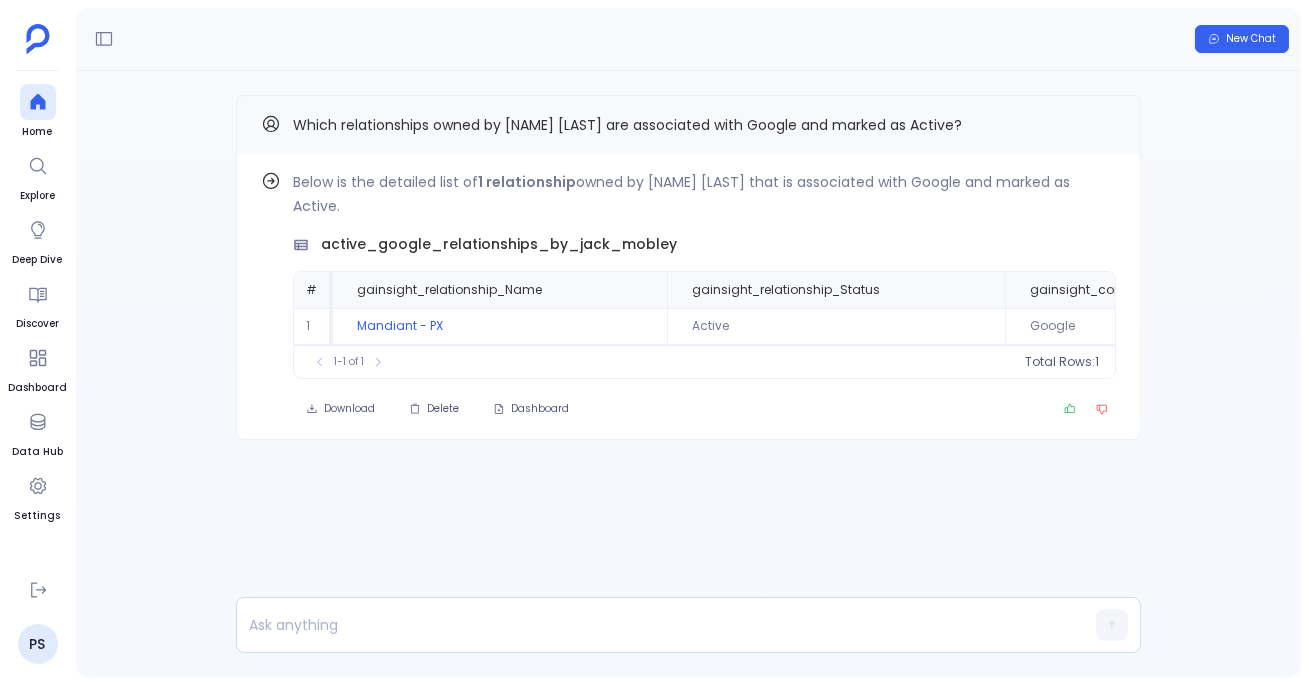 click on "Which relationships owned by [NAME] [LAST] are associated with Google and marked as Active?" at bounding box center (627, 125) 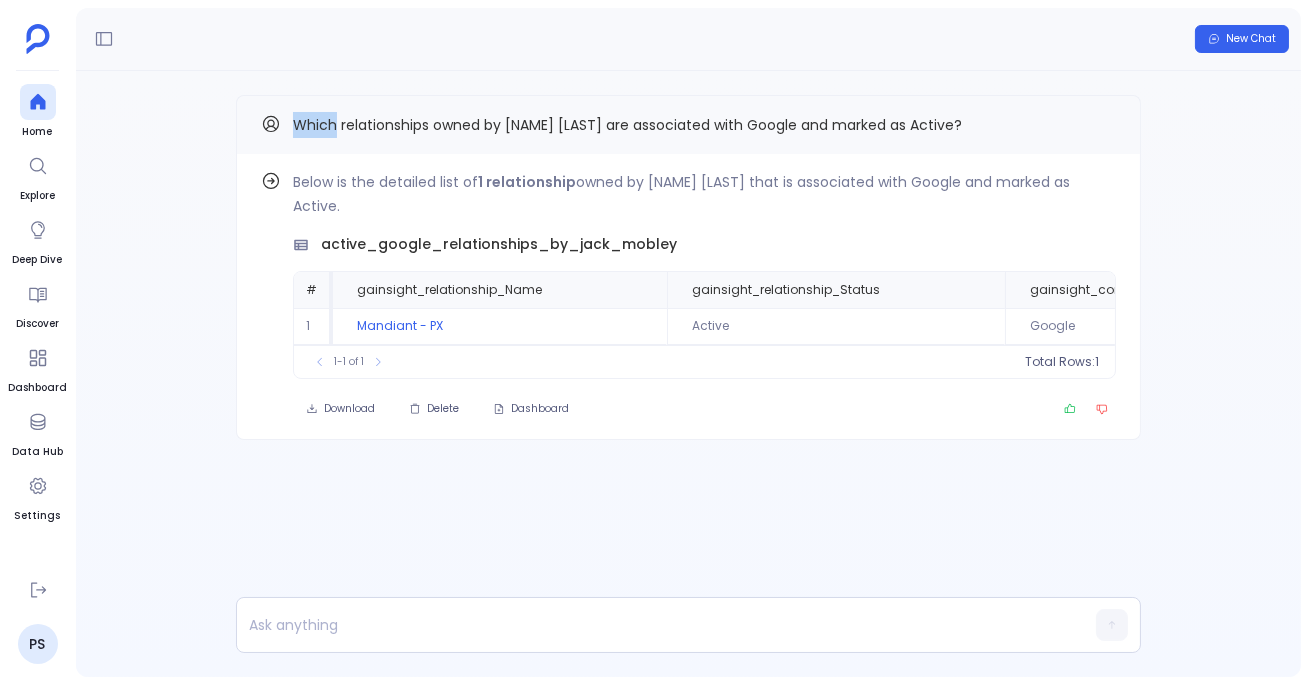 click on "Which relationships owned by Jack Mobley are associated with Google and marked as Active?" at bounding box center (627, 125) 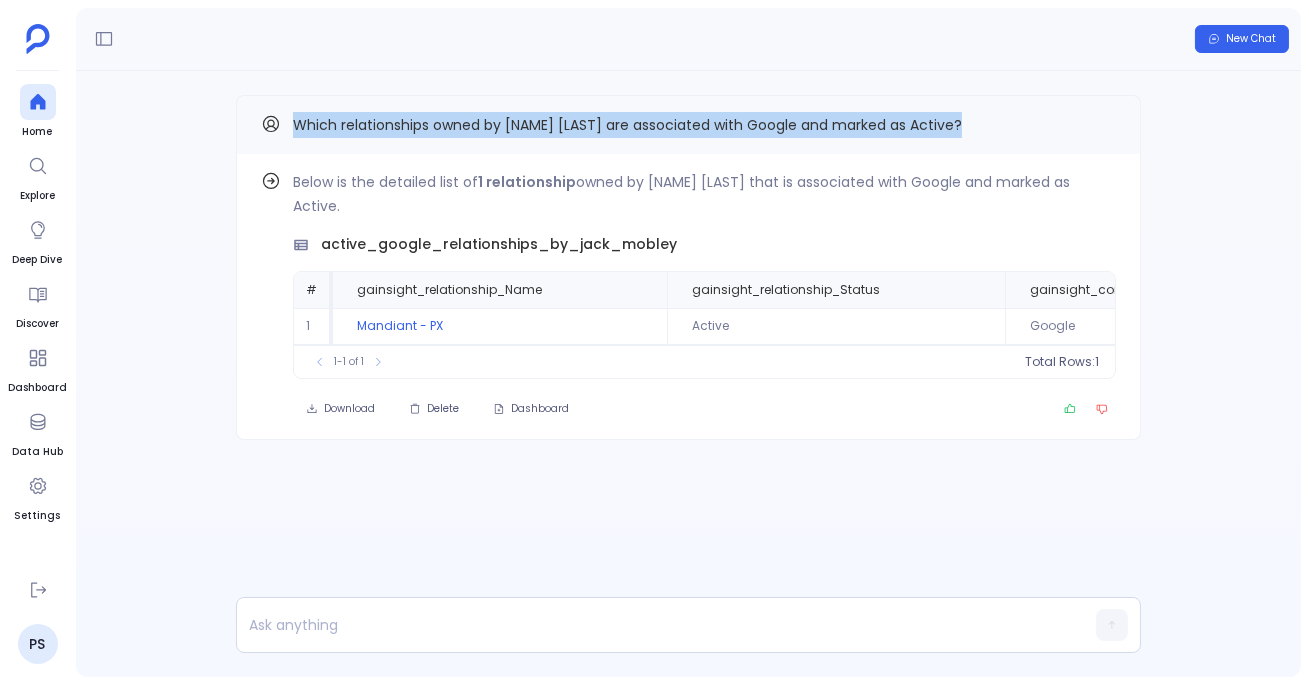 click on "Which relationships owned by Jack Mobley are associated with Google and marked as Active?" at bounding box center [688, 125] 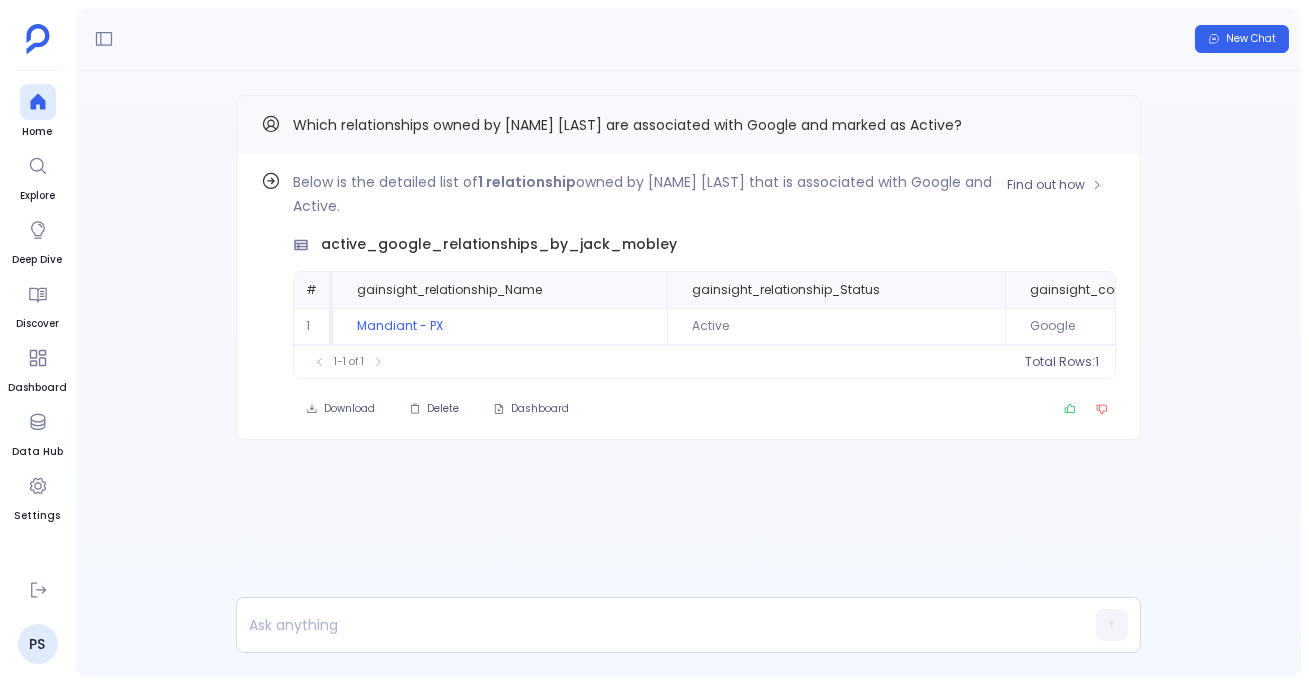 click on "Below is the detailed list of  1 relationship  owned by Jack Mobley that is associated with Google and marked as Active. active_google_relationships_by_jack_mobley # gainsight_relationship_Name gainsight_relationship_Status gainsight_company_Name 1 Mandiant - PX Active Google
To pick up a draggable item, press the space bar.
While dragging, use the arrow keys to move the item.
Press space again to drop the item in its new position, or press escape to cancel.
1-1 of 1 Total Rows:  1" at bounding box center (704, 274) 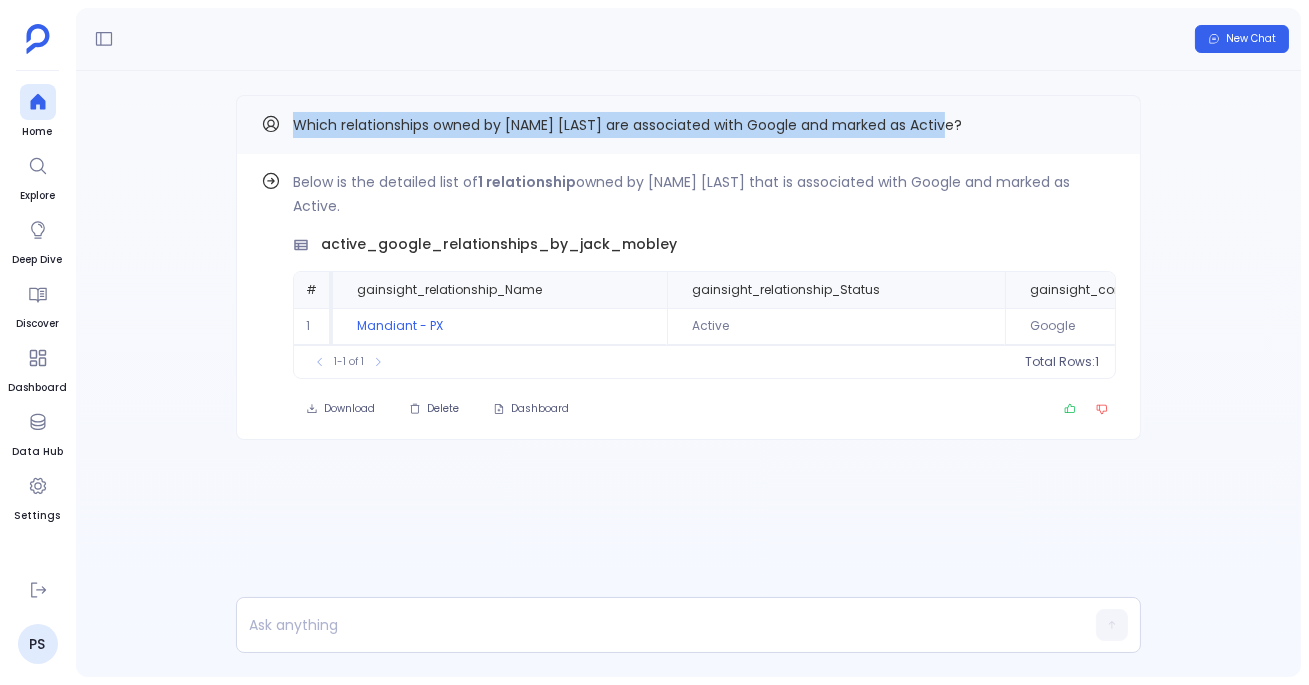 drag, startPoint x: 292, startPoint y: 115, endPoint x: 1050, endPoint y: 121, distance: 758.02374 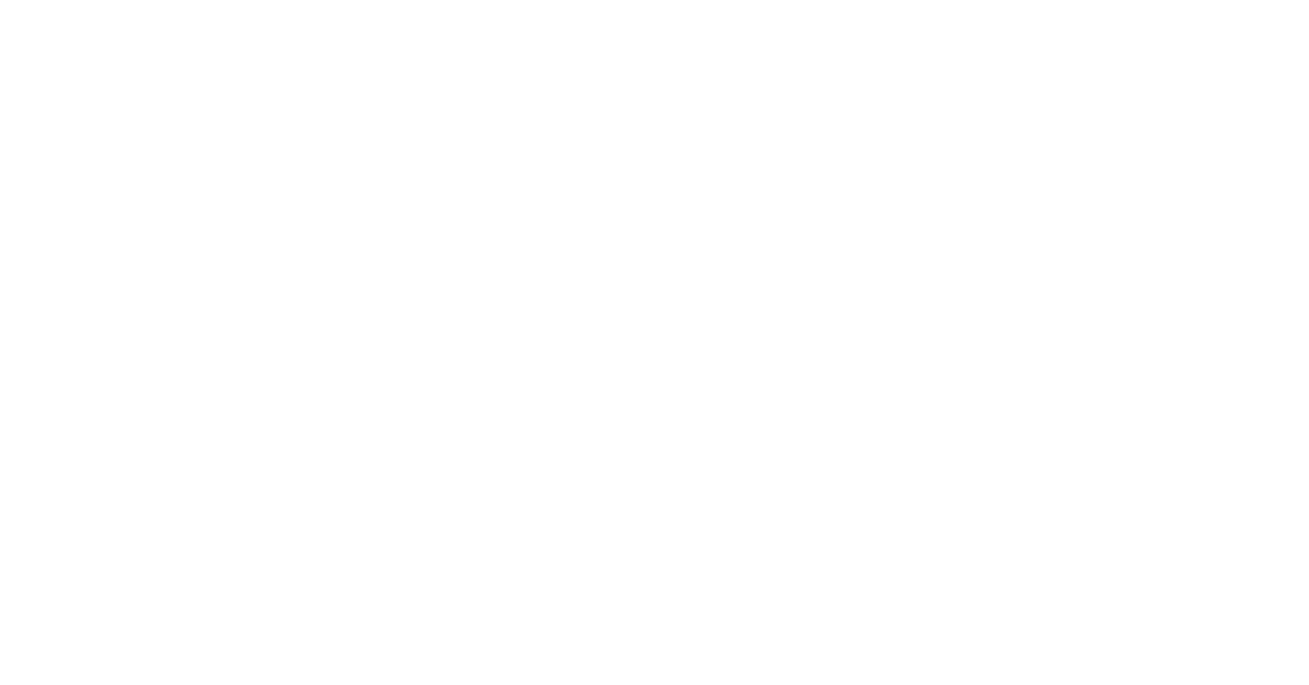 scroll, scrollTop: 0, scrollLeft: 0, axis: both 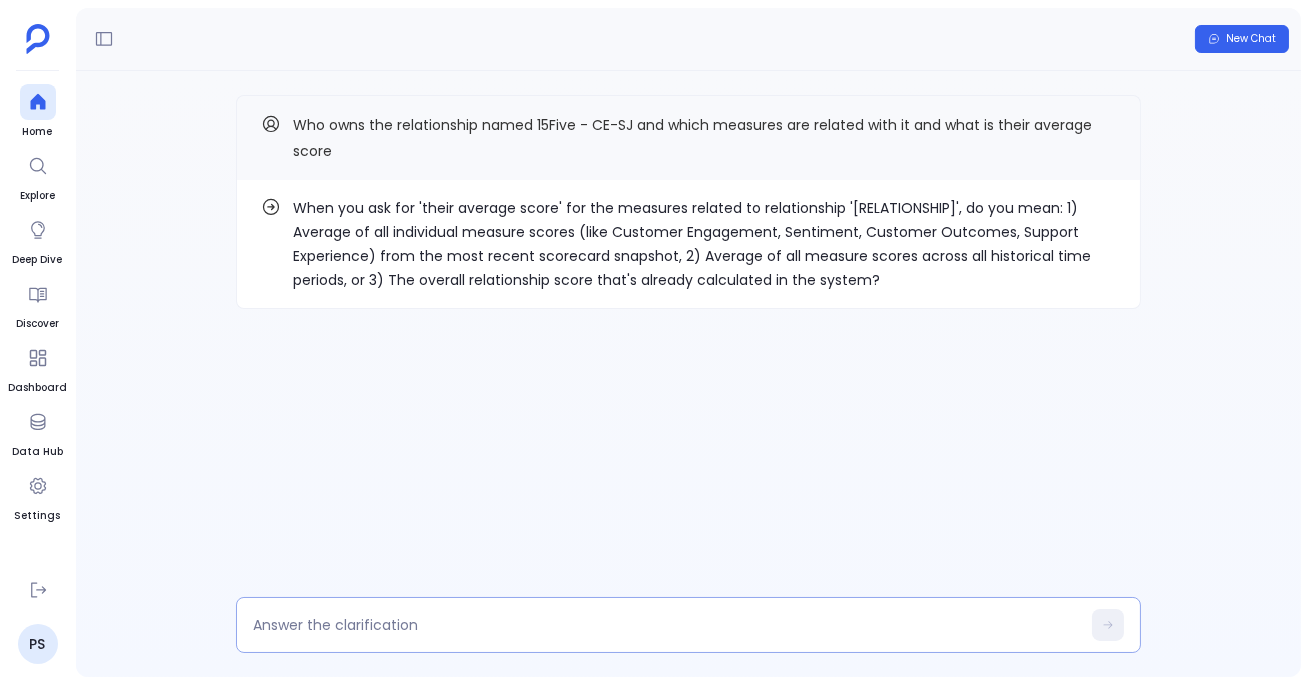 click at bounding box center (666, 625) 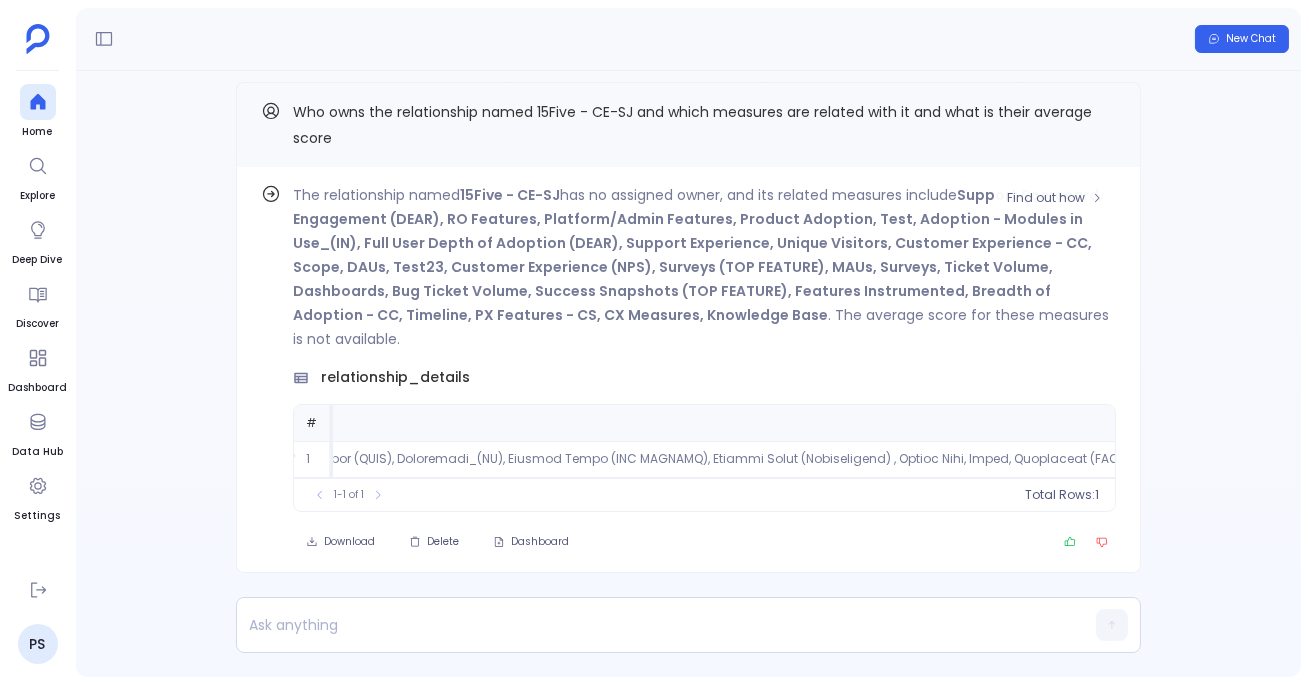 scroll, scrollTop: 0, scrollLeft: 9811, axis: horizontal 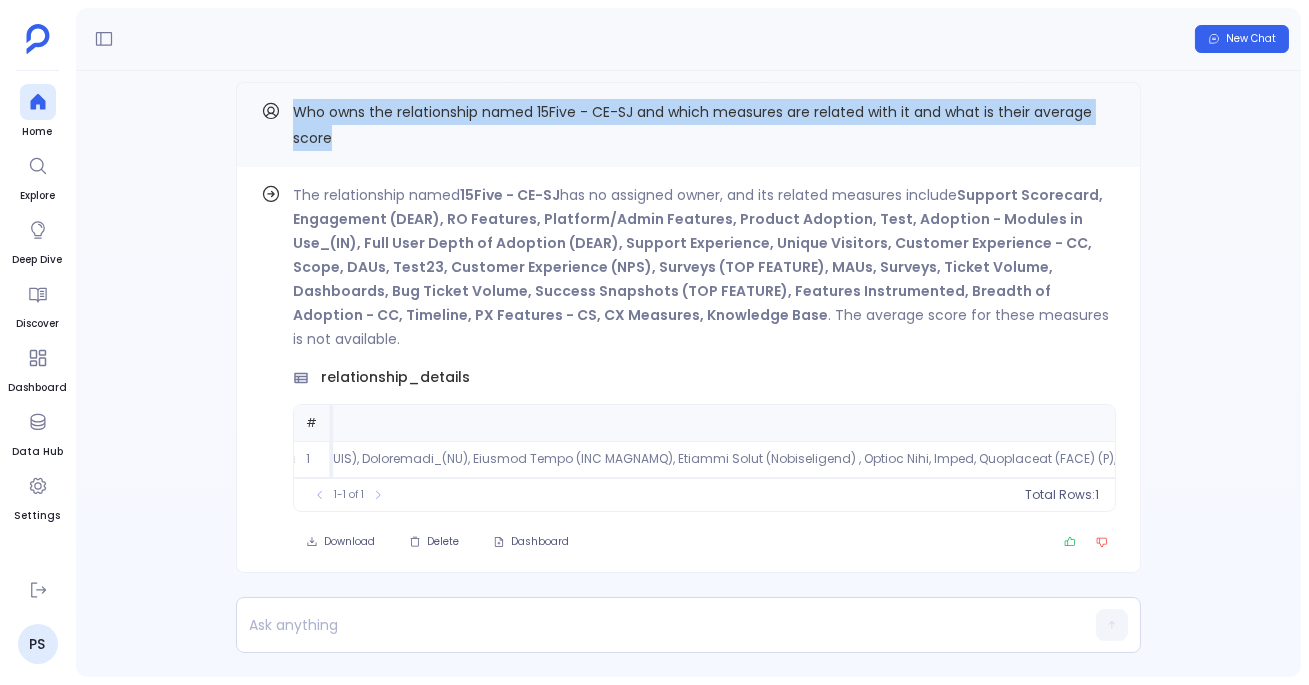 drag, startPoint x: 282, startPoint y: 104, endPoint x: 352, endPoint y: 123, distance: 72.53275 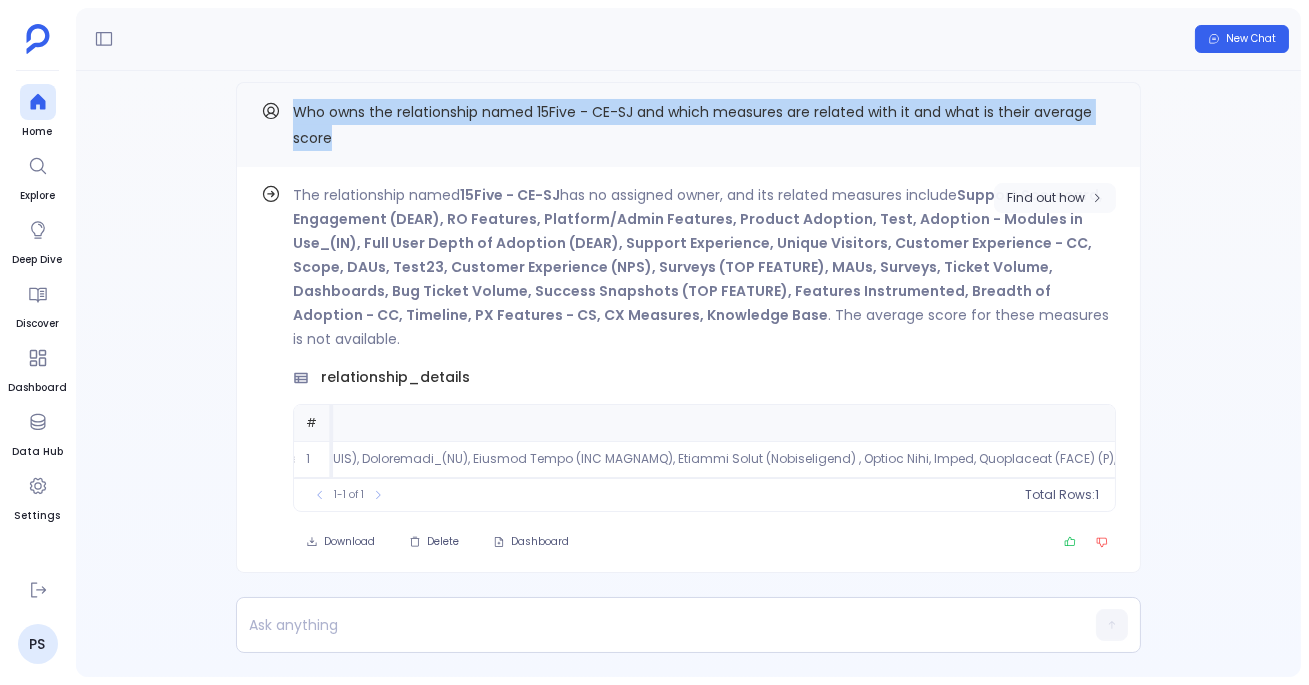 click on "Find out how" at bounding box center (1046, 198) 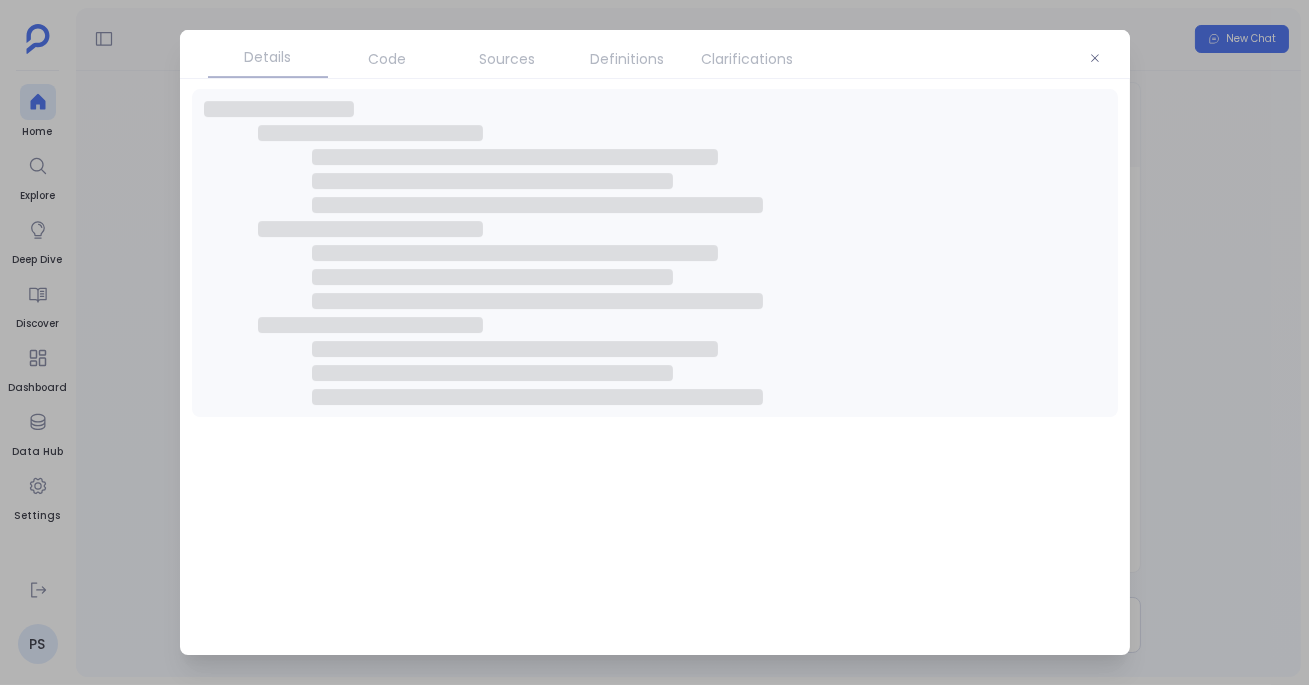 click on "Sources" at bounding box center [508, 59] 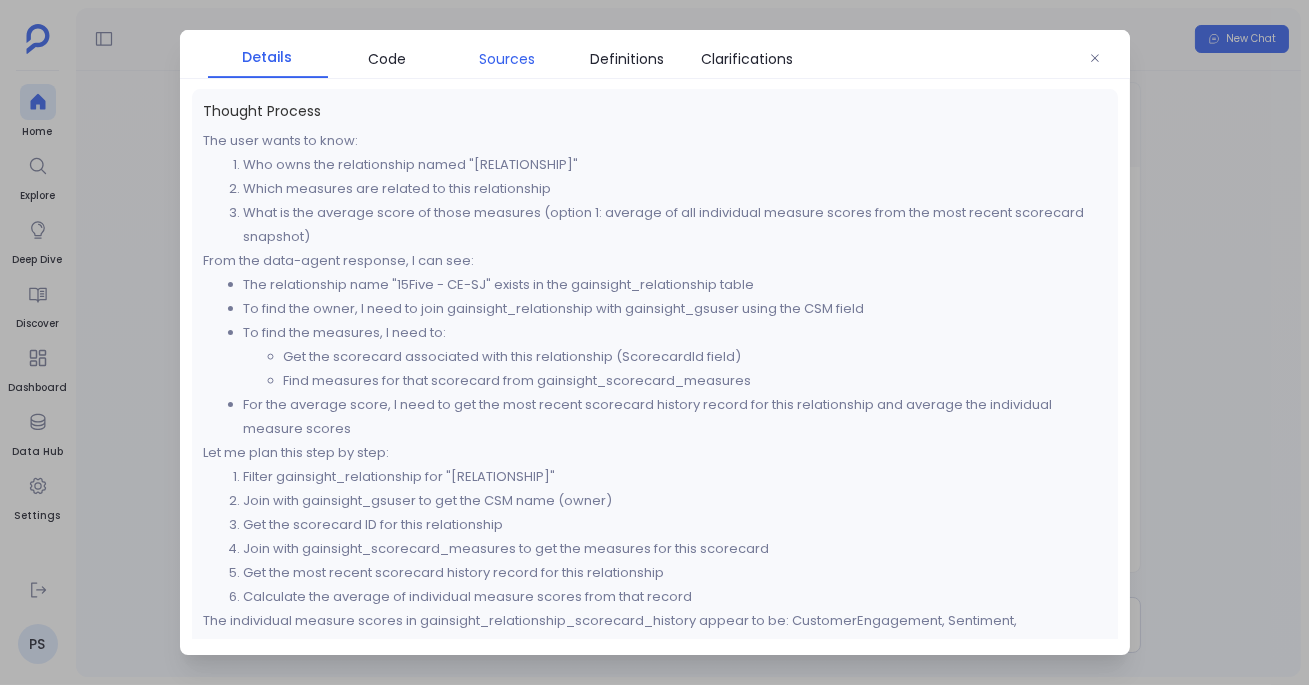 click on "Sources" at bounding box center [508, 59] 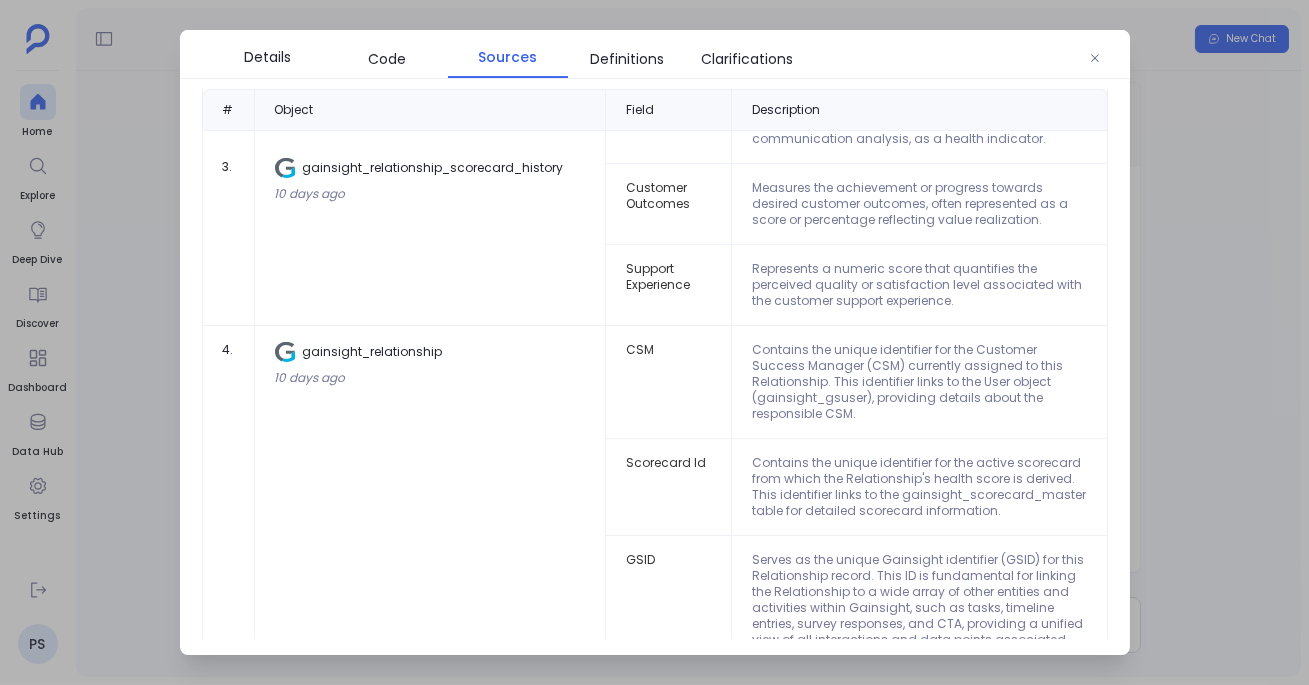 scroll, scrollTop: 812, scrollLeft: 0, axis: vertical 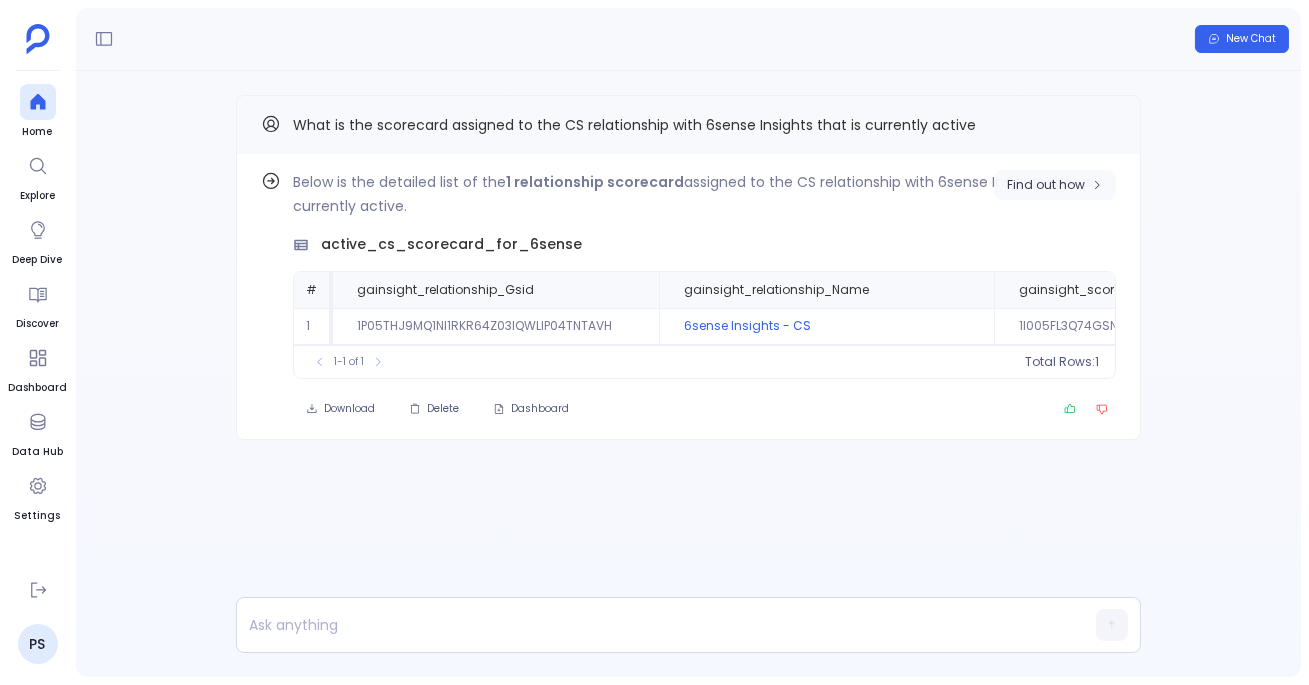 click on "Find out how" at bounding box center [1055, 185] 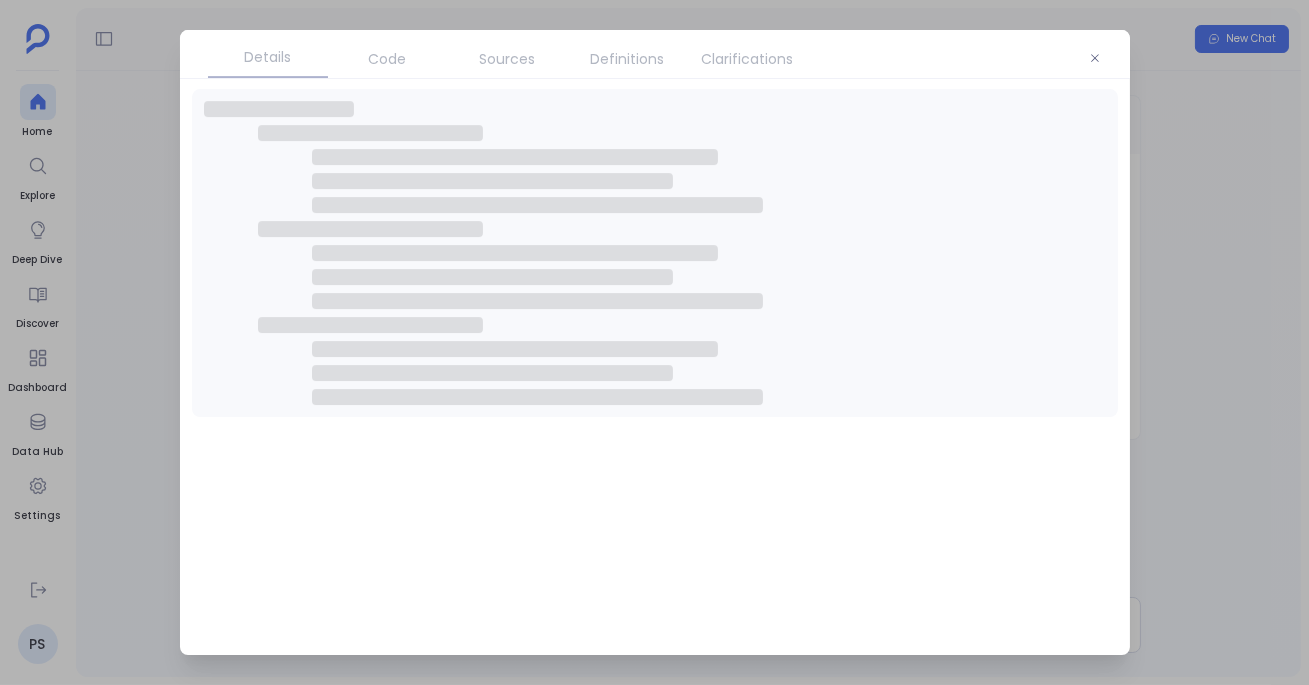 click on "Code" at bounding box center [388, 59] 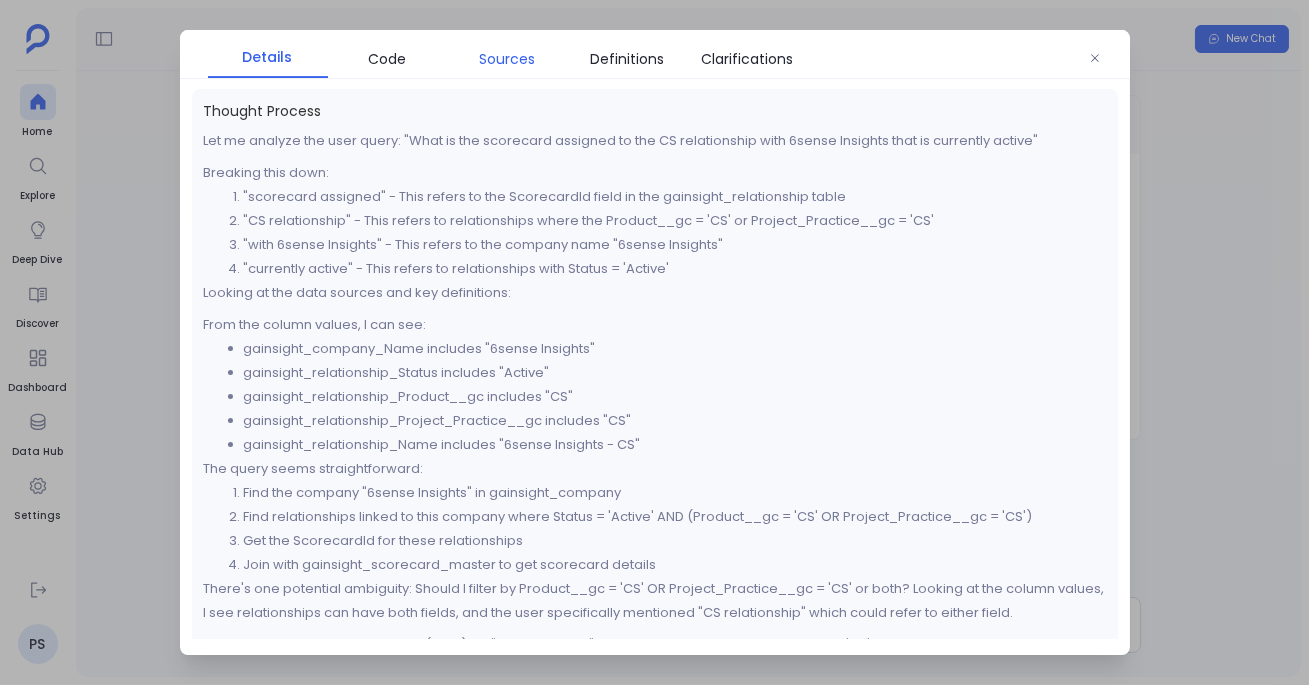 click on "Sources" at bounding box center [508, 59] 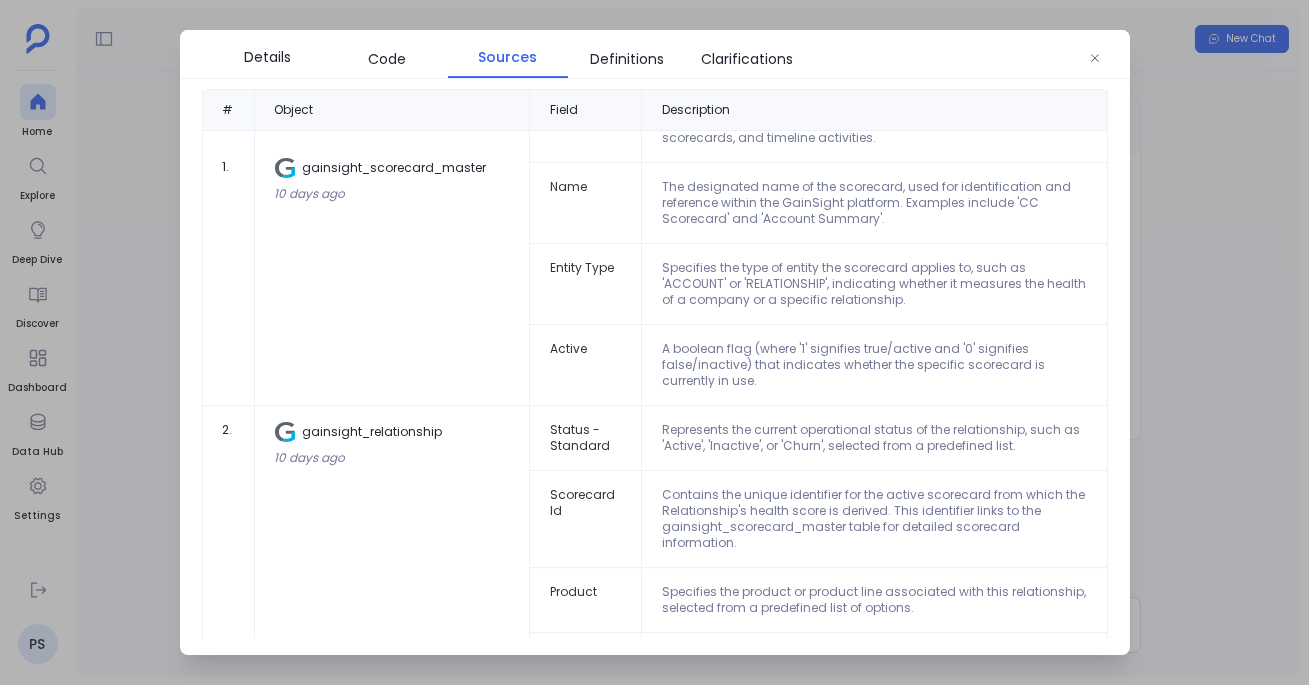scroll, scrollTop: 0, scrollLeft: 0, axis: both 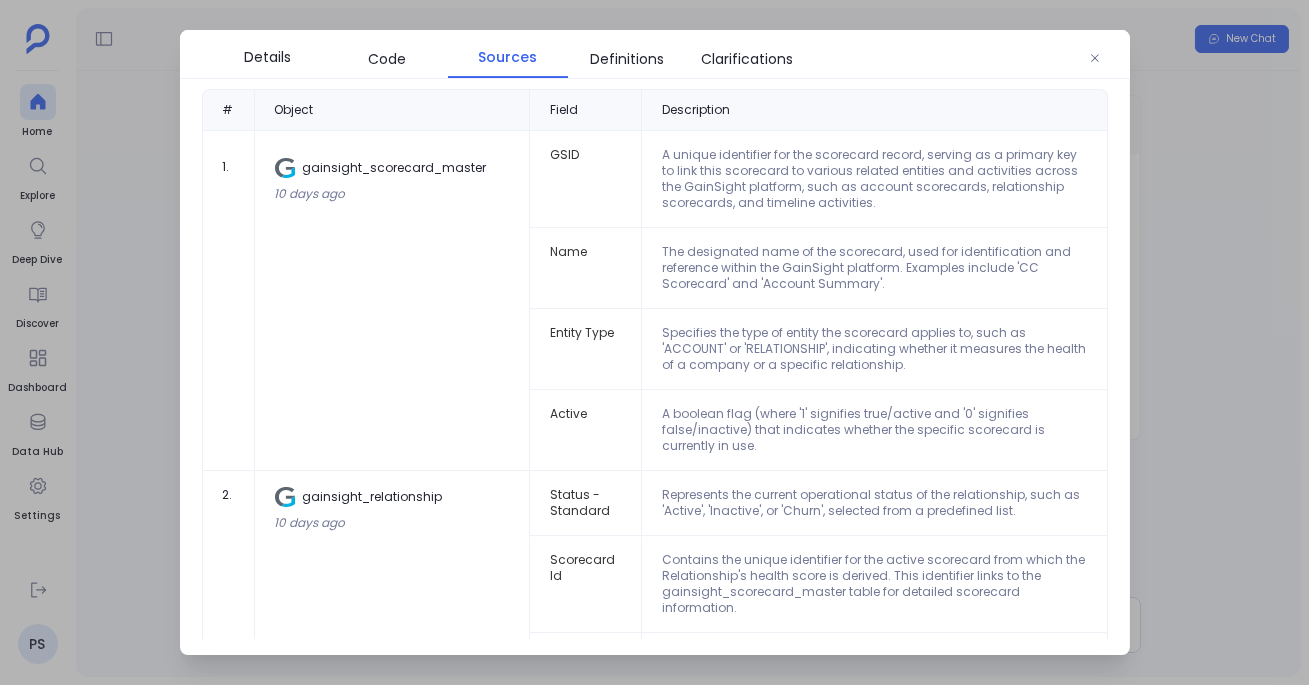 click at bounding box center [654, 342] 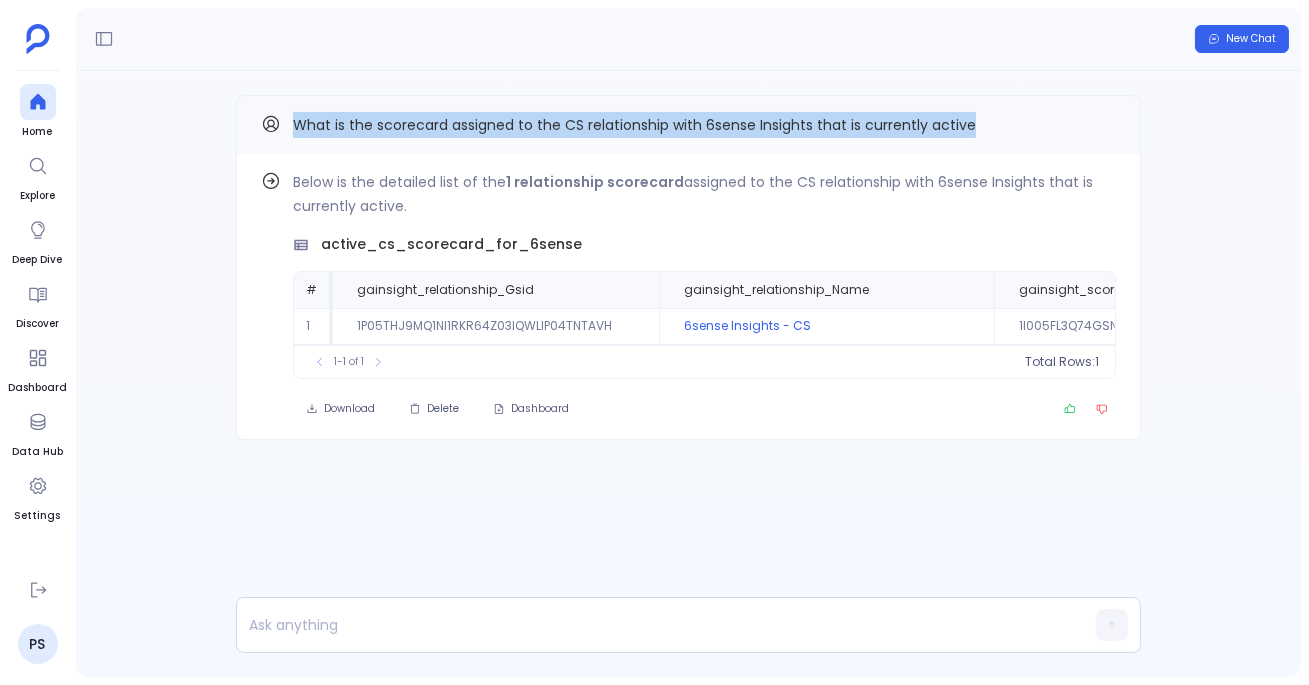 drag, startPoint x: 288, startPoint y: 122, endPoint x: 999, endPoint y: 126, distance: 711.0112 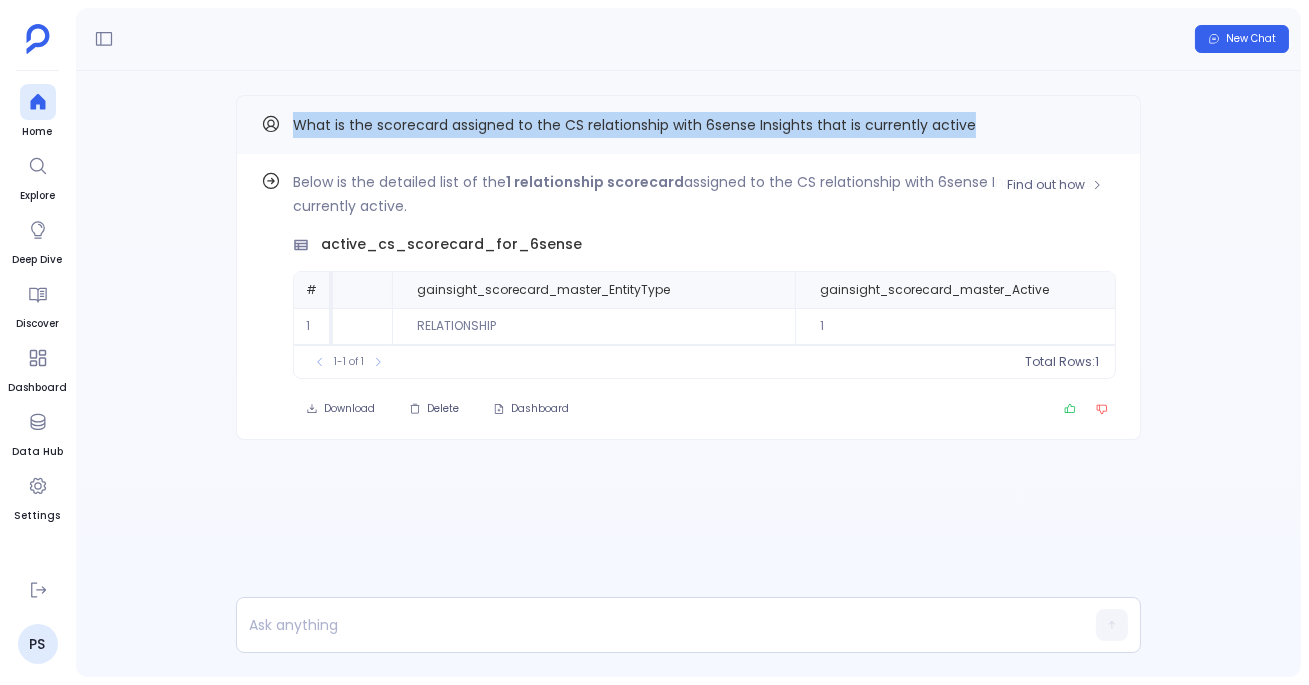 scroll, scrollTop: 0, scrollLeft: 1374, axis: horizontal 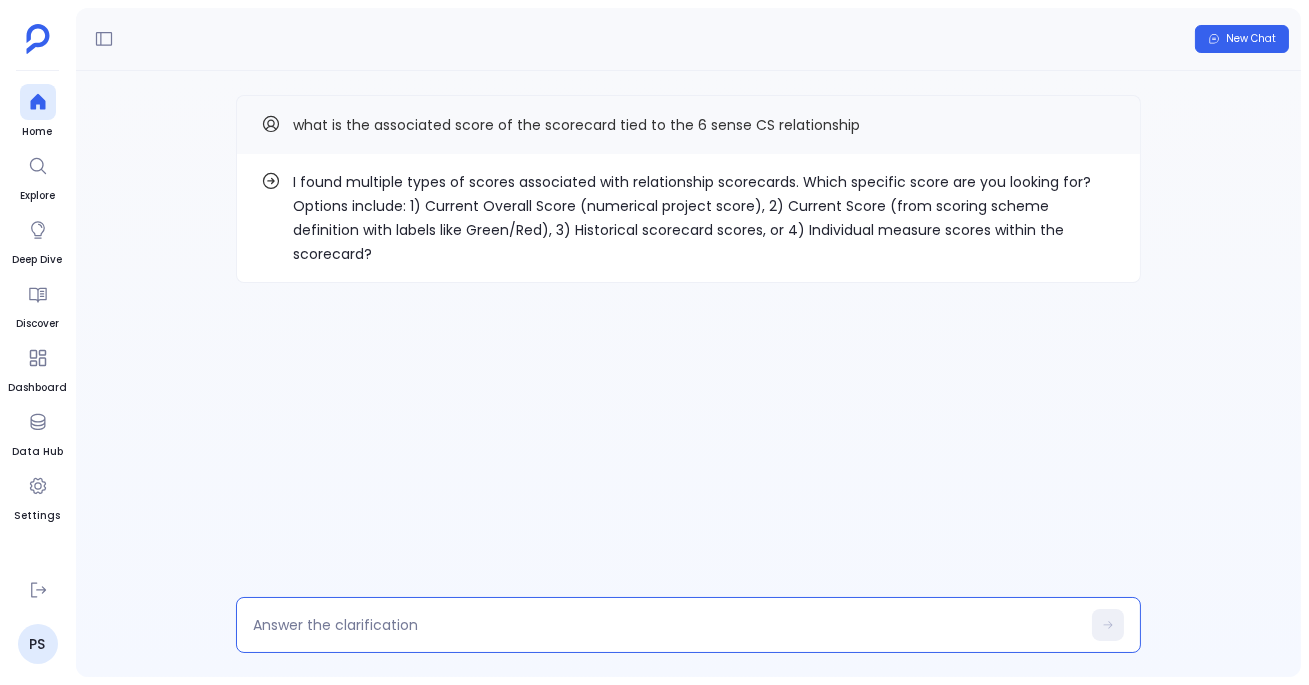 click at bounding box center (666, 625) 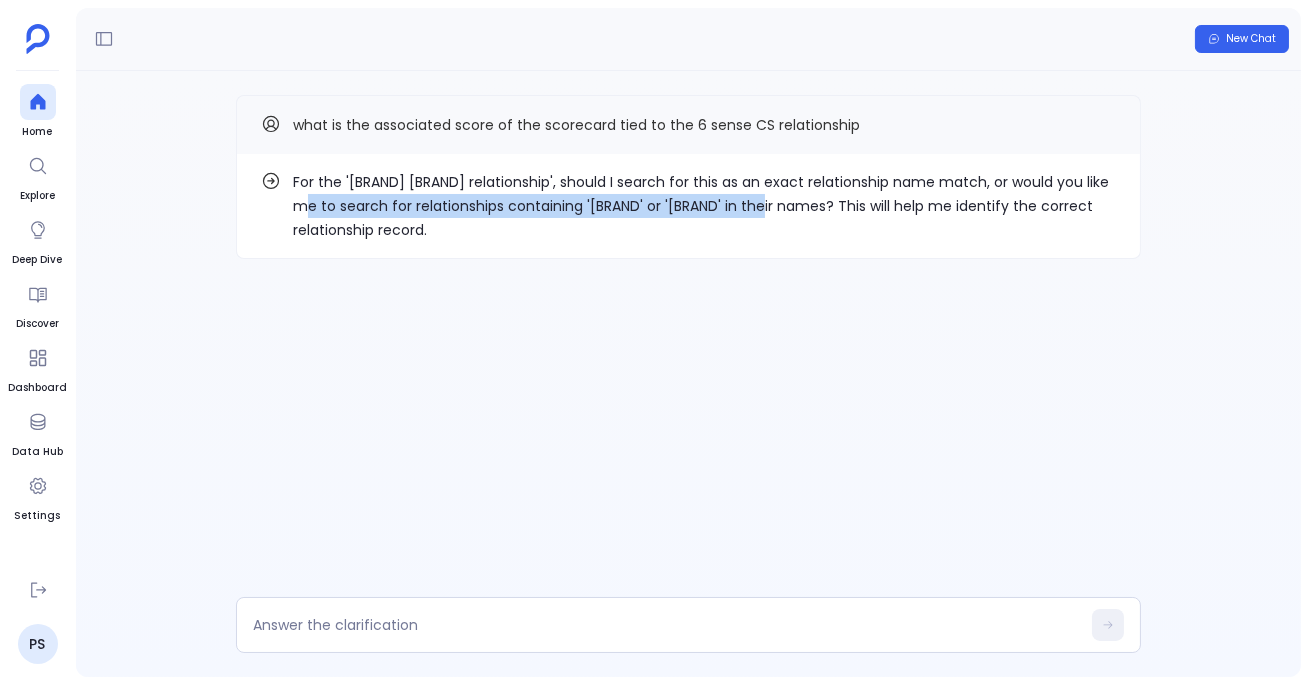 drag, startPoint x: 293, startPoint y: 206, endPoint x: 749, endPoint y: 205, distance: 456.0011 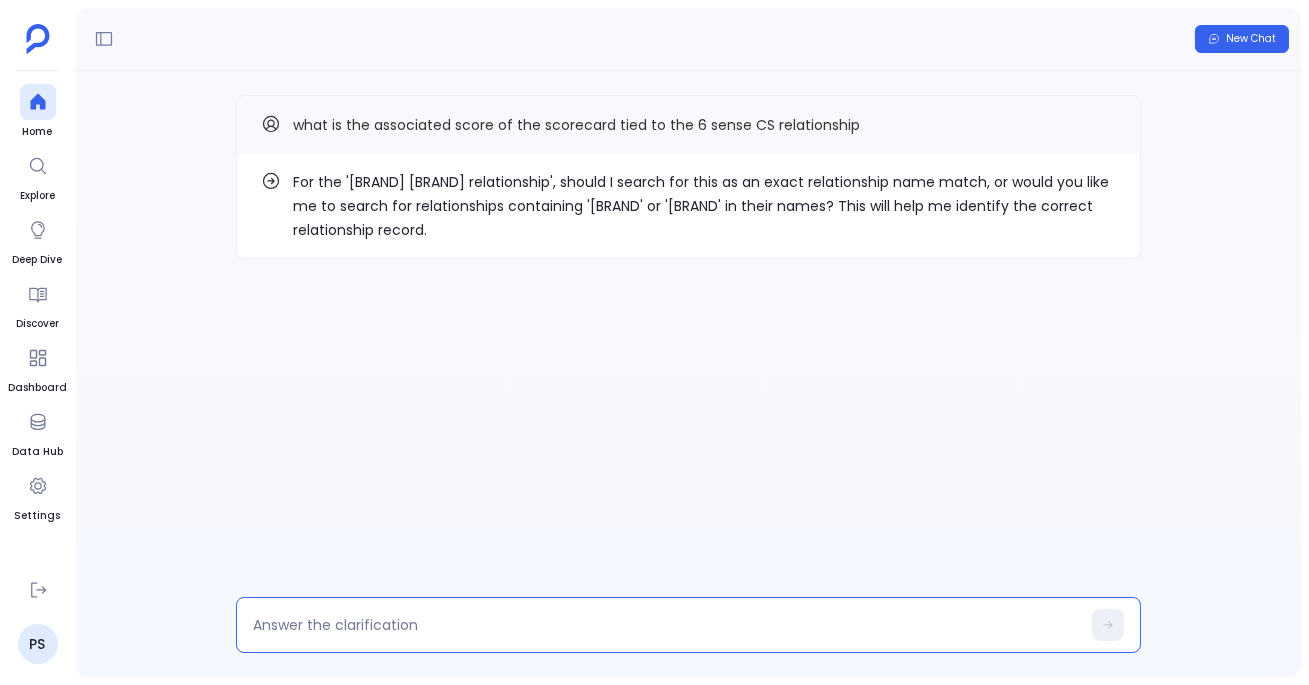 click at bounding box center [666, 625] 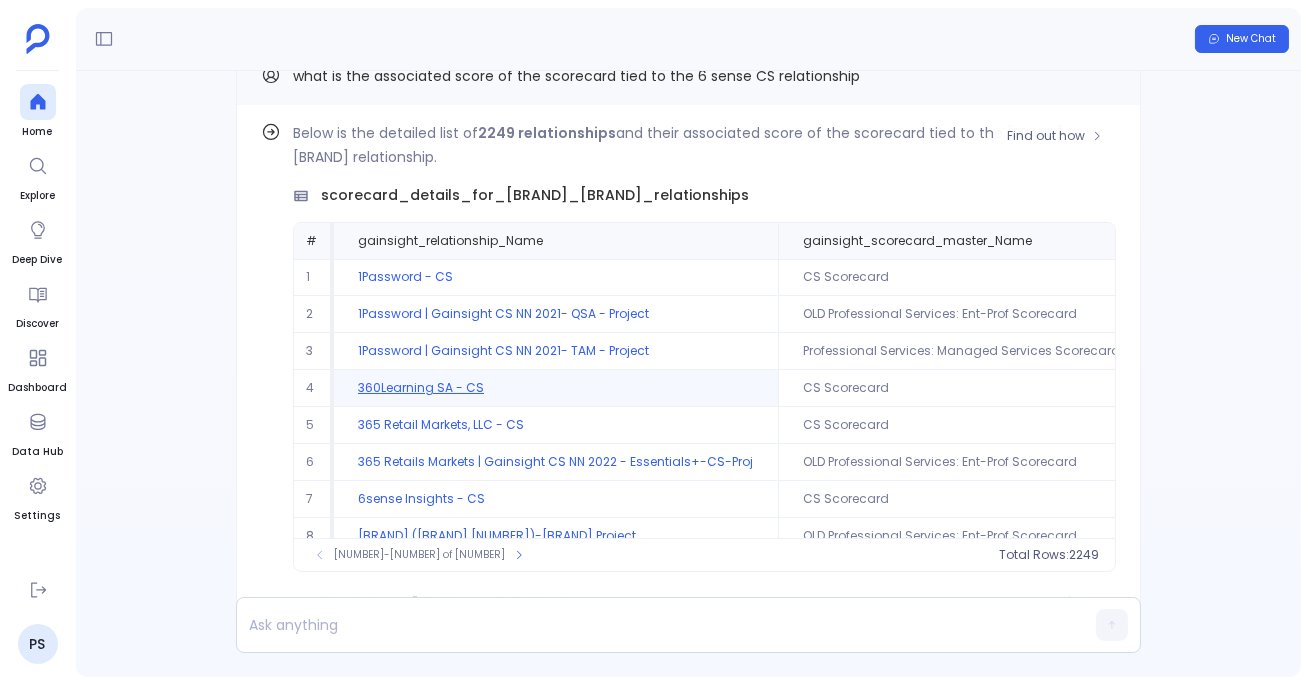 scroll, scrollTop: -107, scrollLeft: 0, axis: vertical 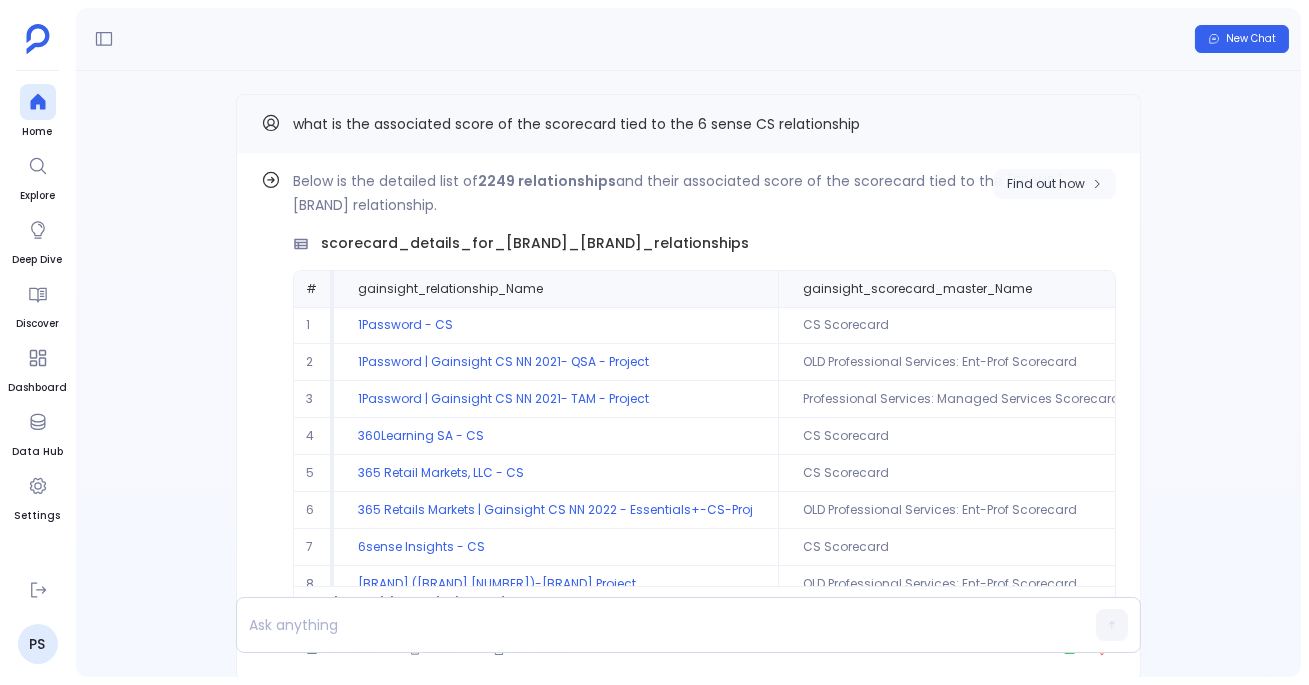 click on "Find out how" at bounding box center [1046, 184] 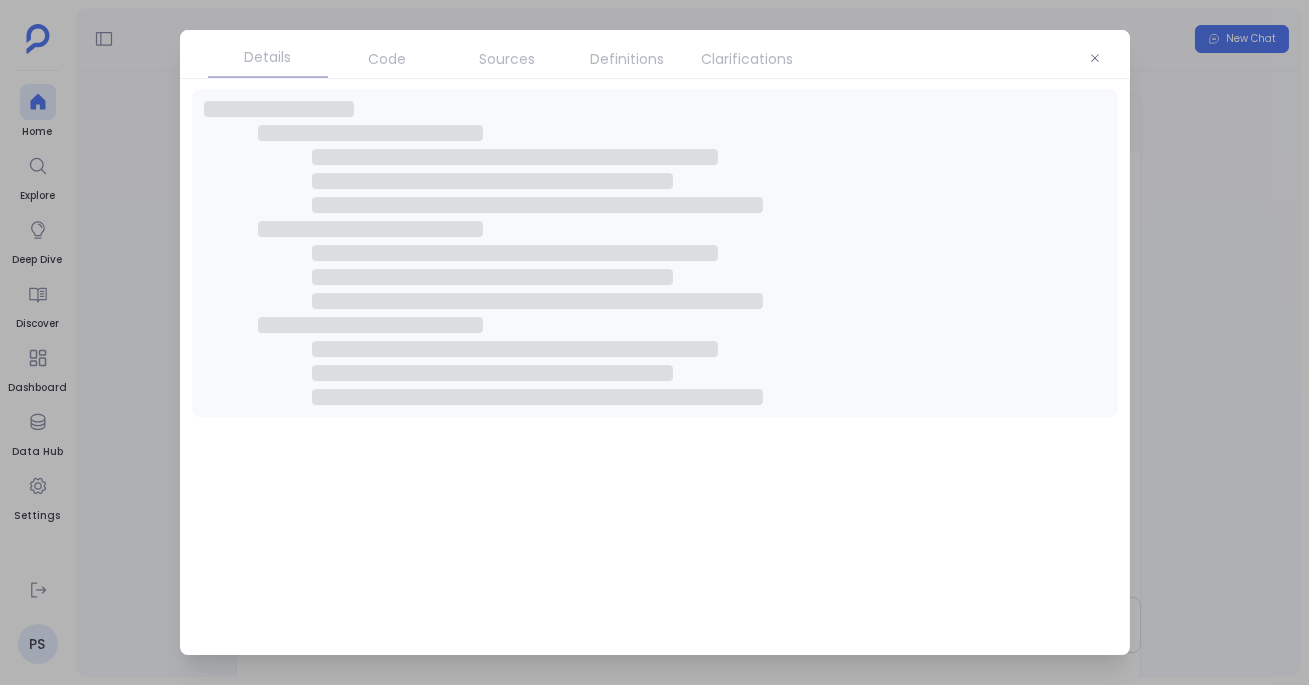 click on "Code" at bounding box center [388, 59] 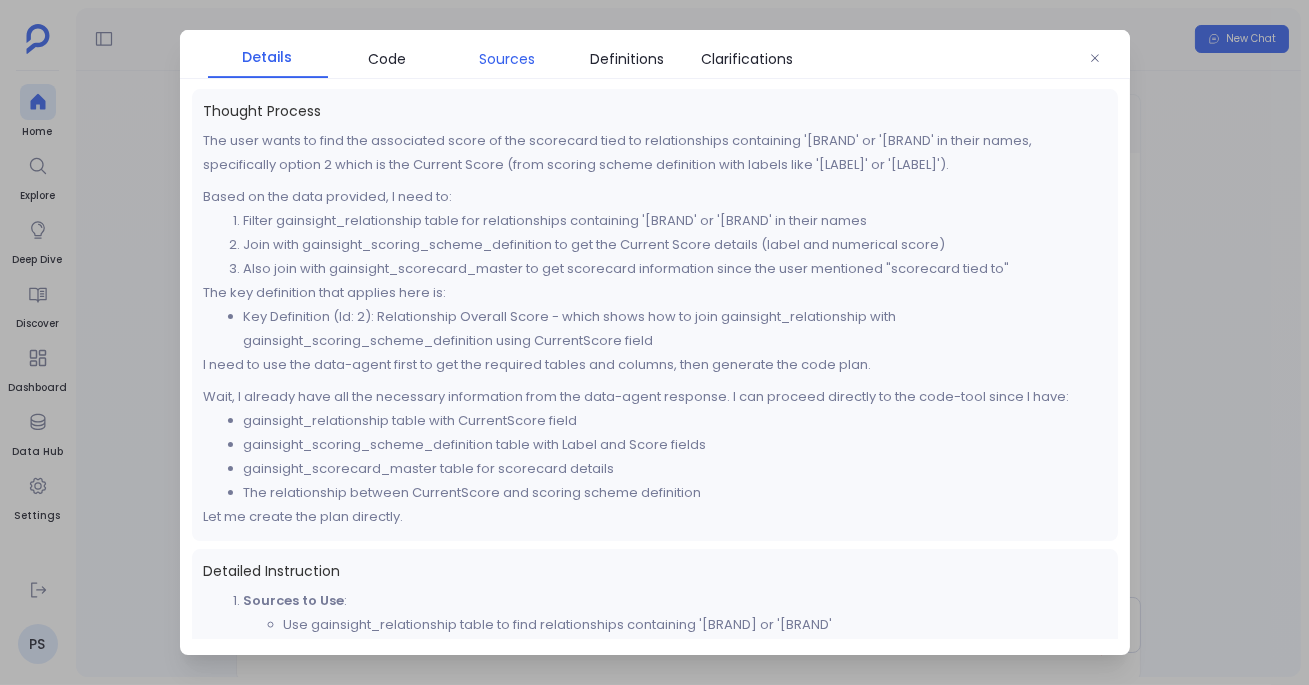 click on "Sources" at bounding box center (508, 59) 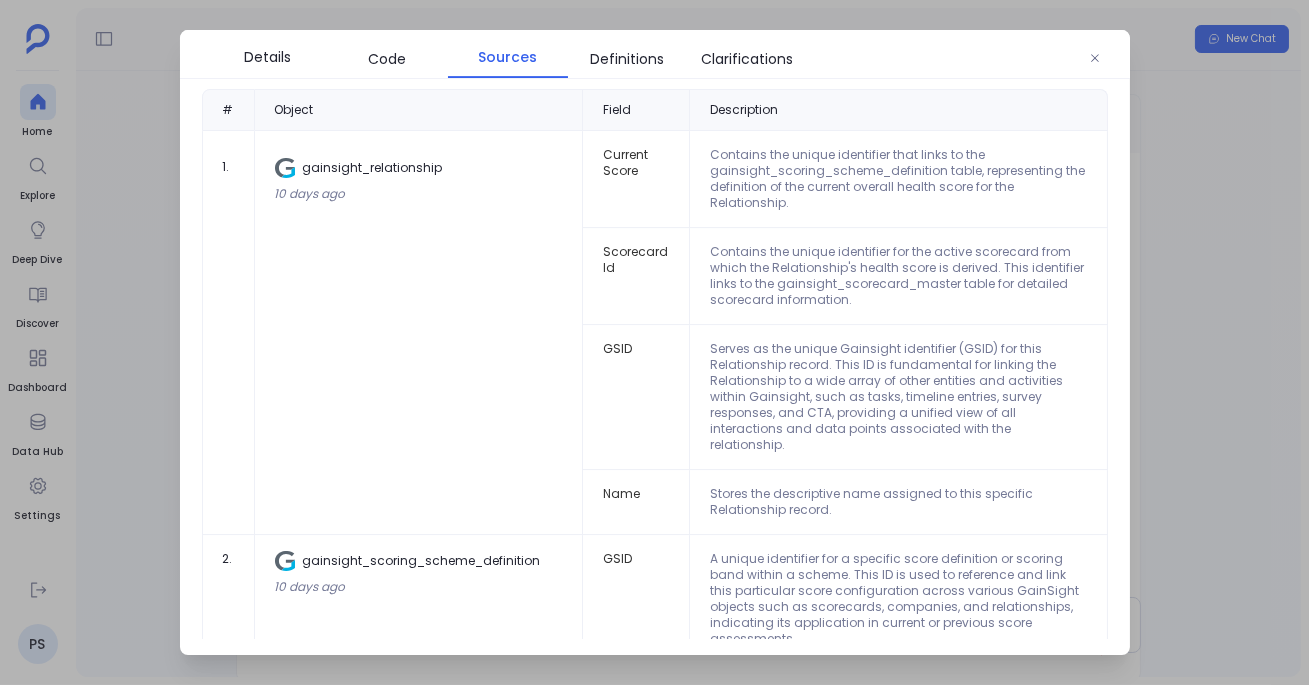 scroll, scrollTop: 375, scrollLeft: 0, axis: vertical 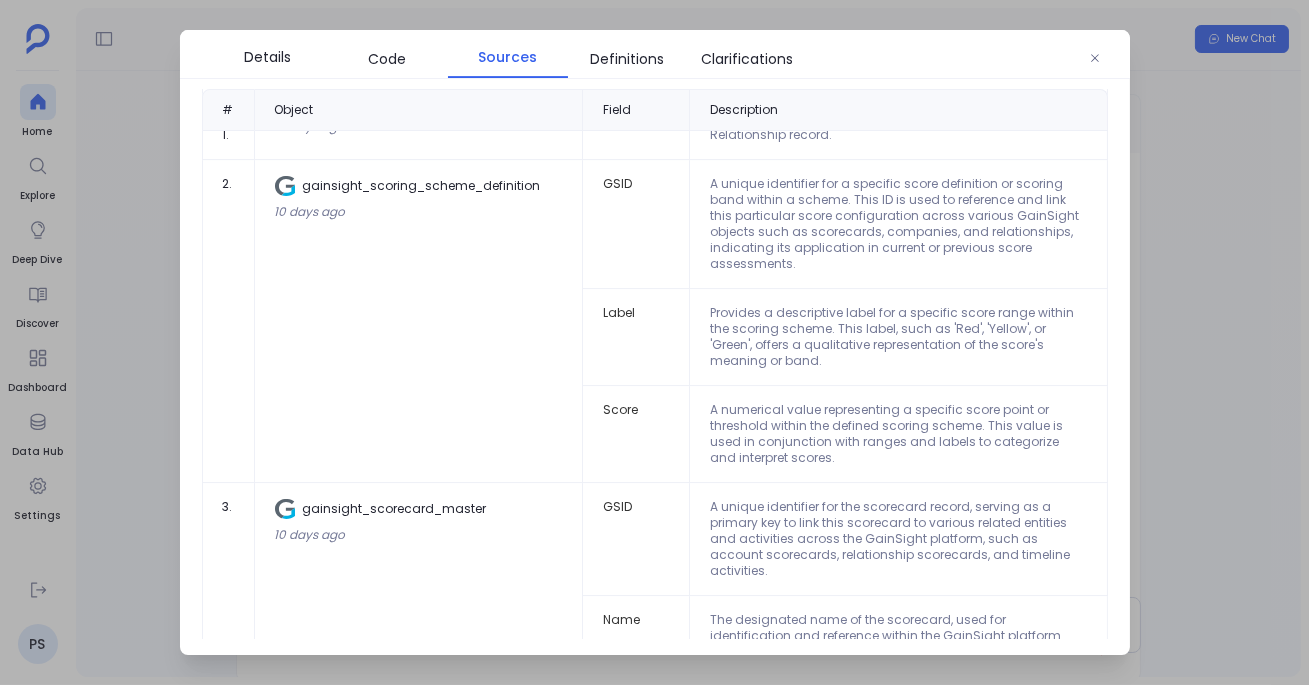 click at bounding box center [654, 342] 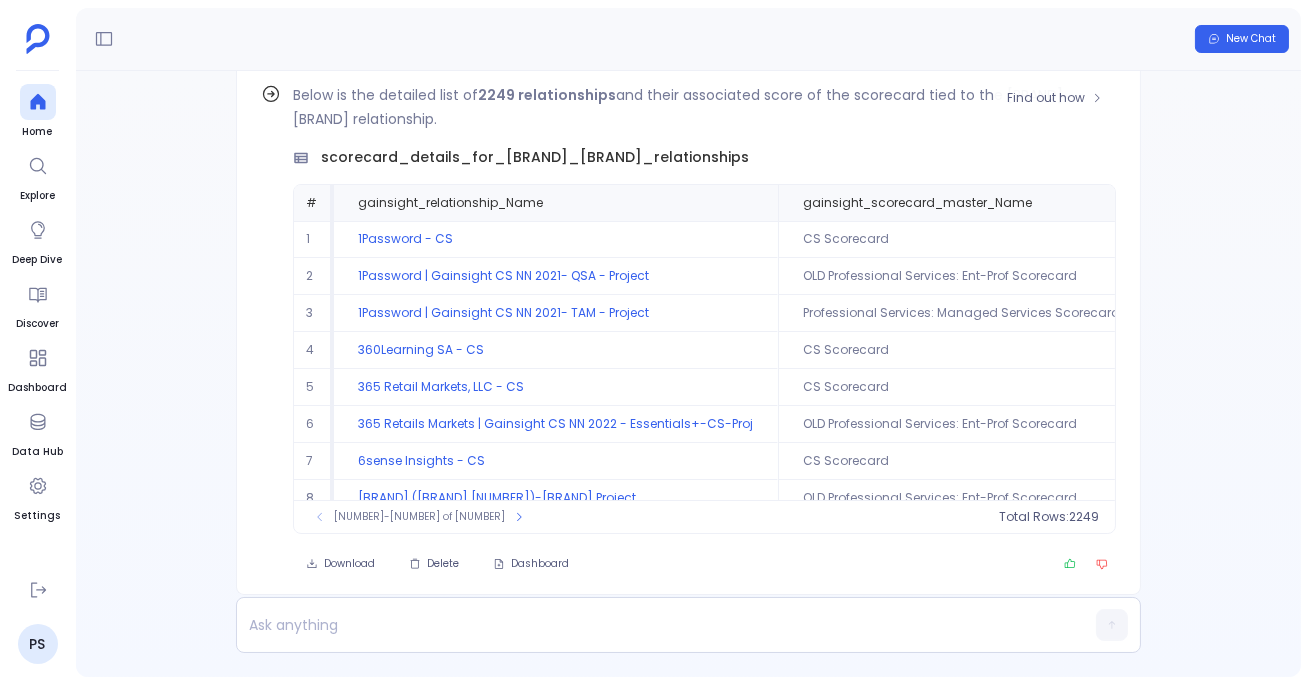 scroll, scrollTop: 0, scrollLeft: 0, axis: both 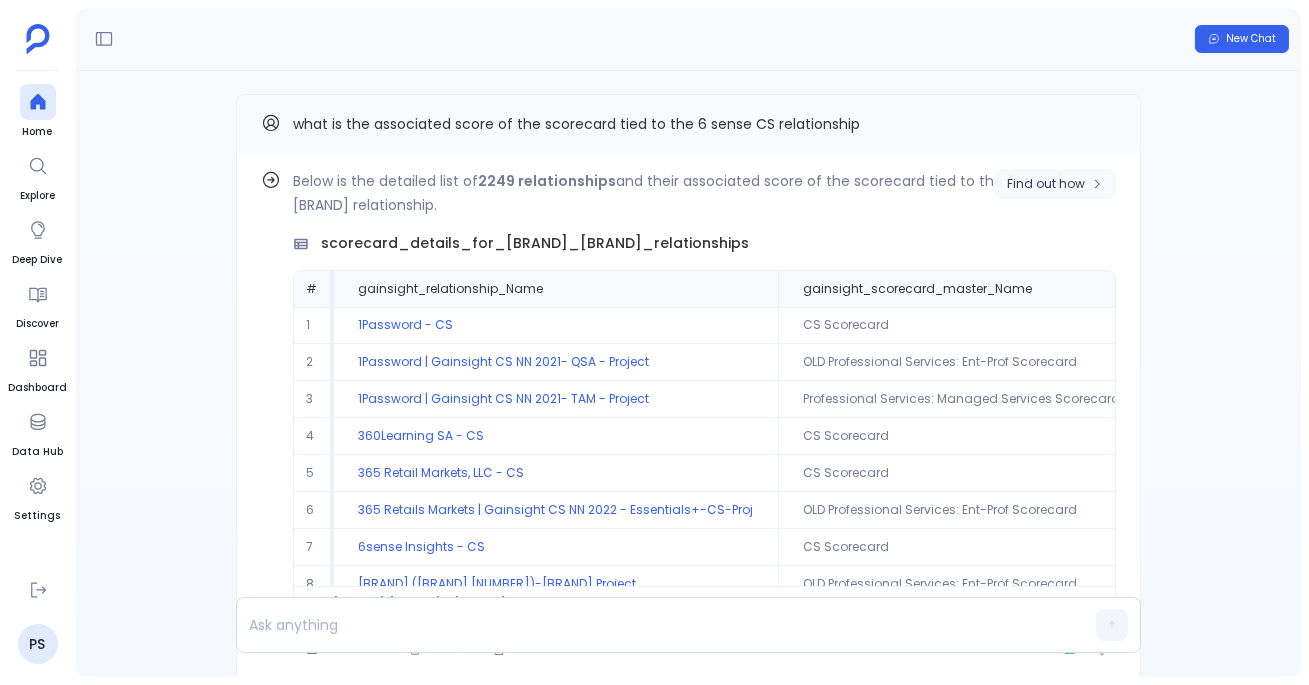 click on "Find out how" at bounding box center [1055, 184] 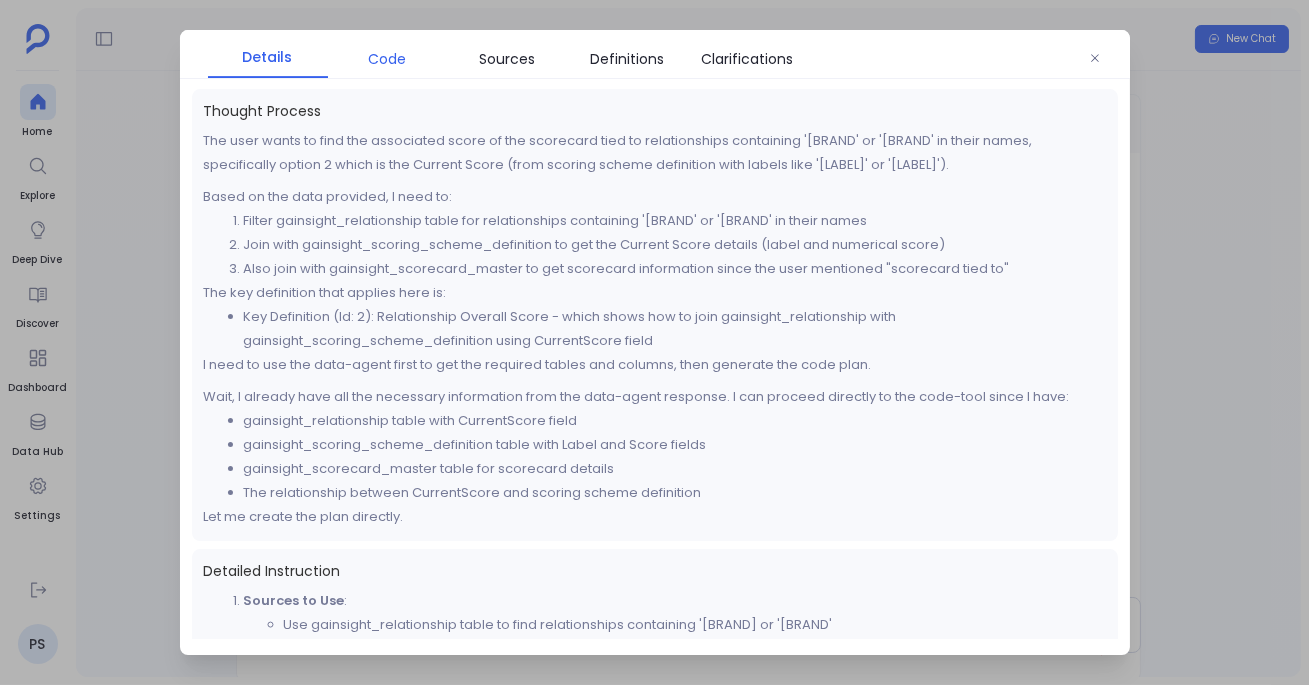 click on "Code" at bounding box center [388, 59] 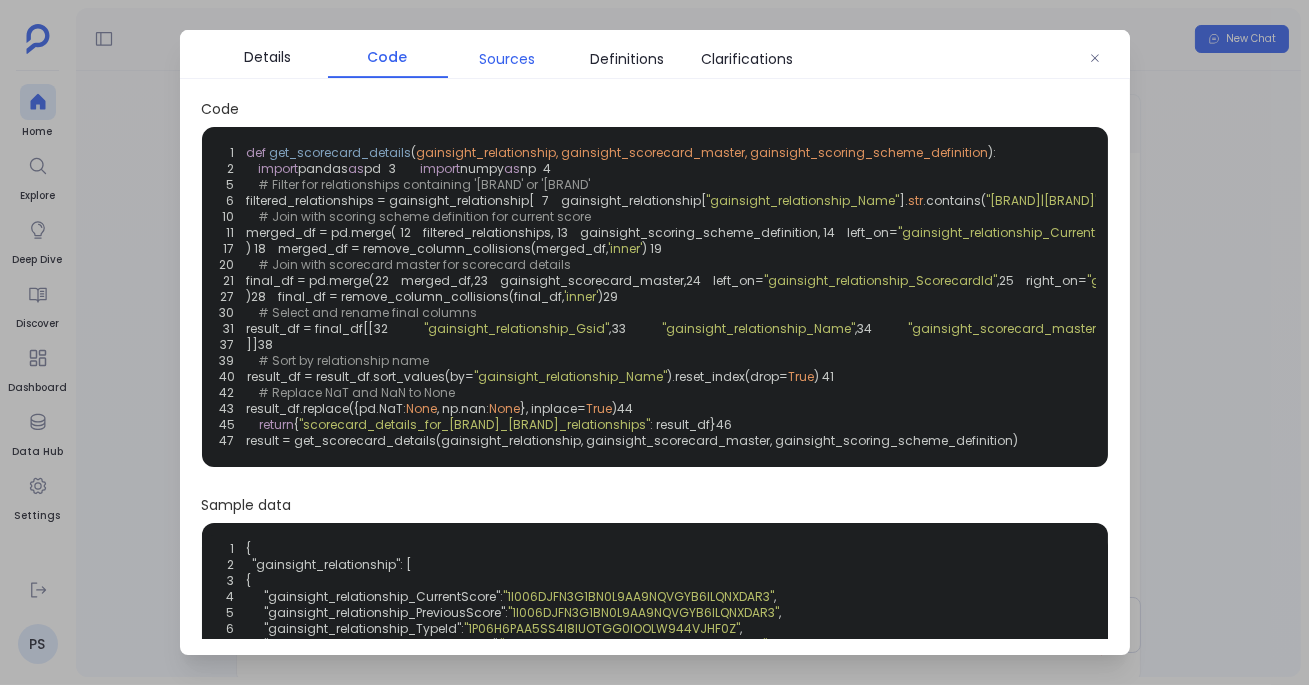 click on "Sources" at bounding box center [508, 59] 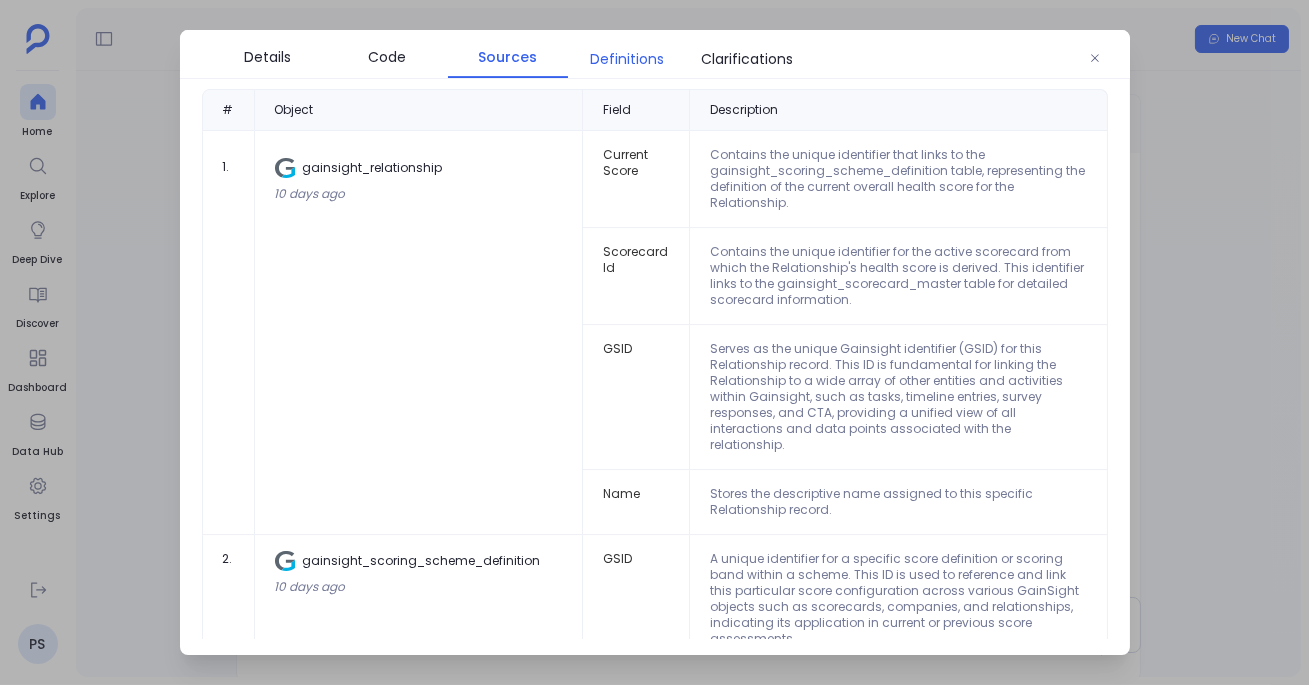 click on "Definitions" at bounding box center (628, 59) 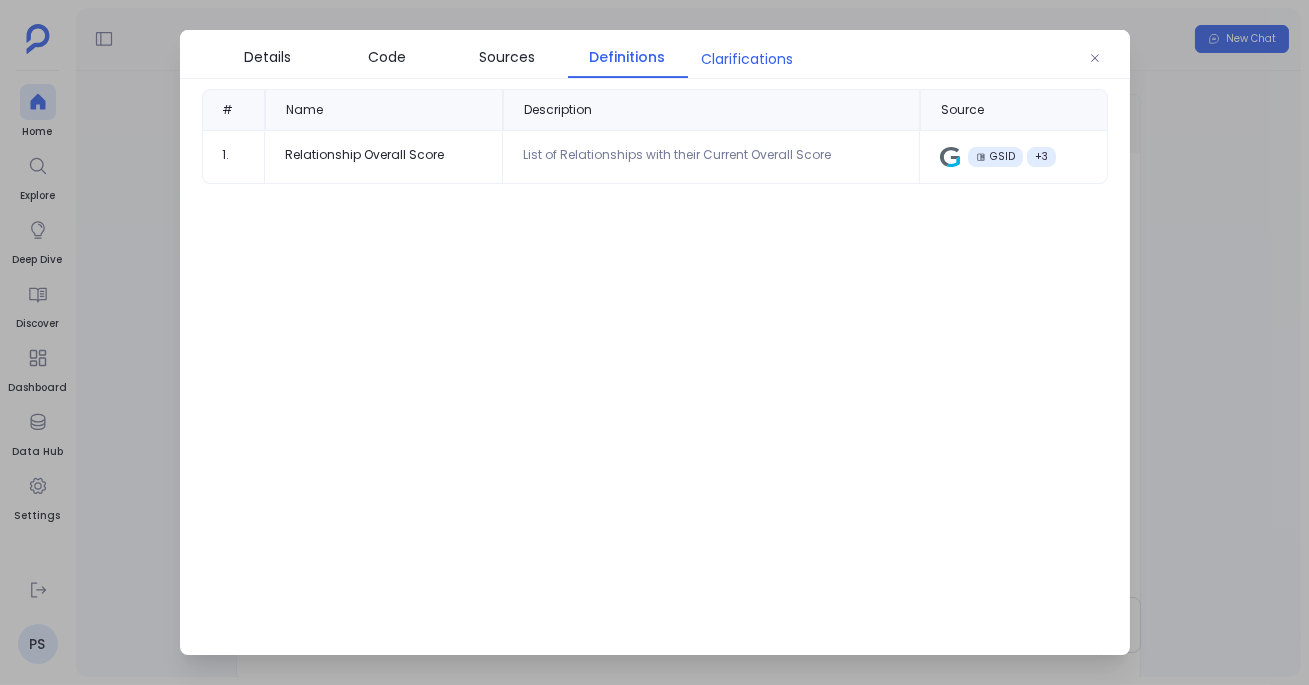 click on "Clarifications" at bounding box center (748, 59) 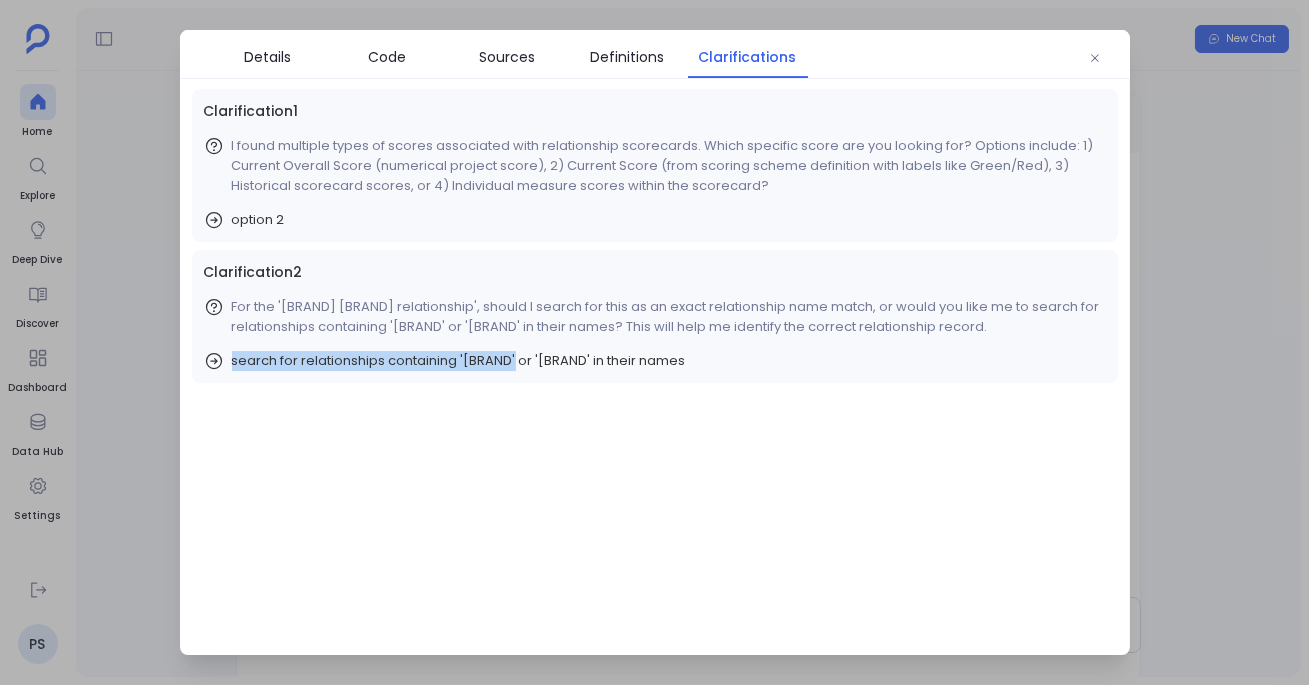 drag, startPoint x: 231, startPoint y: 362, endPoint x: 511, endPoint y: 364, distance: 280.00714 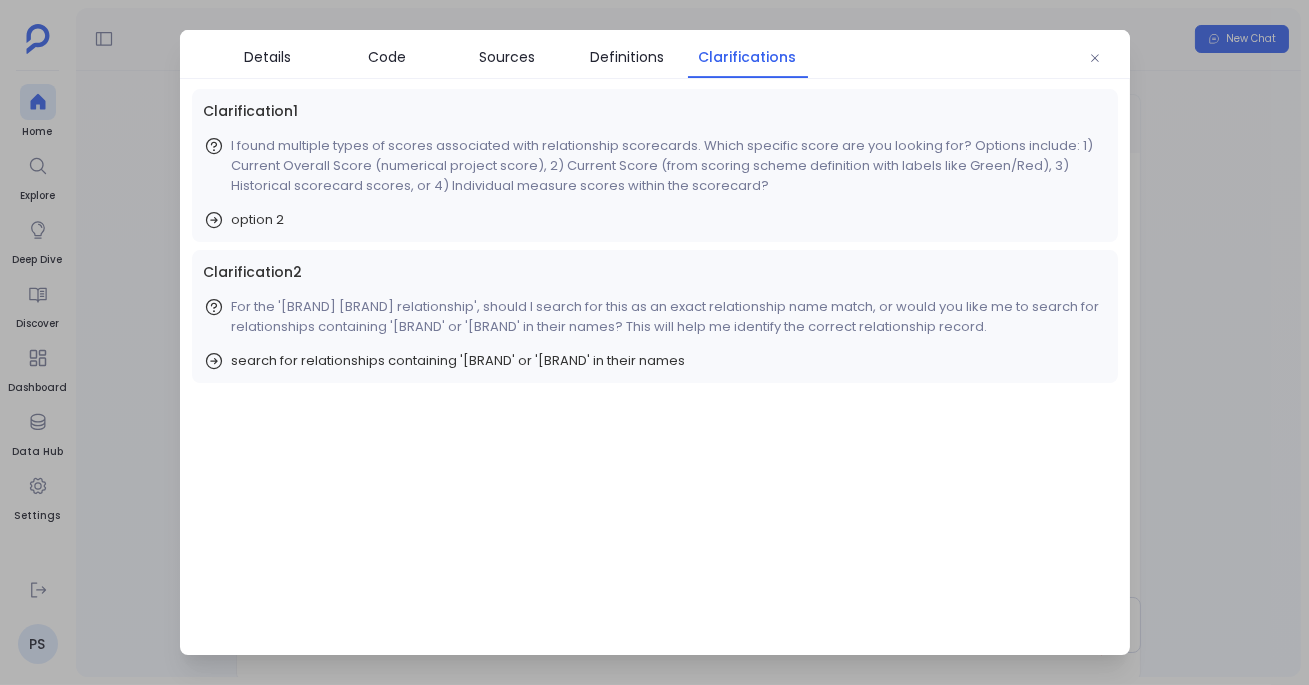 click on "Clarification  1 I found multiple types of scores associated with relationship scorecards. Which specific score are you looking for? Options include: 1) Current Overall Score (numerical project score), 2) Current Score (from scoring scheme definition with labels like Green/Red), 3) Historical scorecard scores, or 4) Individual measure scores within the scorecard? option 2 Clarification  2 For the '6 sense CS relationship', should I search for this as an exact relationship name match, or would you like me to search for relationships containing '6 sense' or 'CS' in their names? This will help me identify the correct relationship record. search for relationships containing '6 sense' or 'CS' in their names" at bounding box center (655, 364) 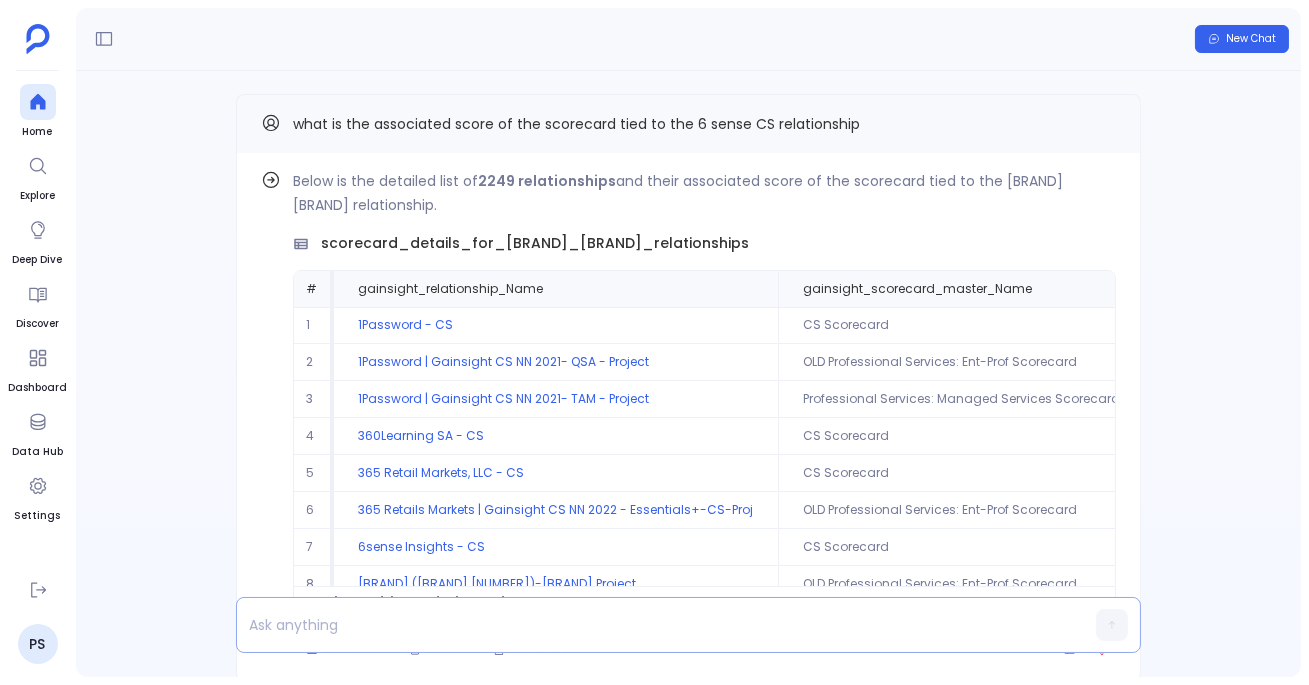 click at bounding box center (650, 625) 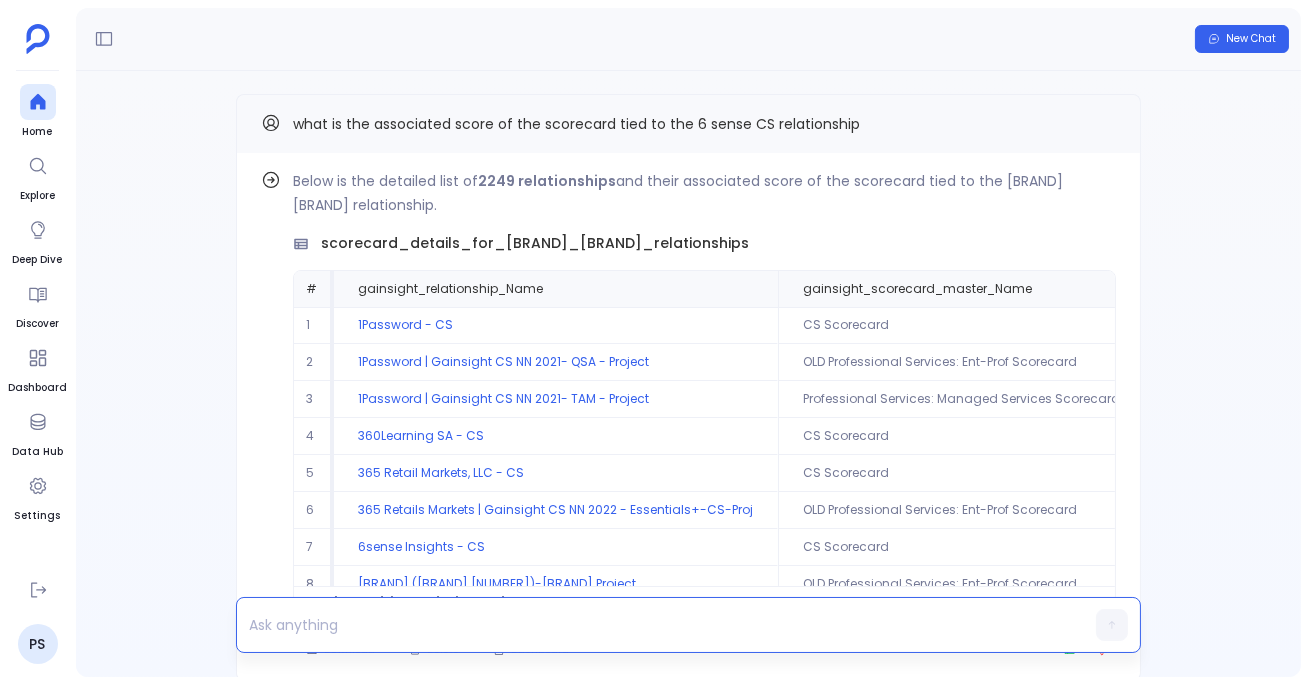 paste 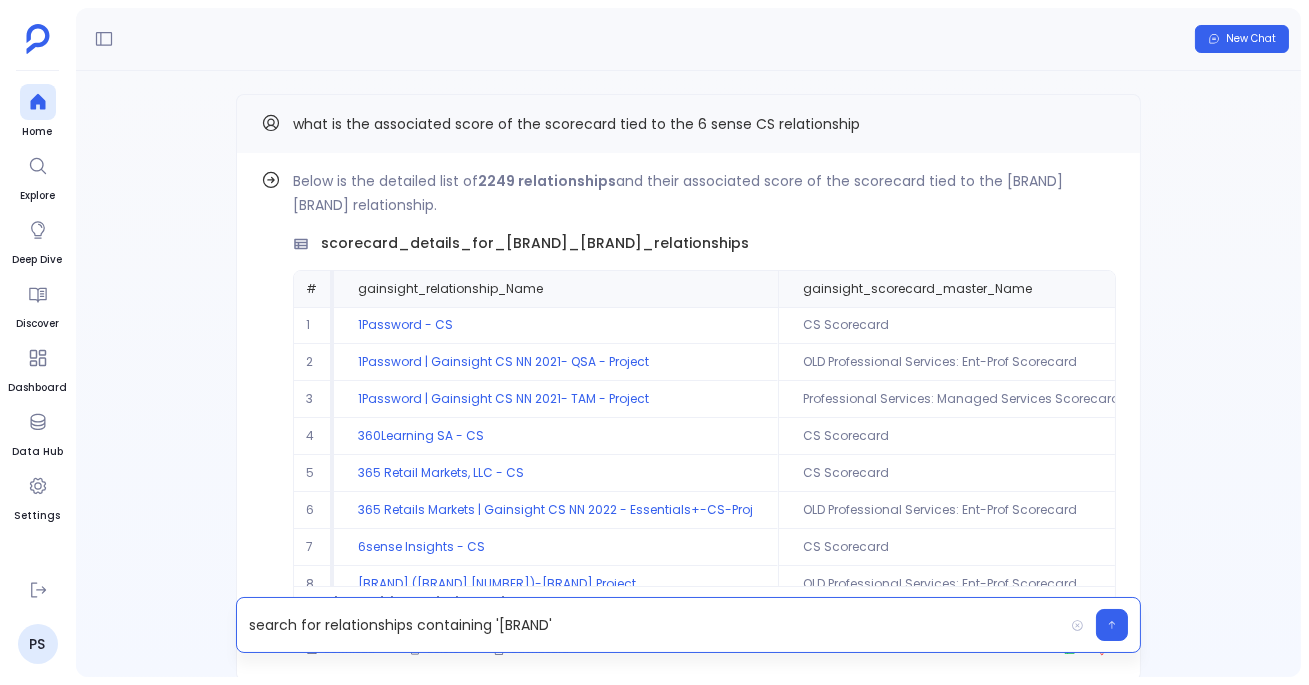 click on "search for relationships containing '6 sense" at bounding box center [650, 625] 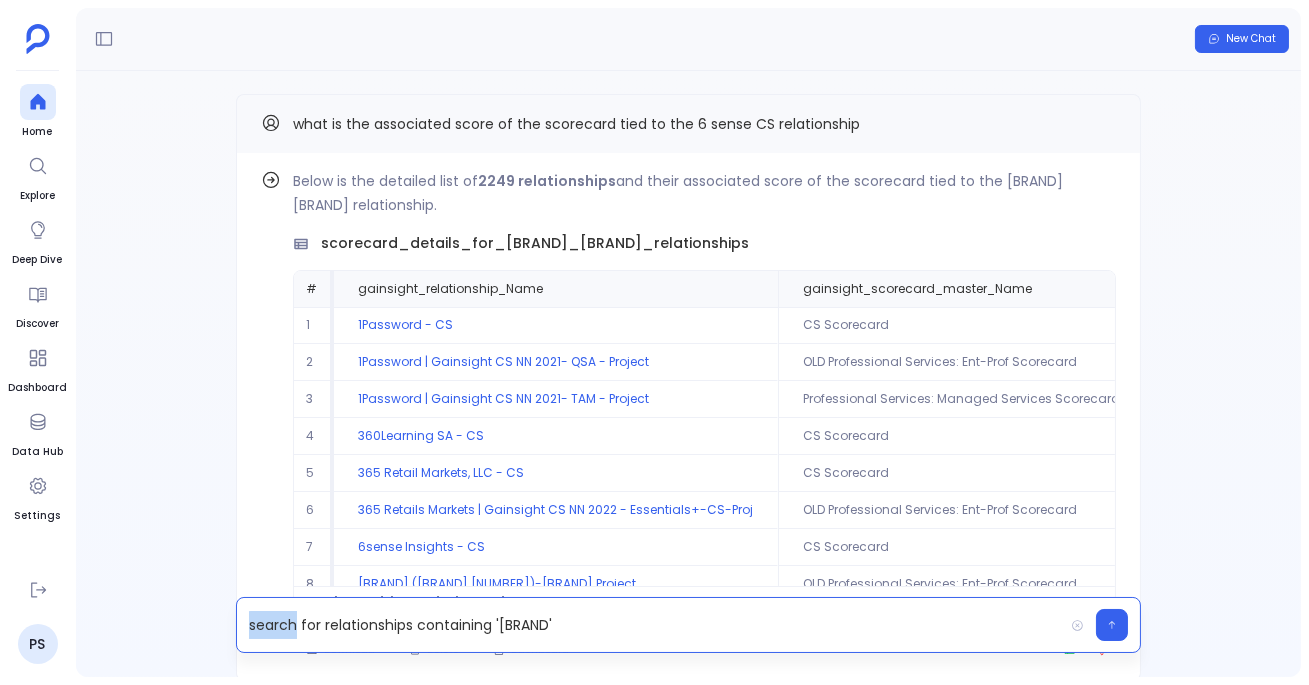 click on "search for relationships containing '6 sense" at bounding box center [650, 625] 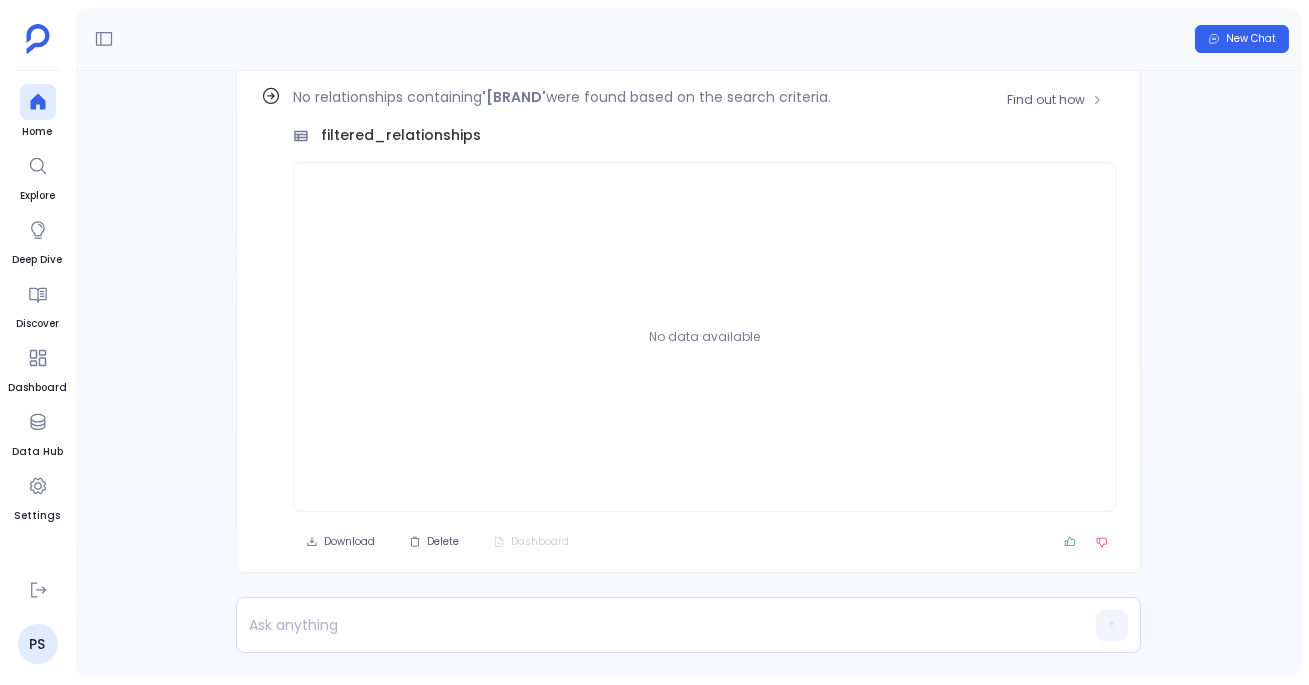 scroll, scrollTop: -668, scrollLeft: 0, axis: vertical 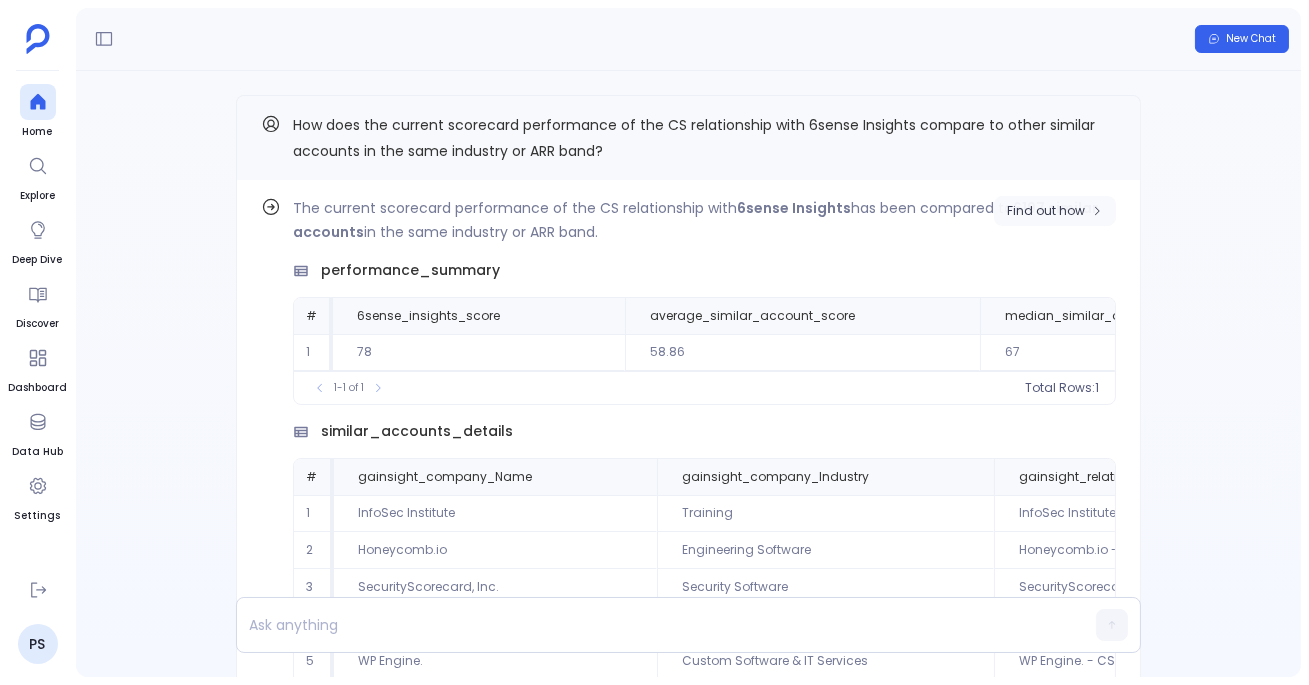 click on "Find out how" at bounding box center [1055, 211] 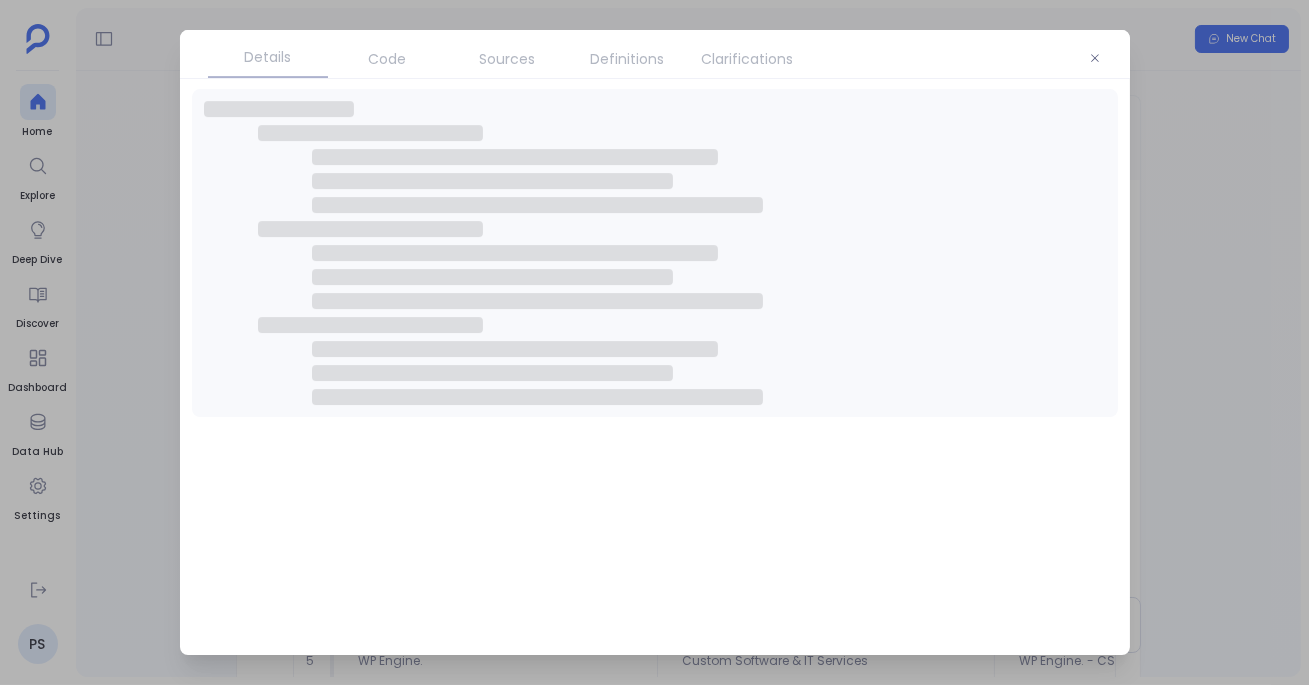click on "Sources" at bounding box center [508, 59] 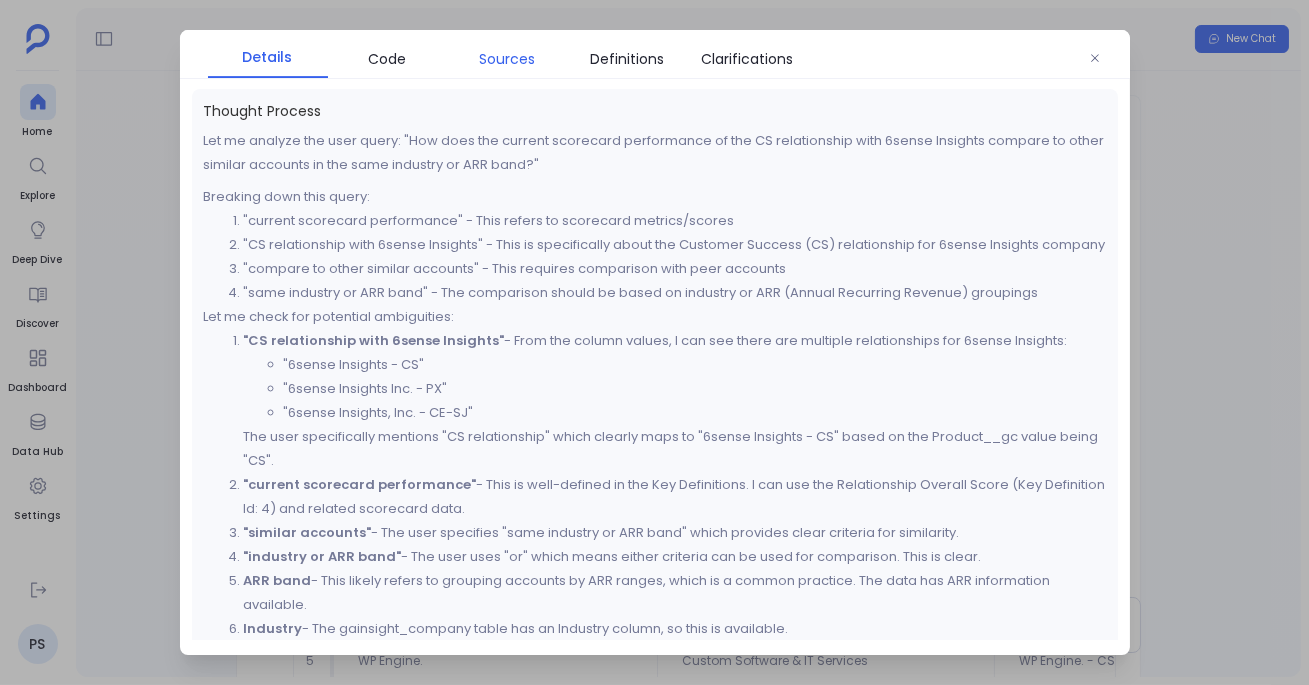 click on "Sources" at bounding box center (508, 59) 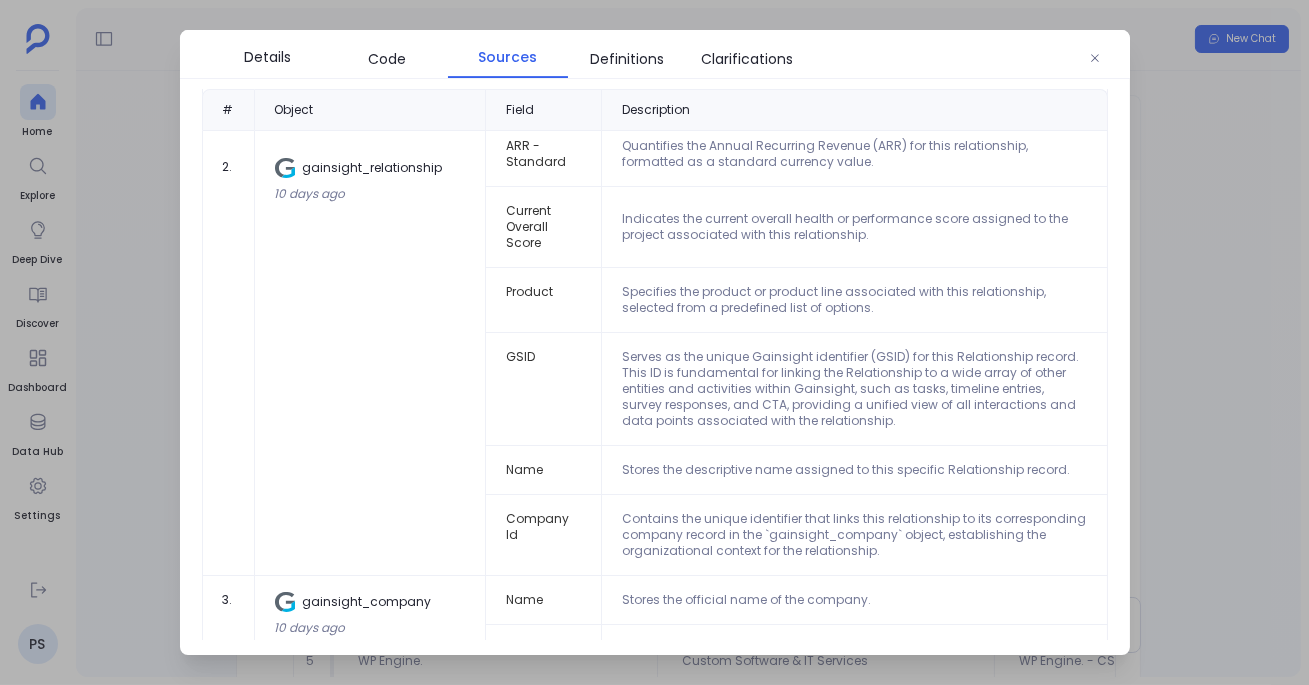 scroll, scrollTop: 0, scrollLeft: 0, axis: both 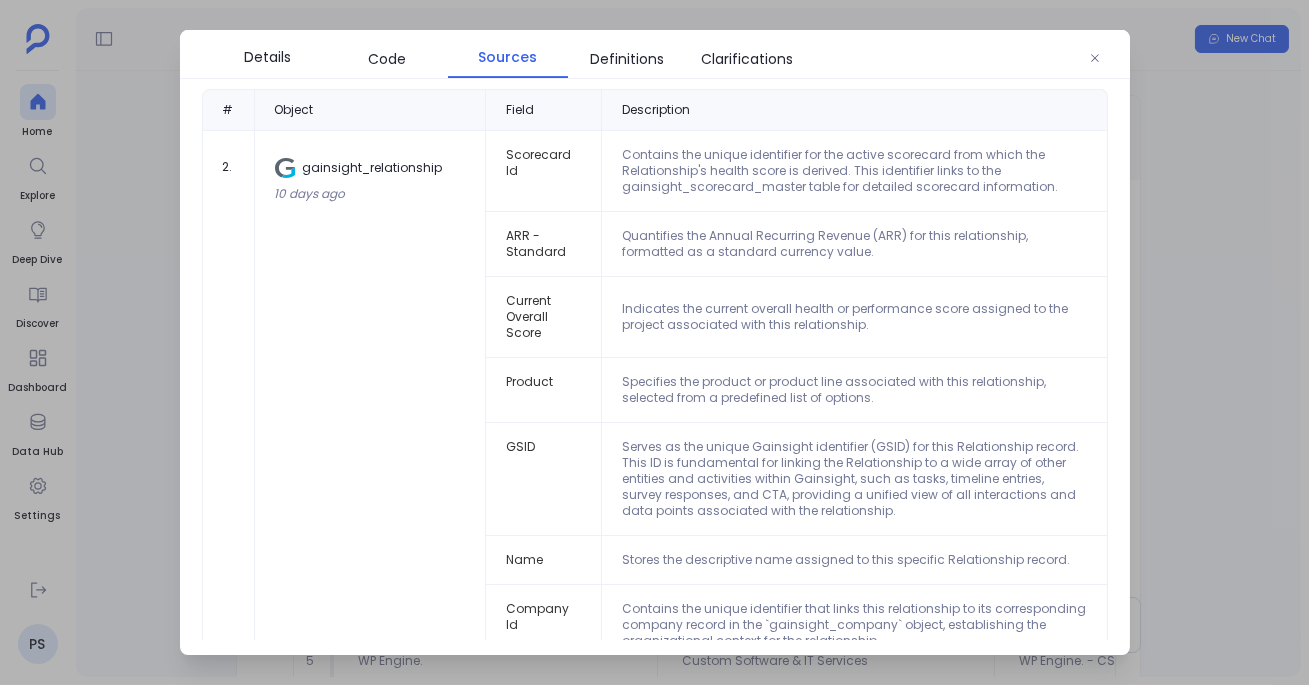 click at bounding box center (654, 342) 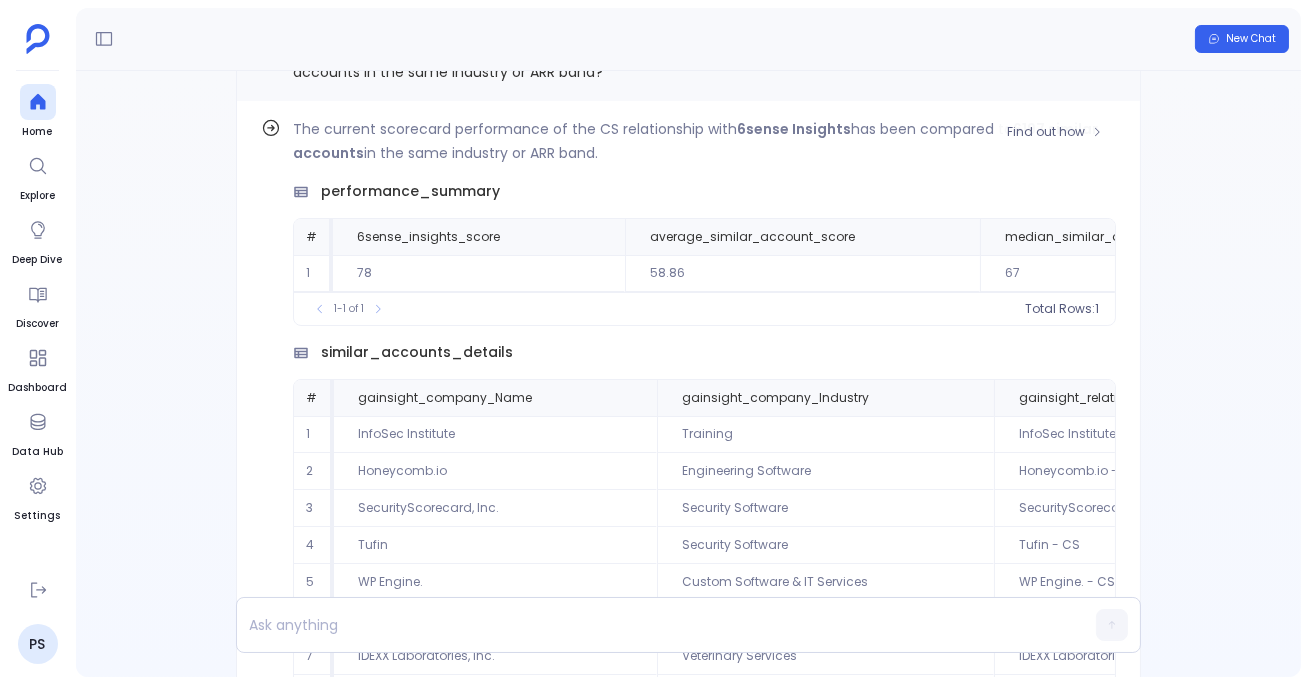 scroll, scrollTop: -165, scrollLeft: 0, axis: vertical 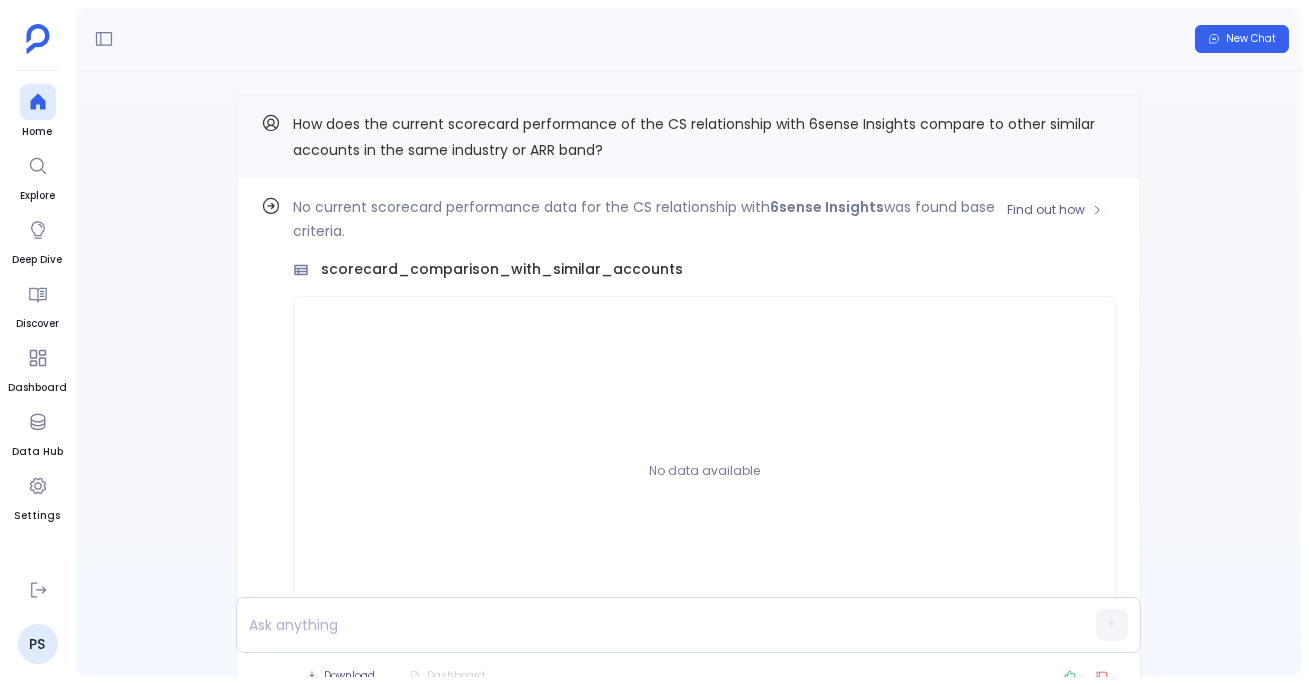 click on "No current scorecard performance data for the CS relationship with  6sense Insights  was found based on the search criteria." at bounding box center [704, 219] 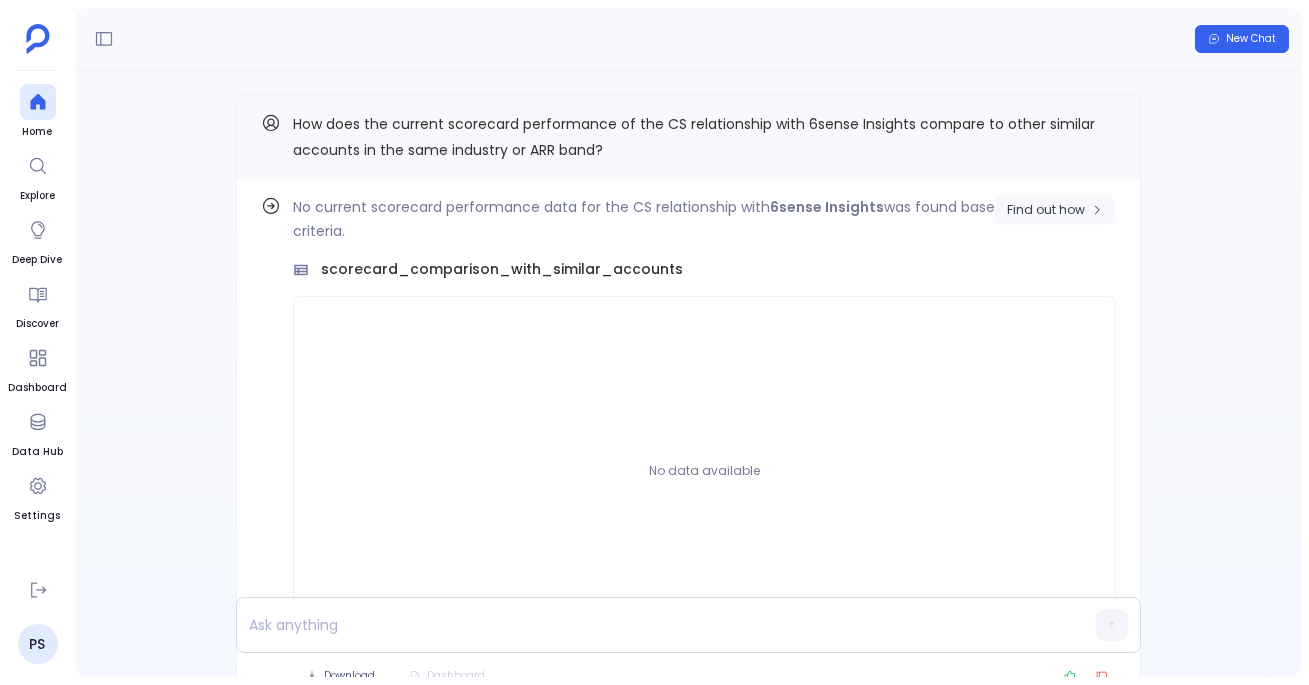 click on "Find out how" at bounding box center (1046, 210) 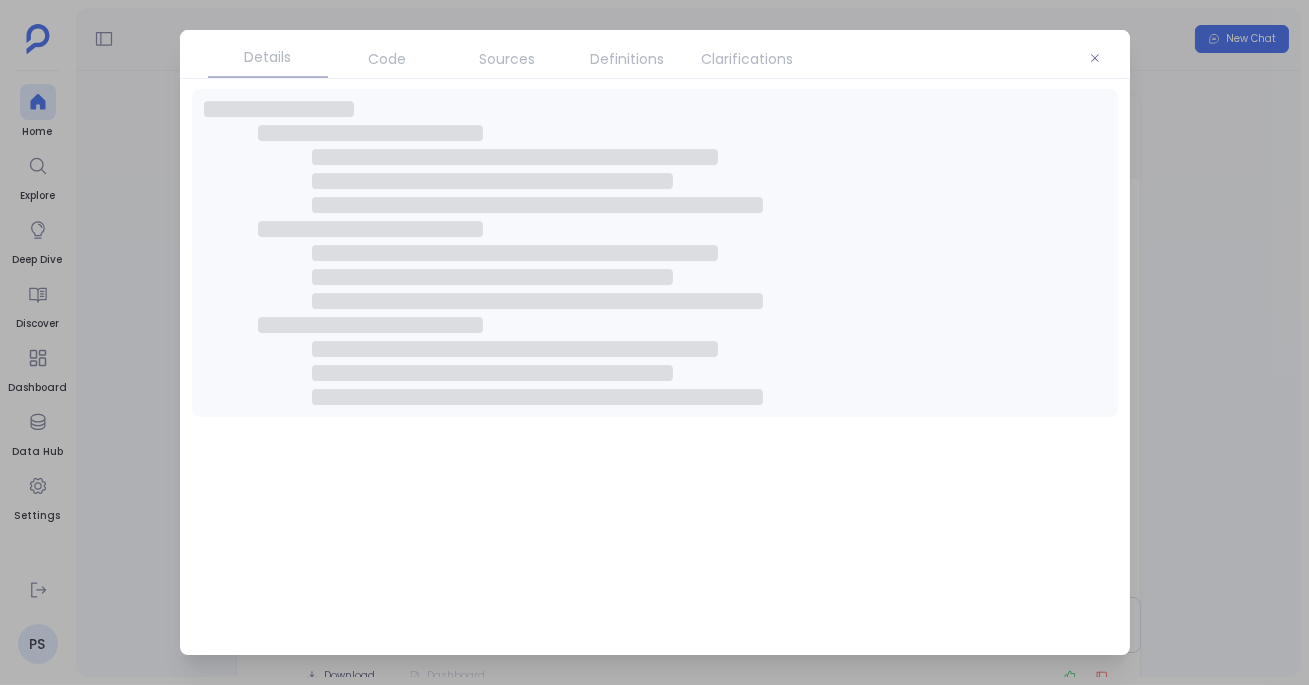 click on "Sources" at bounding box center (508, 59) 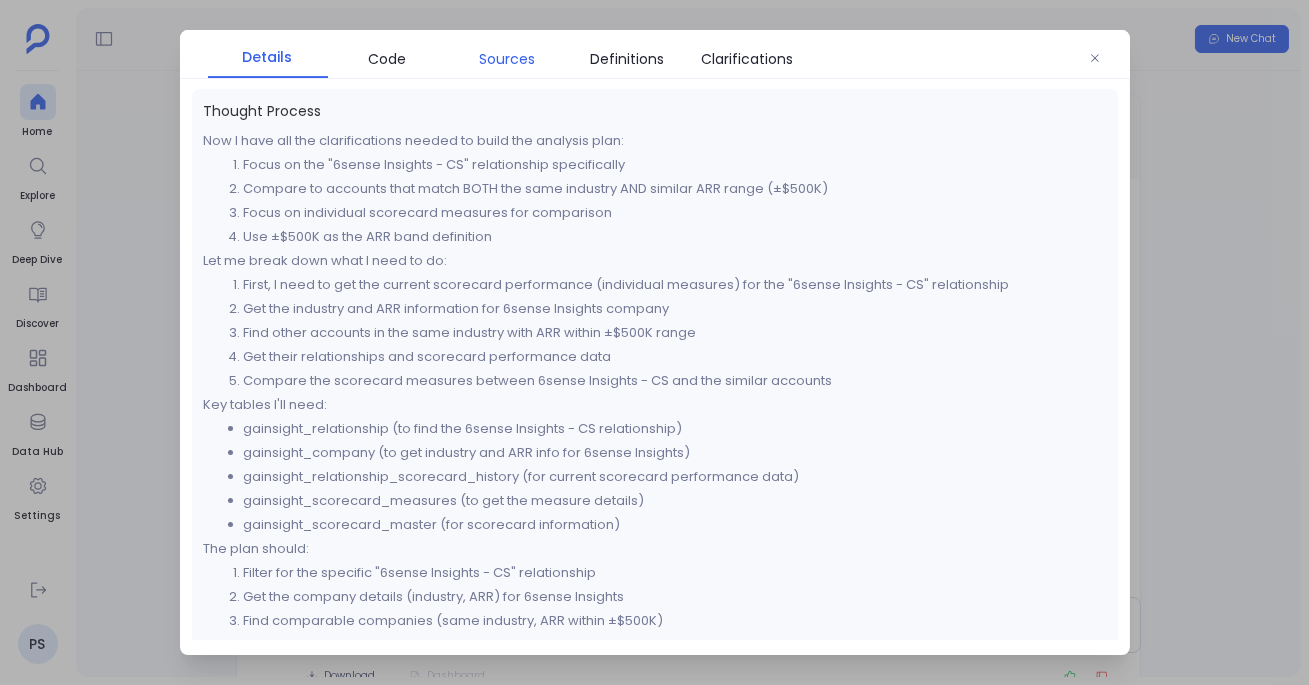 click on "Sources" at bounding box center [508, 59] 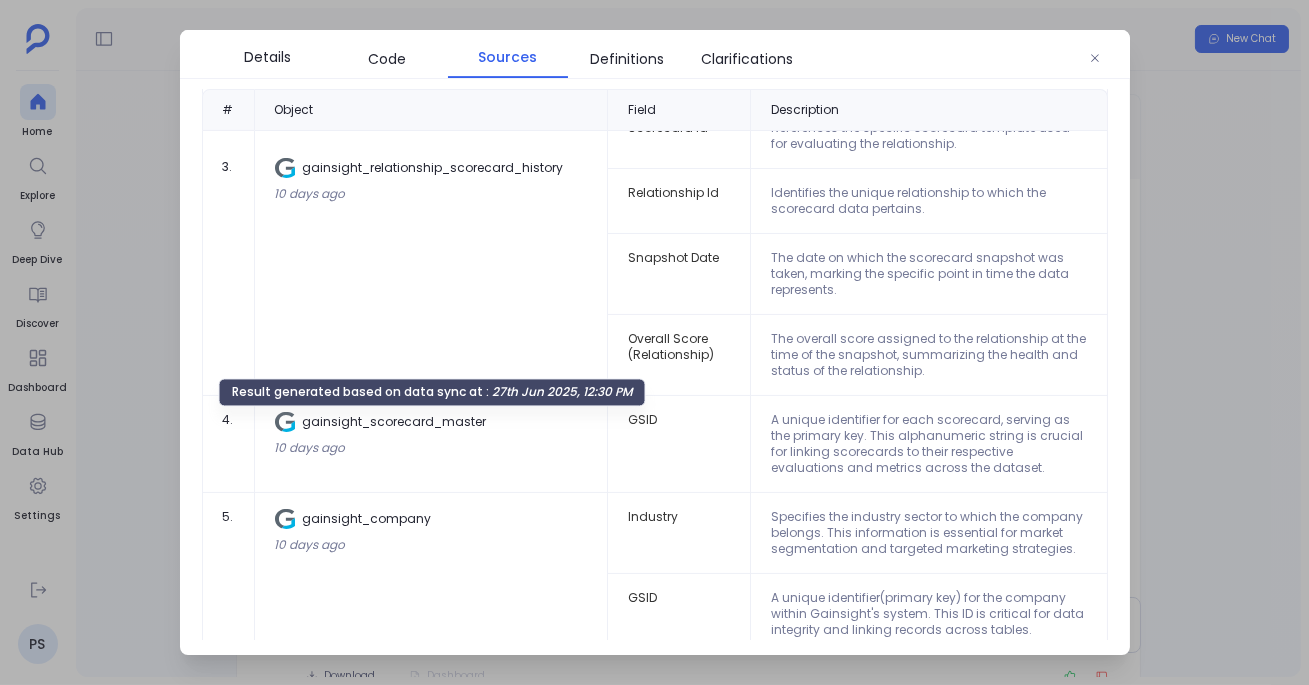 scroll, scrollTop: 671, scrollLeft: 0, axis: vertical 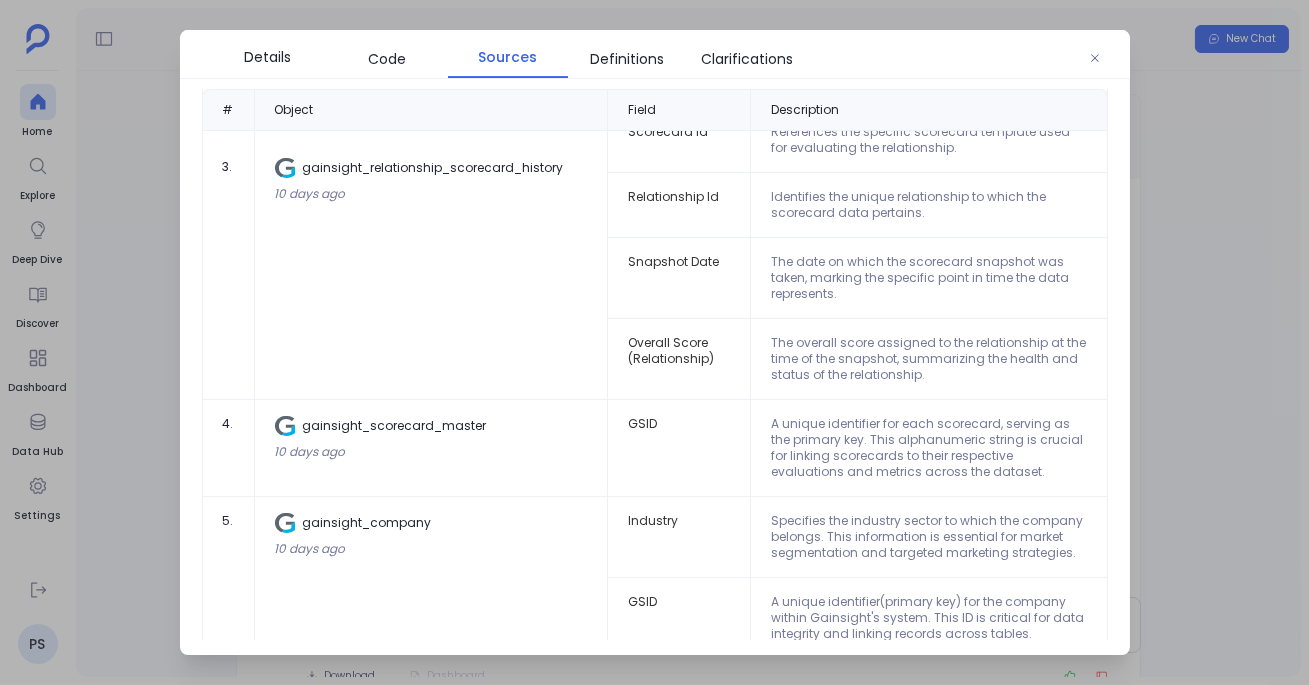 click at bounding box center [654, 342] 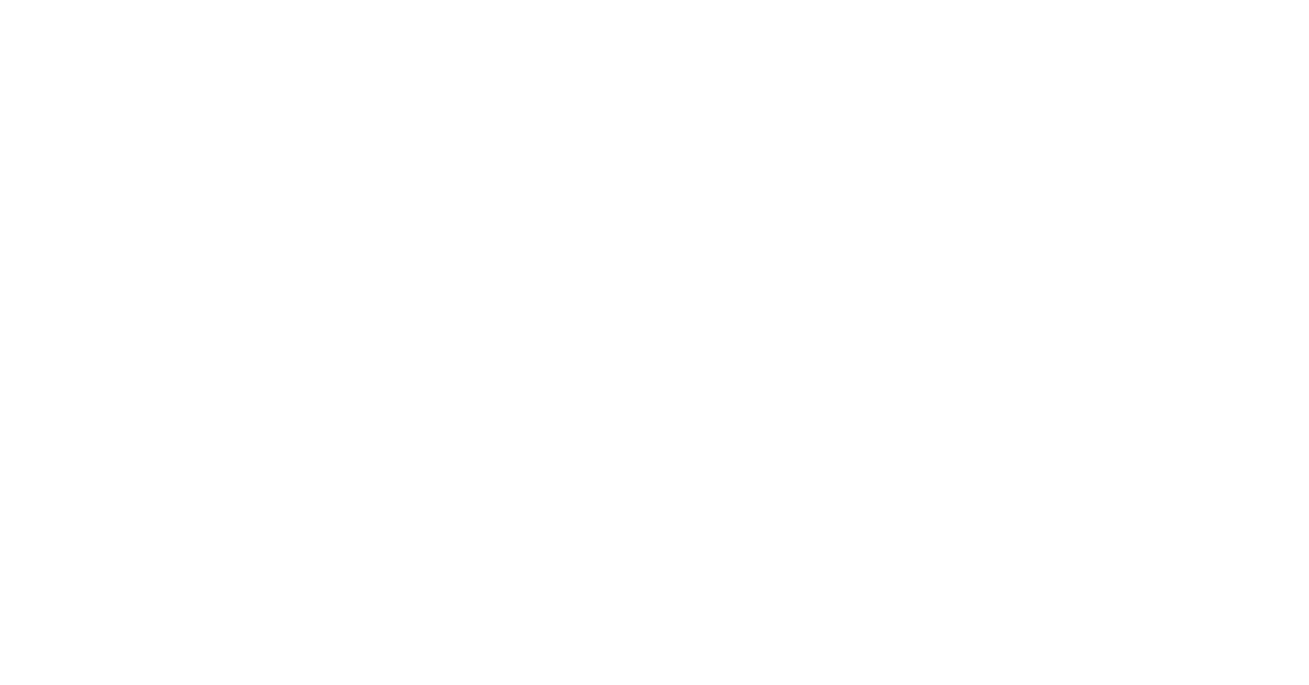scroll, scrollTop: 0, scrollLeft: 0, axis: both 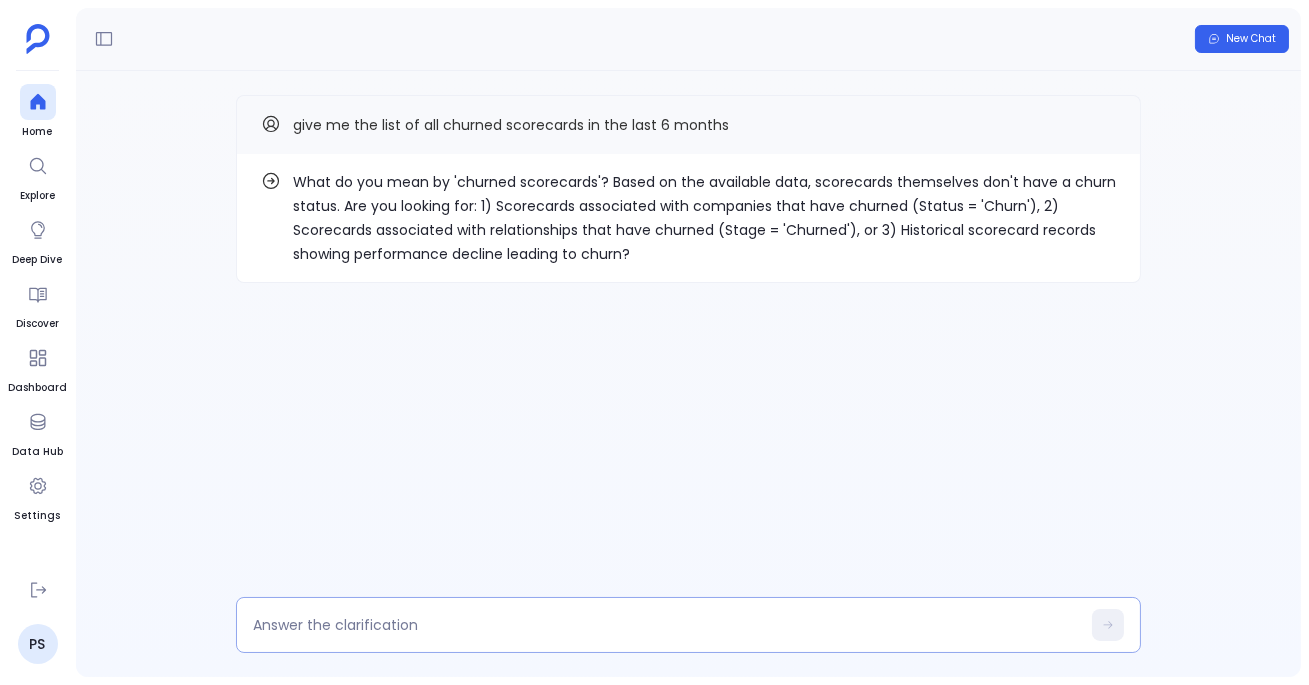 click at bounding box center (666, 625) 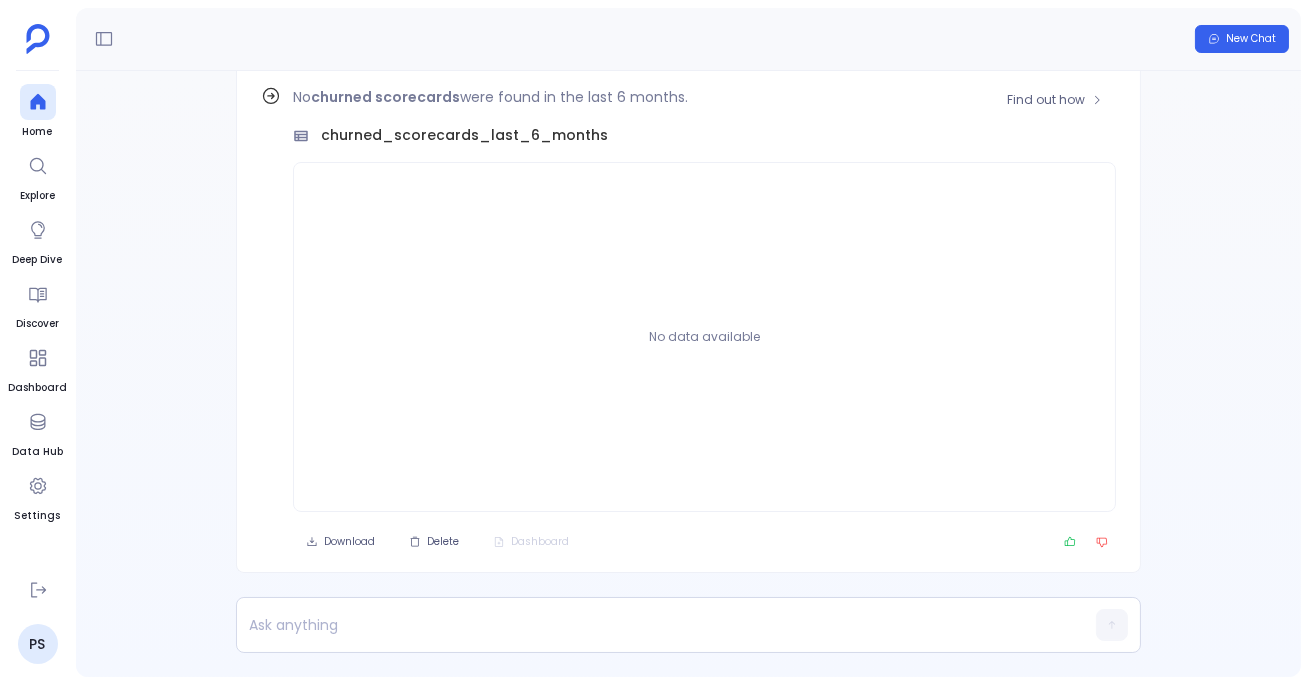 scroll, scrollTop: -84, scrollLeft: 0, axis: vertical 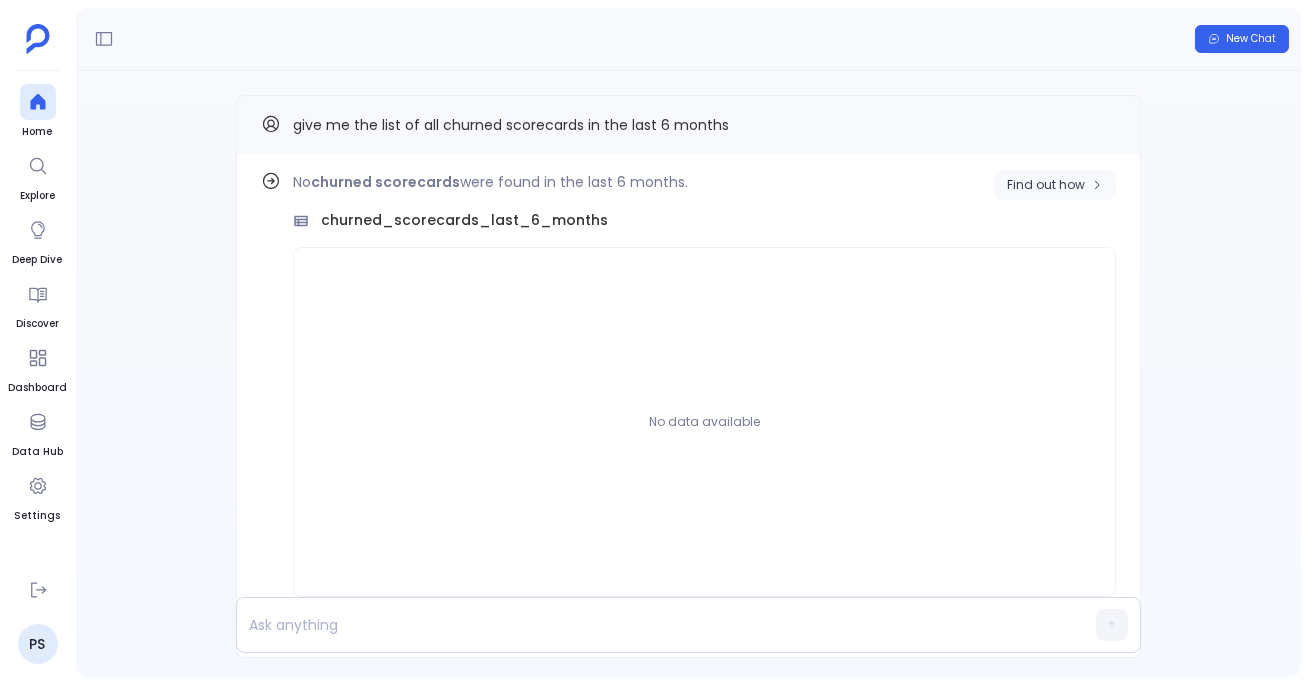 click on "Find out how" at bounding box center [1046, 185] 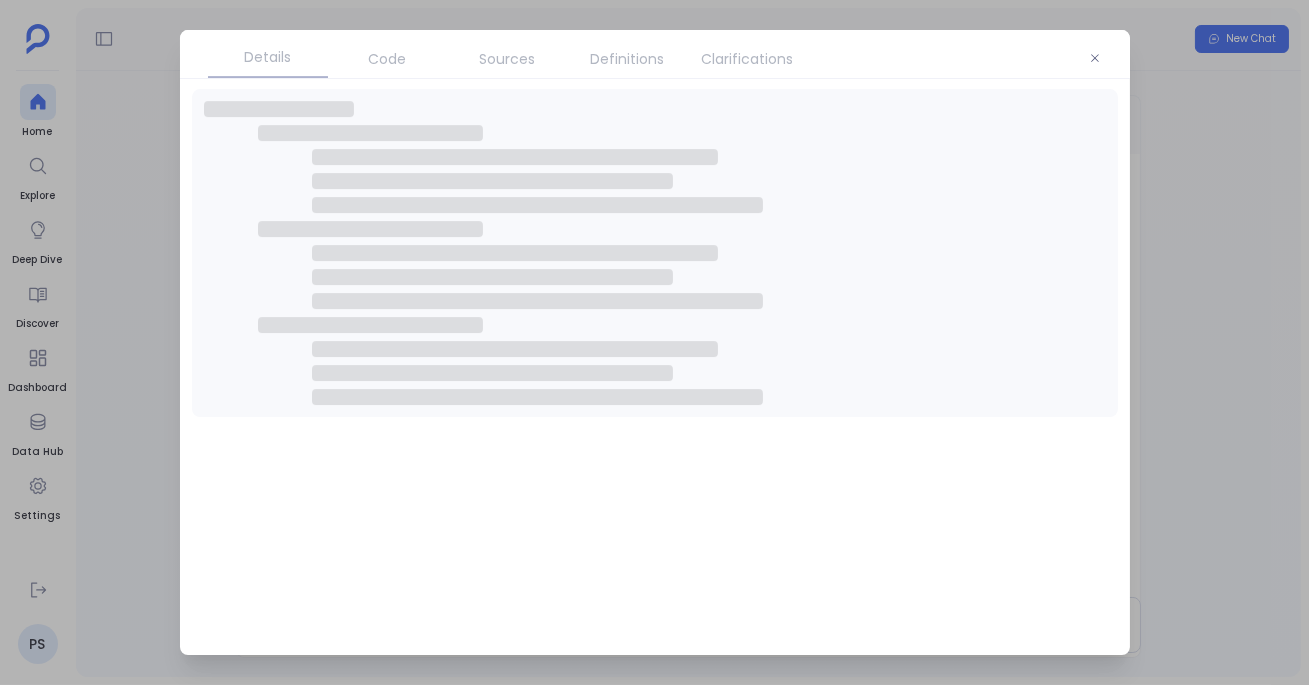 click on "Sources" at bounding box center [508, 59] 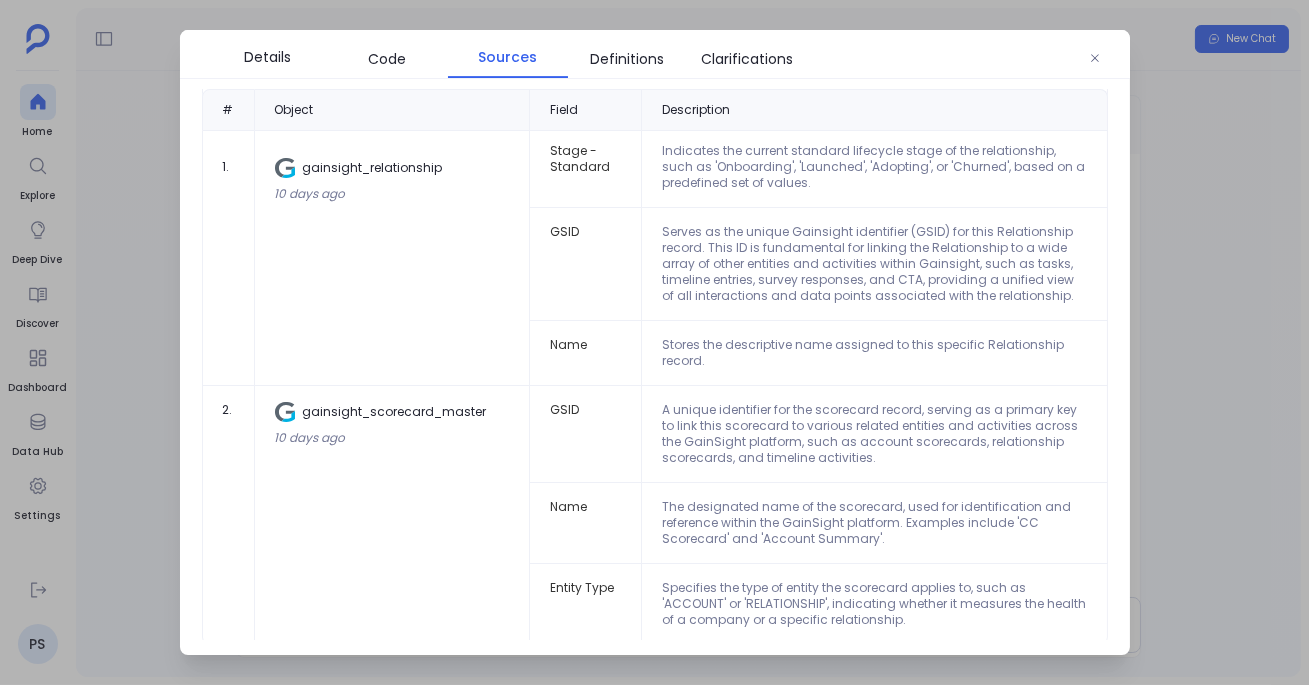 scroll, scrollTop: 0, scrollLeft: 0, axis: both 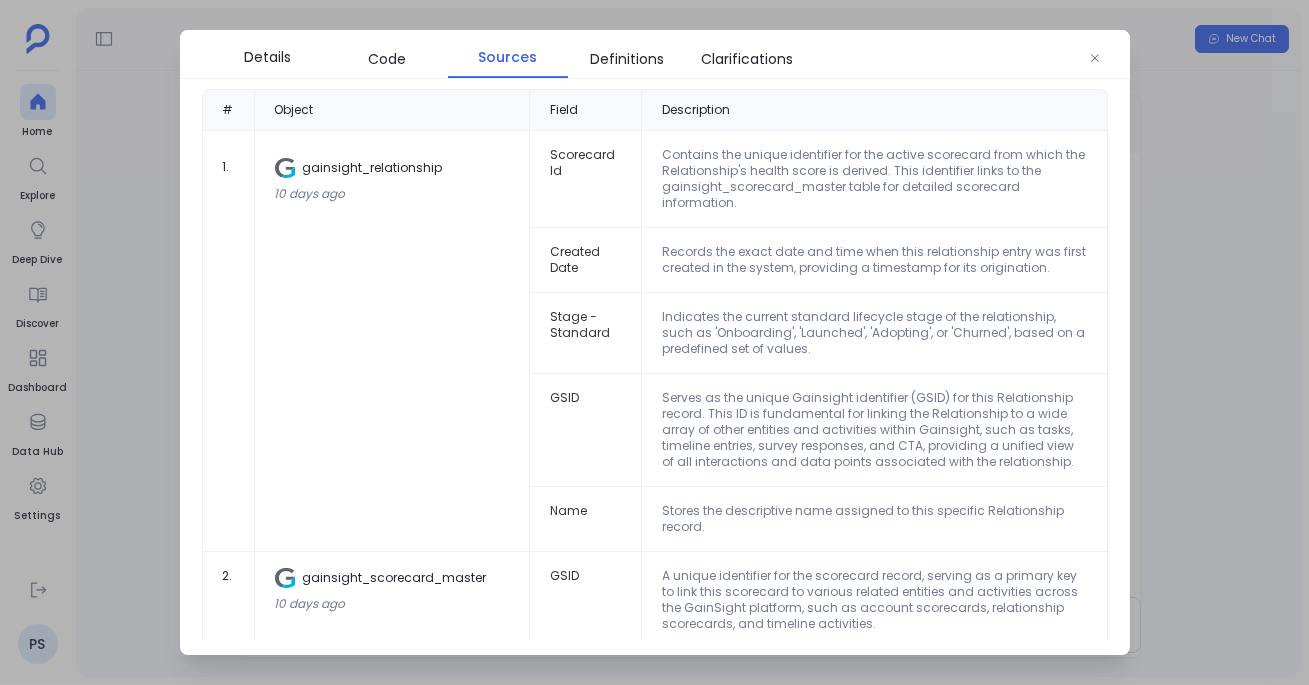 click at bounding box center [654, 342] 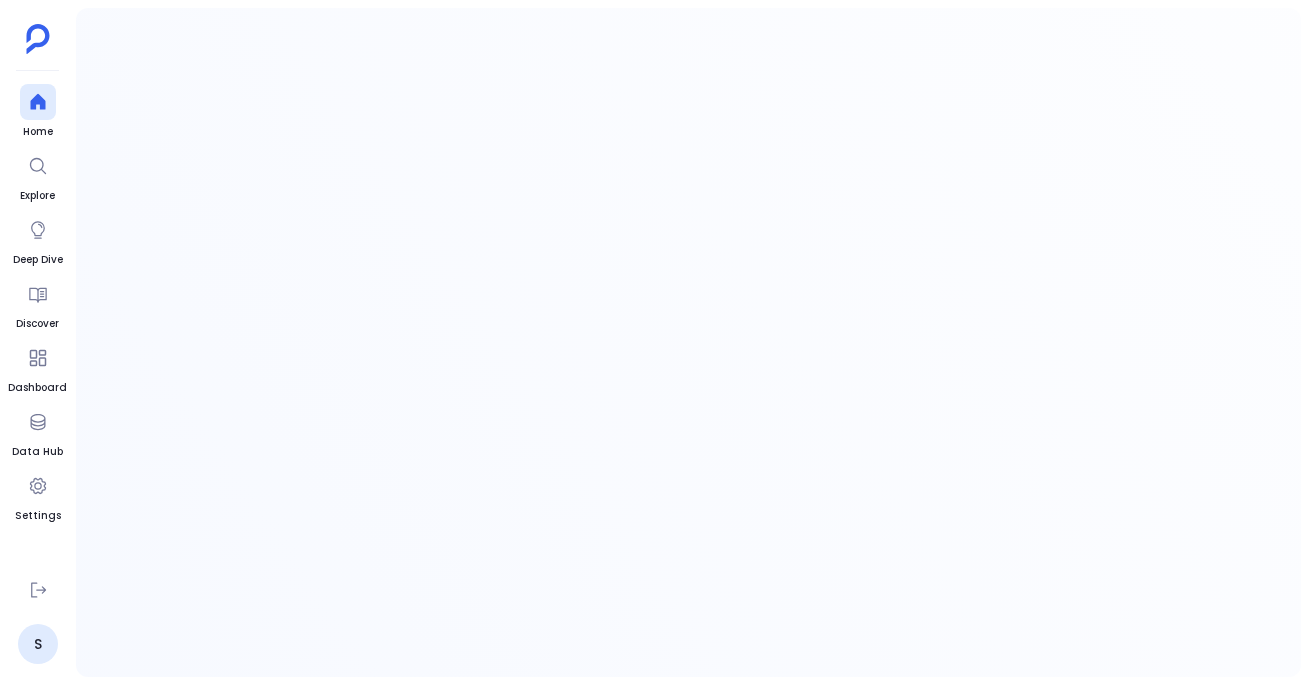 scroll, scrollTop: 0, scrollLeft: 0, axis: both 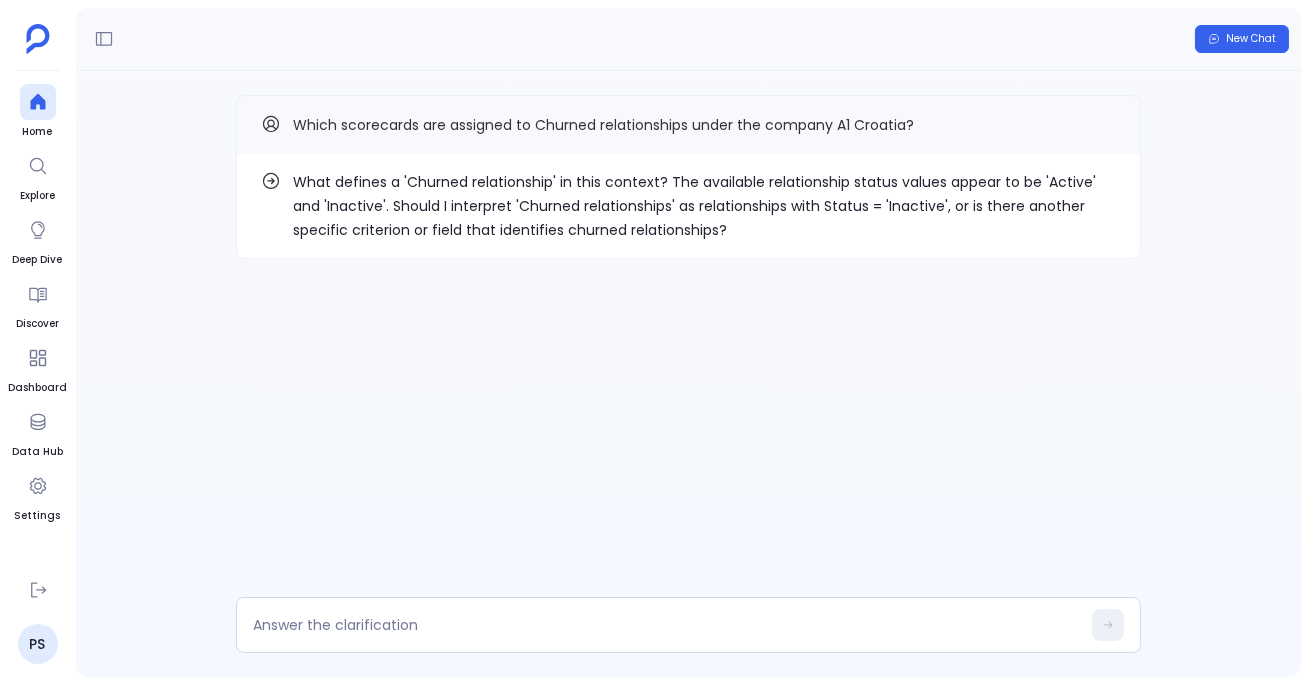 click on "What defines a 'Churned relationship' in this context? The available relationship status values appear to be 'Active' and 'Inactive'. Should I interpret 'Churned relationships' as relationships with Status = 'Inactive', or is there another specific criterion or field that identifies churned relationships?" at bounding box center [704, 206] 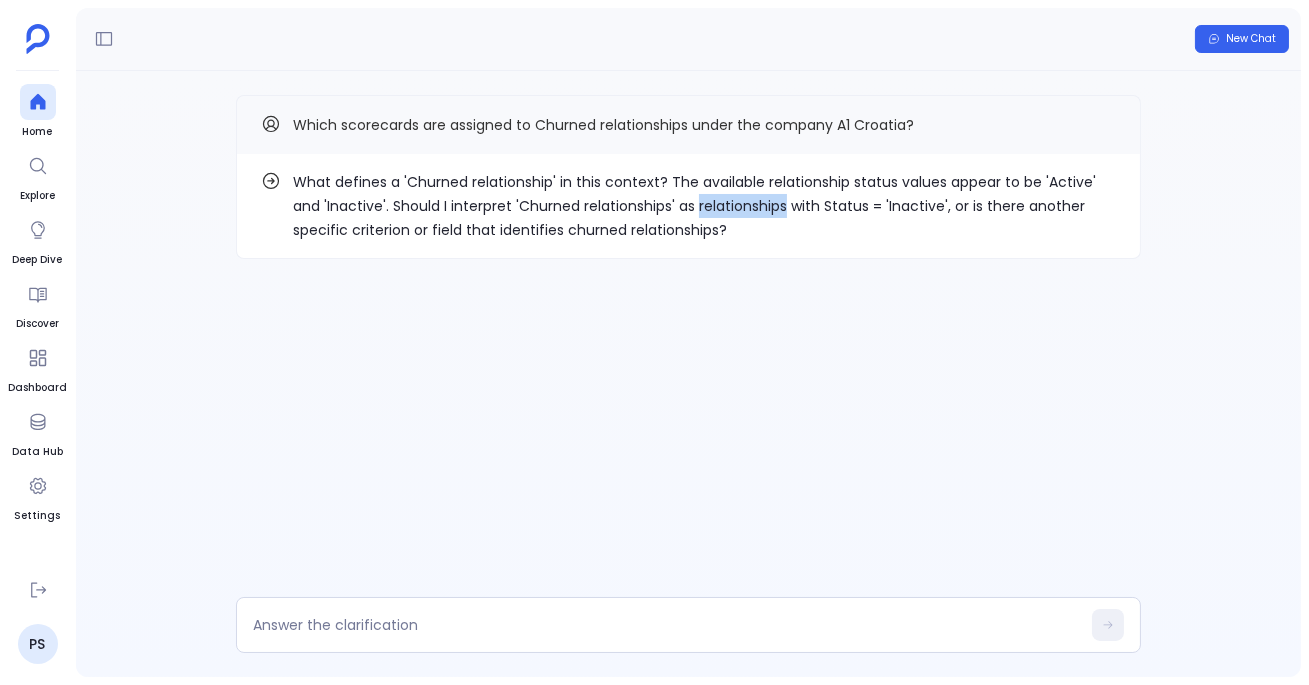 click on "What defines a 'Churned relationship' in this context? The available relationship status values appear to be 'Active' and 'Inactive'. Should I interpret 'Churned relationships' as relationships with Status = 'Inactive', or is there another specific criterion or field that identifies churned relationships?" at bounding box center [704, 206] 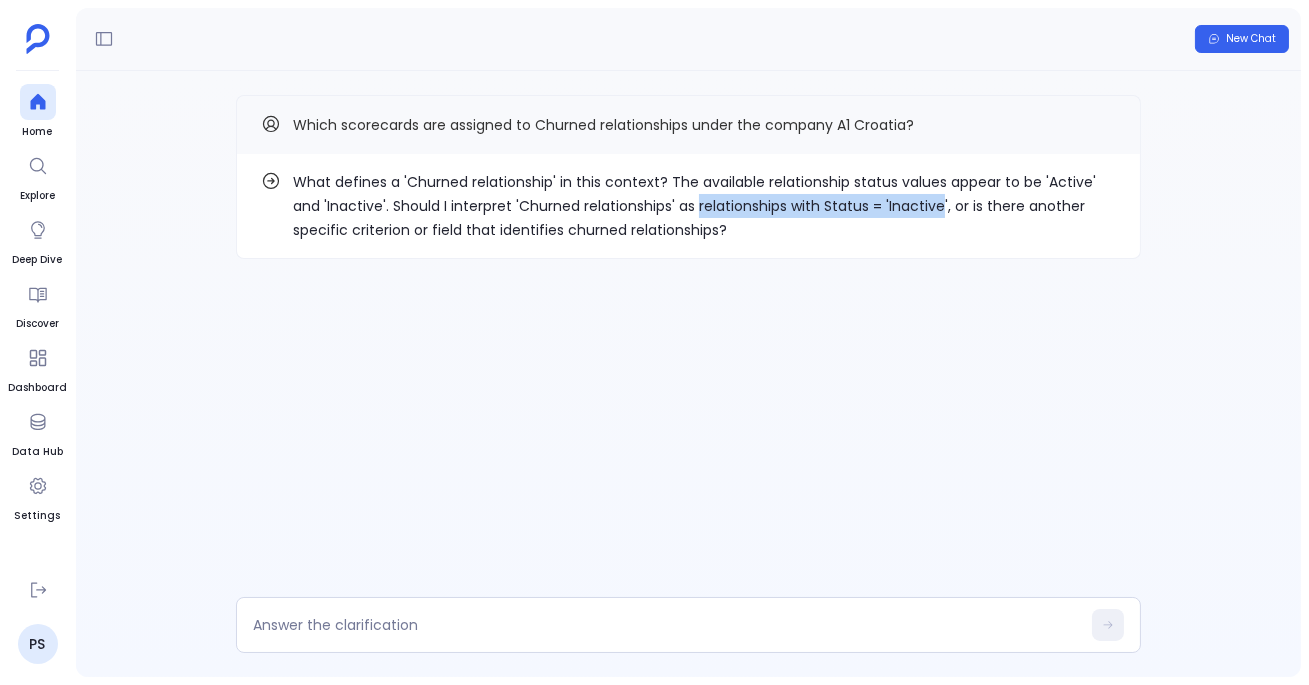 click on "What defines a 'Churned relationship' in this context? The available relationship status values appear to be 'Active' and 'Inactive'. Should I interpret 'Churned relationships' as relationships with Status = 'Inactive', or is there another specific criterion or field that identifies churned relationships?" at bounding box center (704, 206) 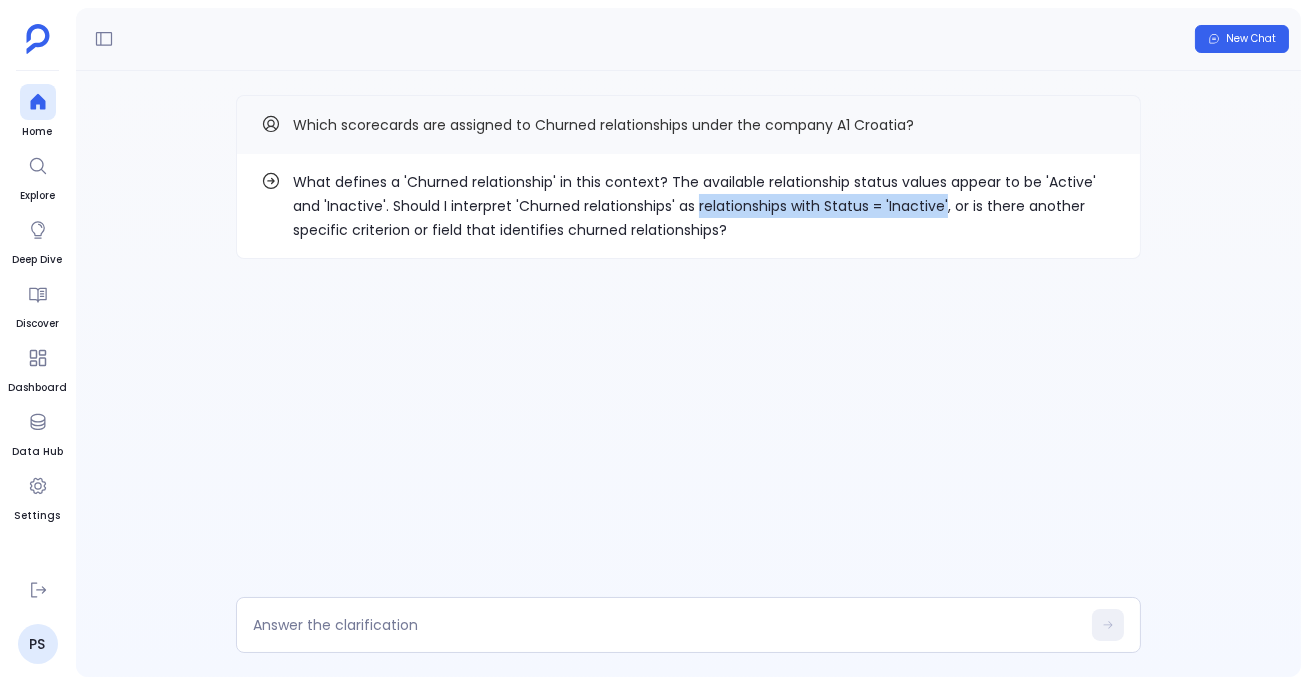 copy on "relationships with Status = 'Inactive'" 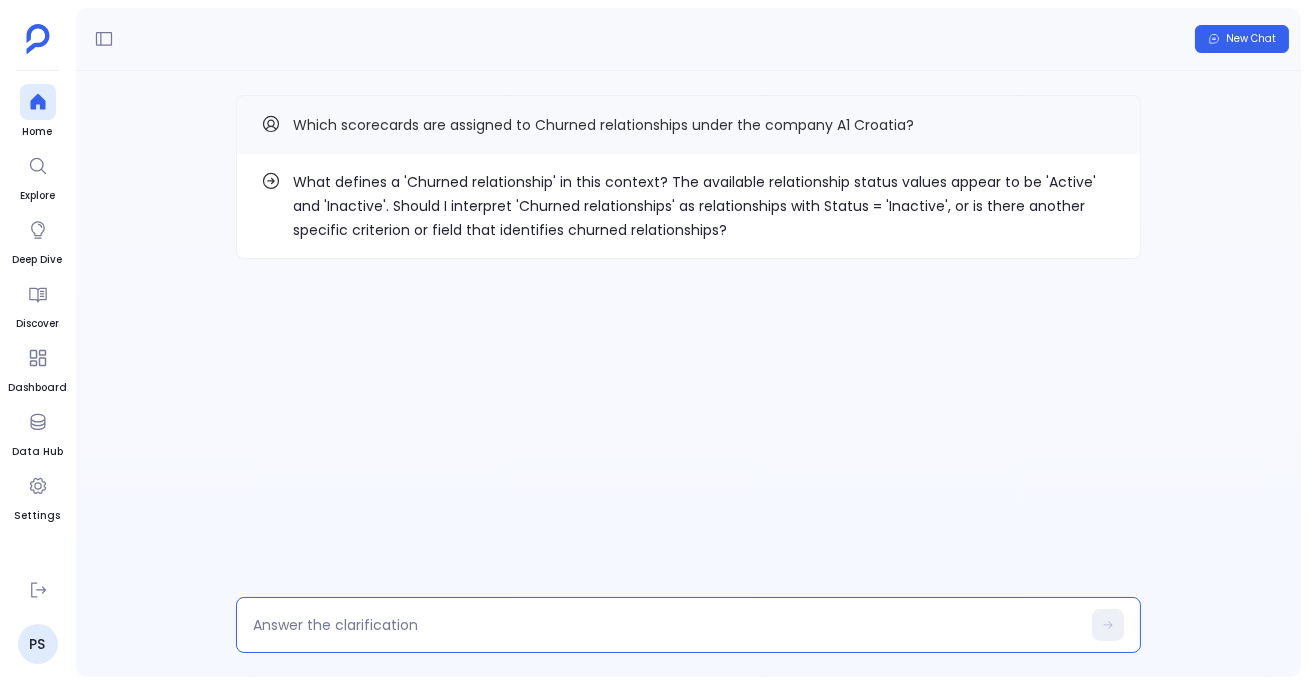 click at bounding box center (666, 625) 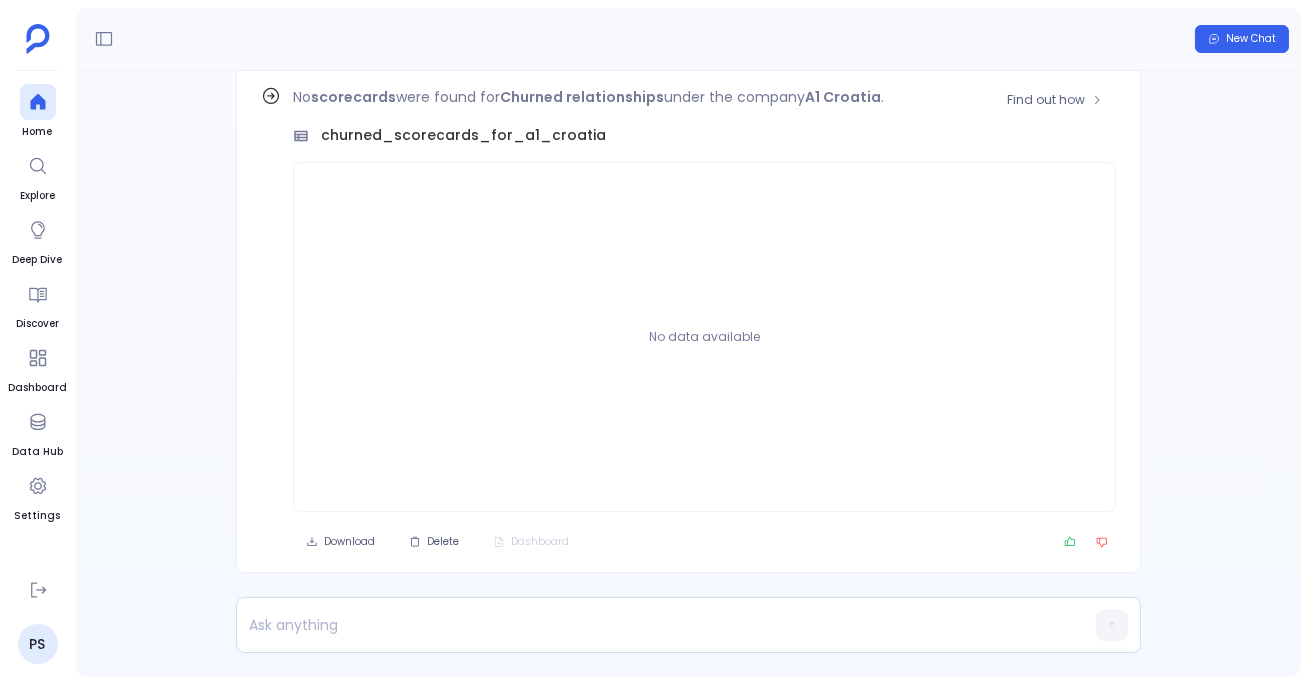scroll, scrollTop: -84, scrollLeft: 0, axis: vertical 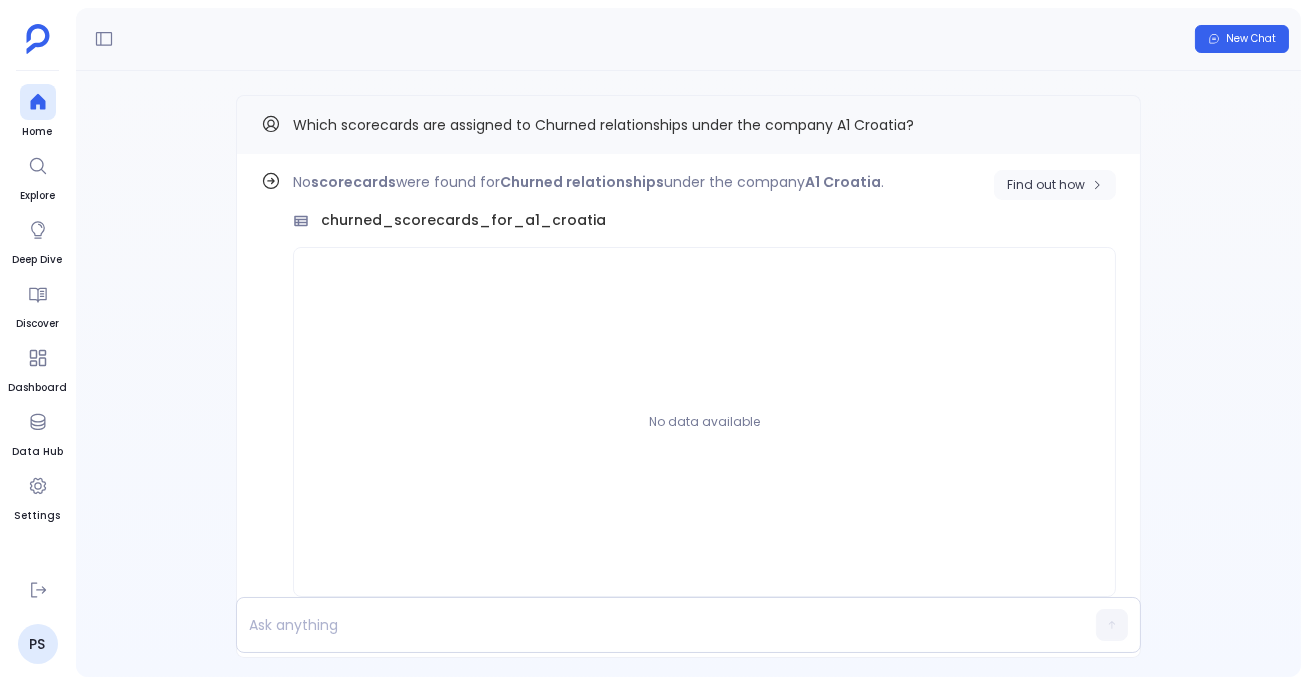 click on "Find out how" at bounding box center [1046, 185] 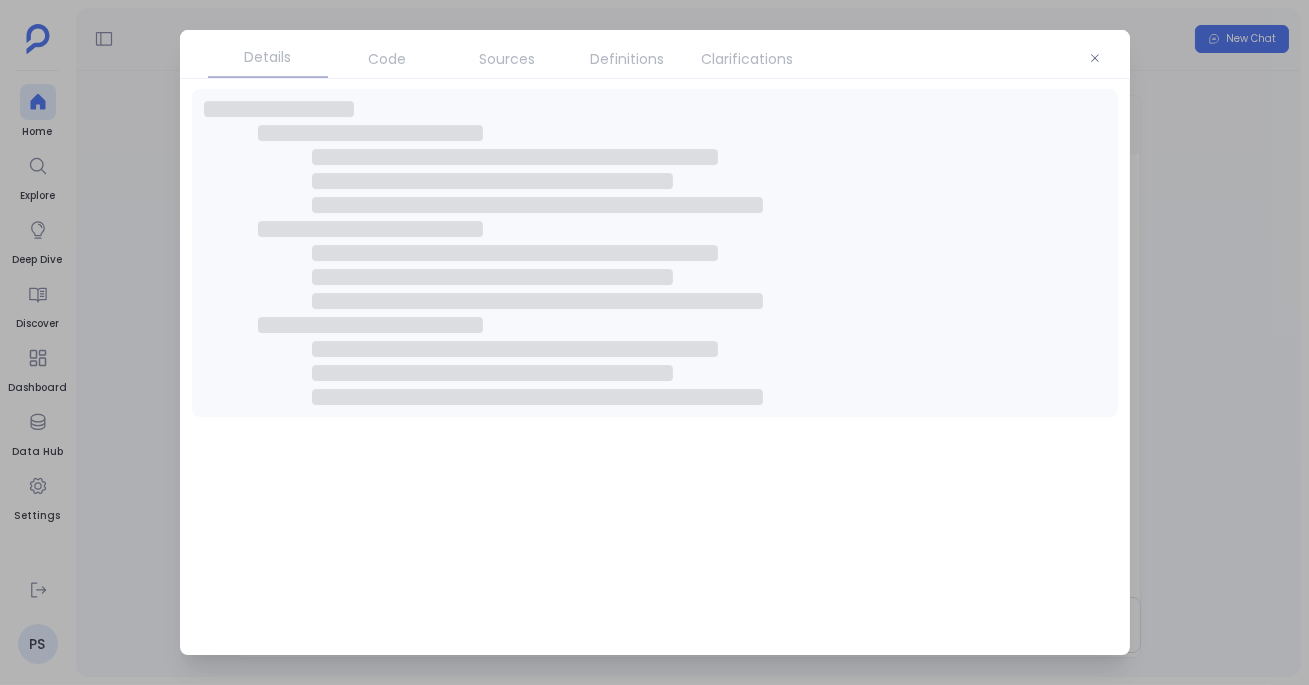 click at bounding box center (654, 342) 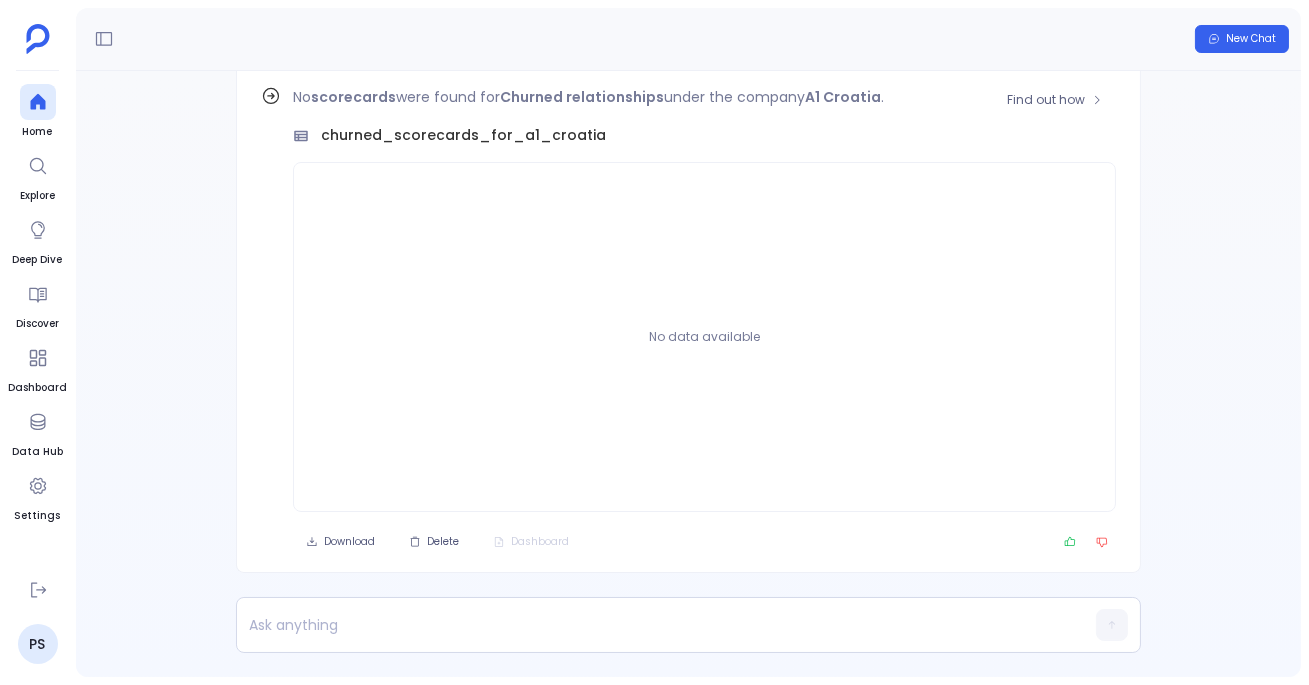 scroll, scrollTop: -84, scrollLeft: 0, axis: vertical 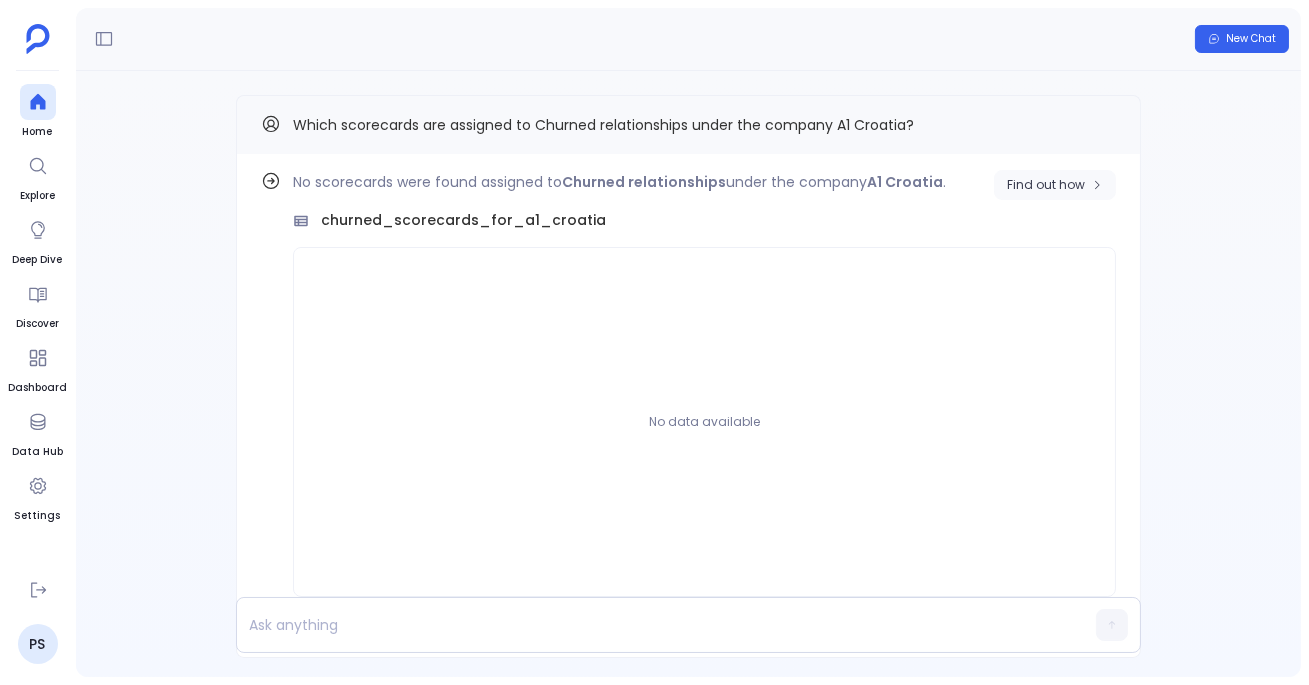 click on "Find out how" at bounding box center (1046, 185) 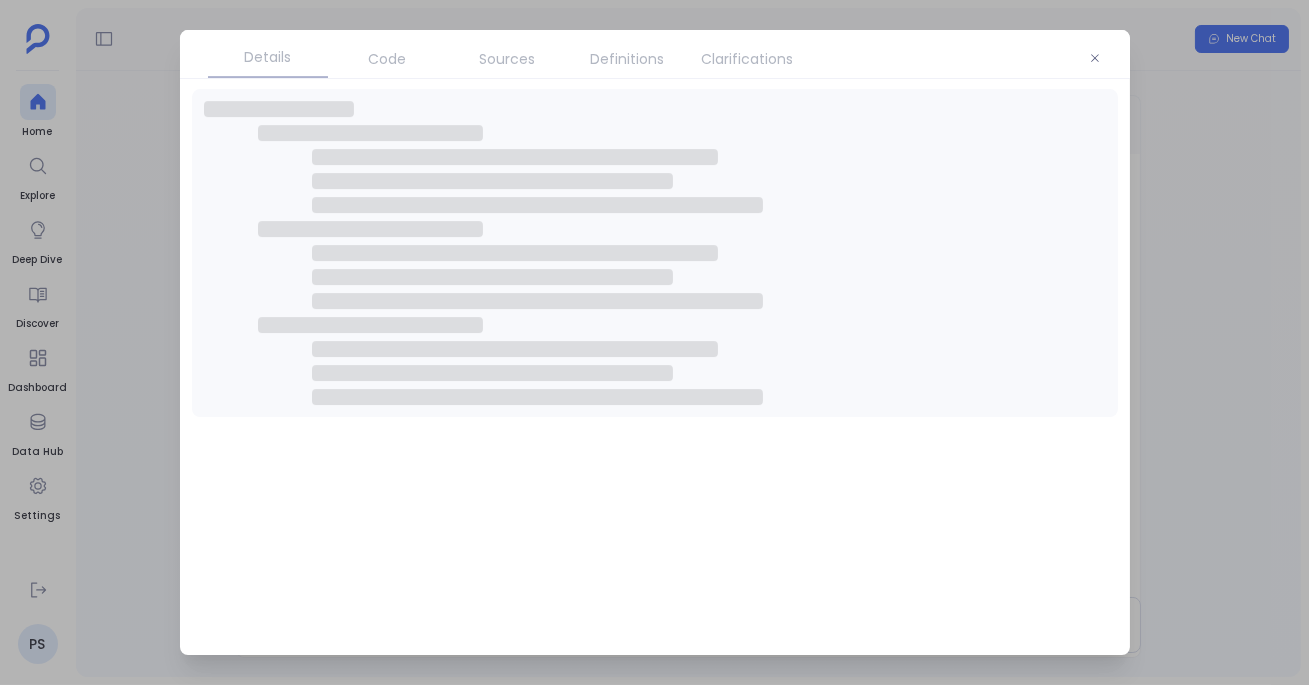 click on "Sources" at bounding box center [508, 59] 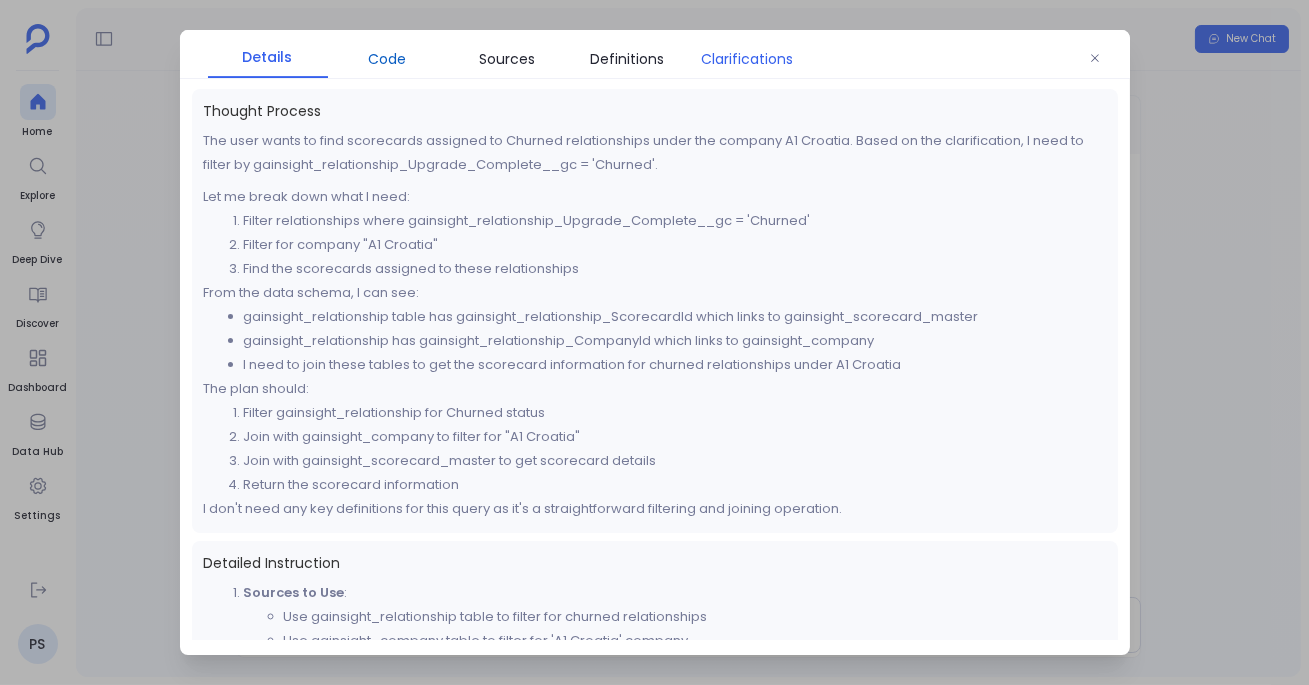 drag, startPoint x: 398, startPoint y: 70, endPoint x: 732, endPoint y: 70, distance: 334 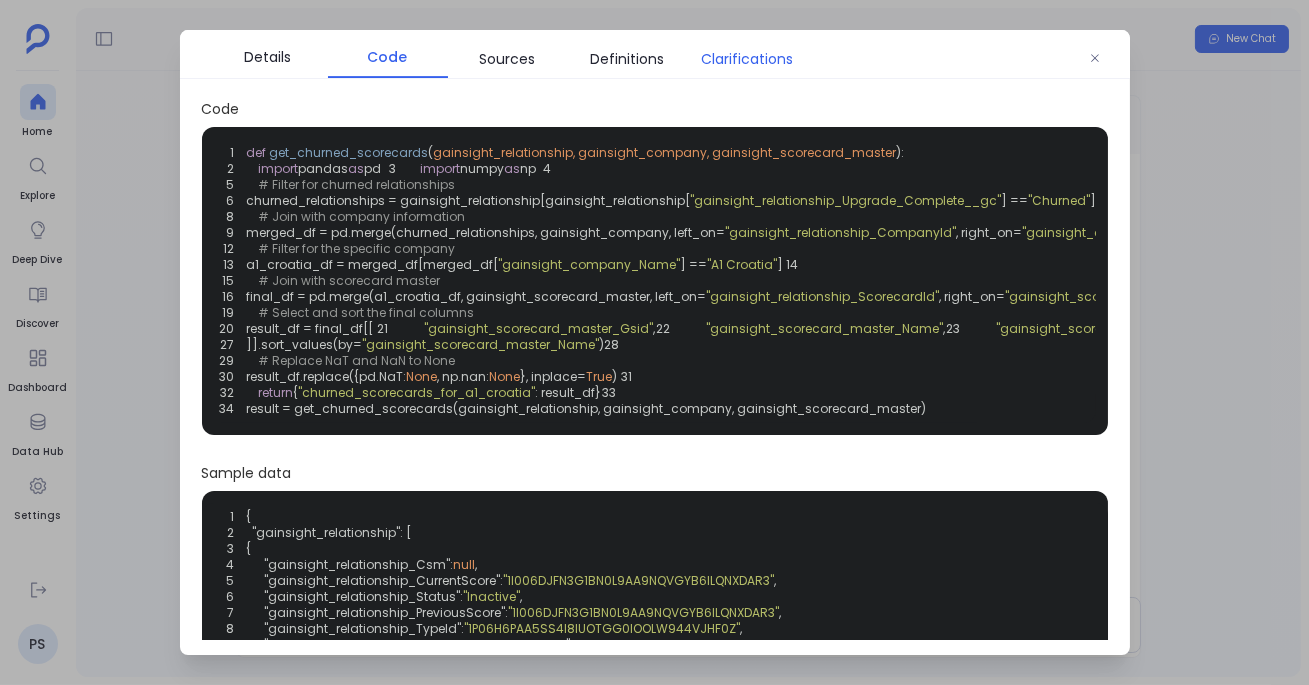click on "Clarifications" at bounding box center (748, 59) 